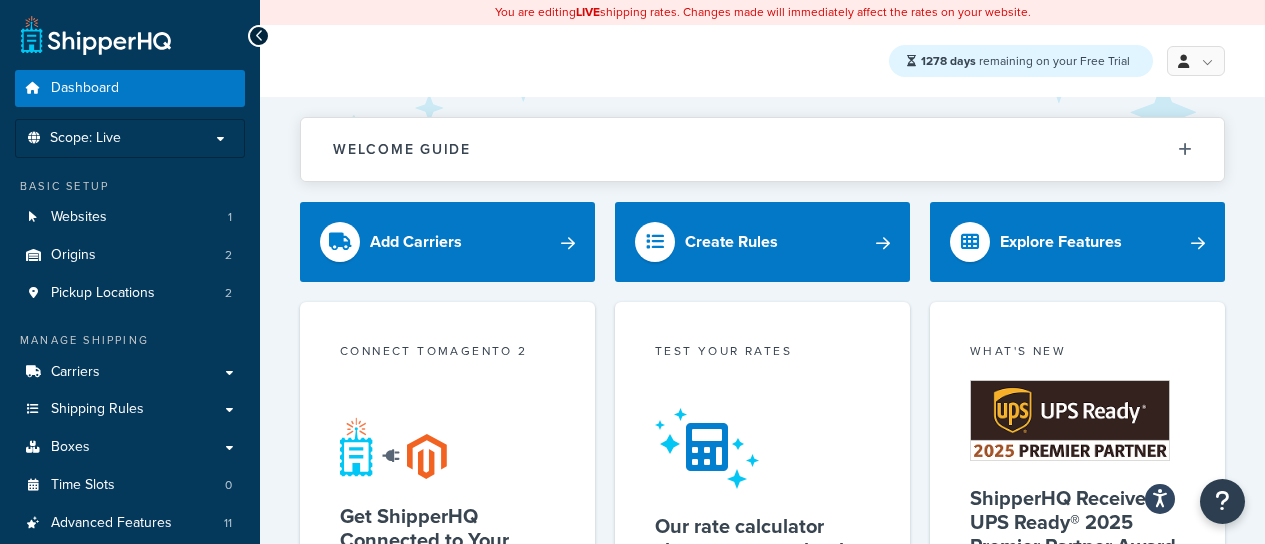 scroll, scrollTop: 0, scrollLeft: 0, axis: both 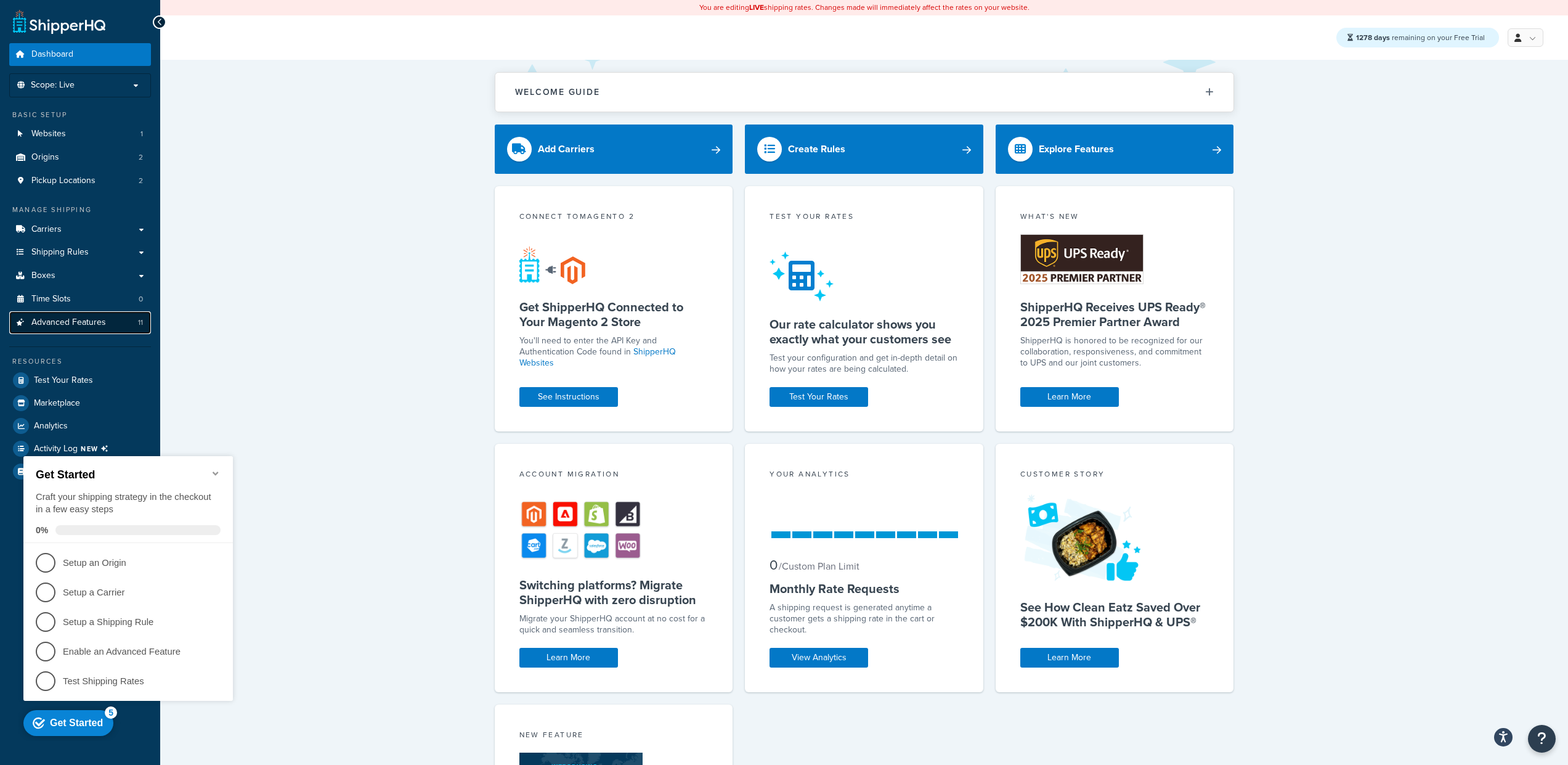 click on "Advanced Features" at bounding box center (68, 322) 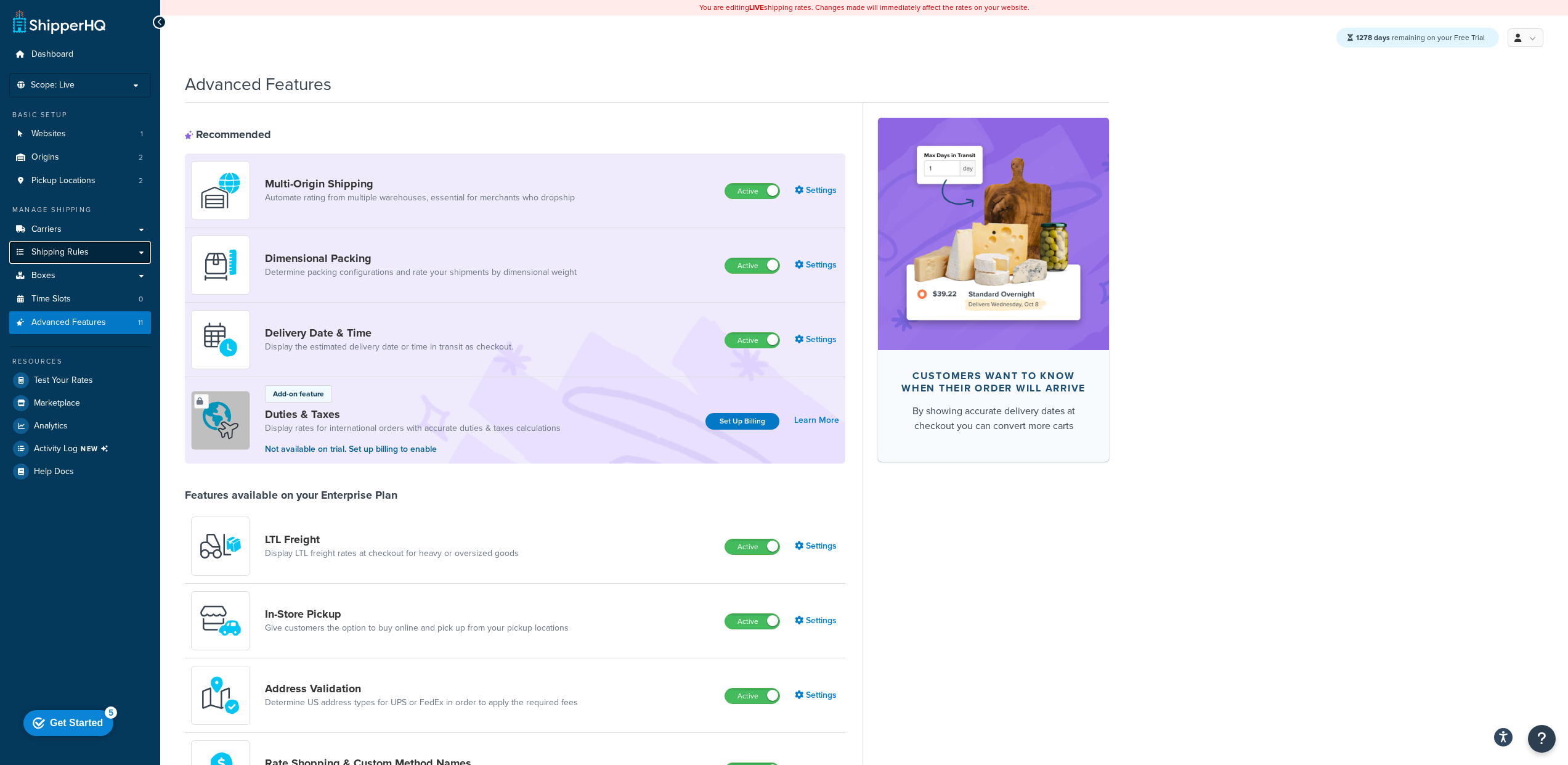 click on "Shipping Rules" at bounding box center (60, 252) 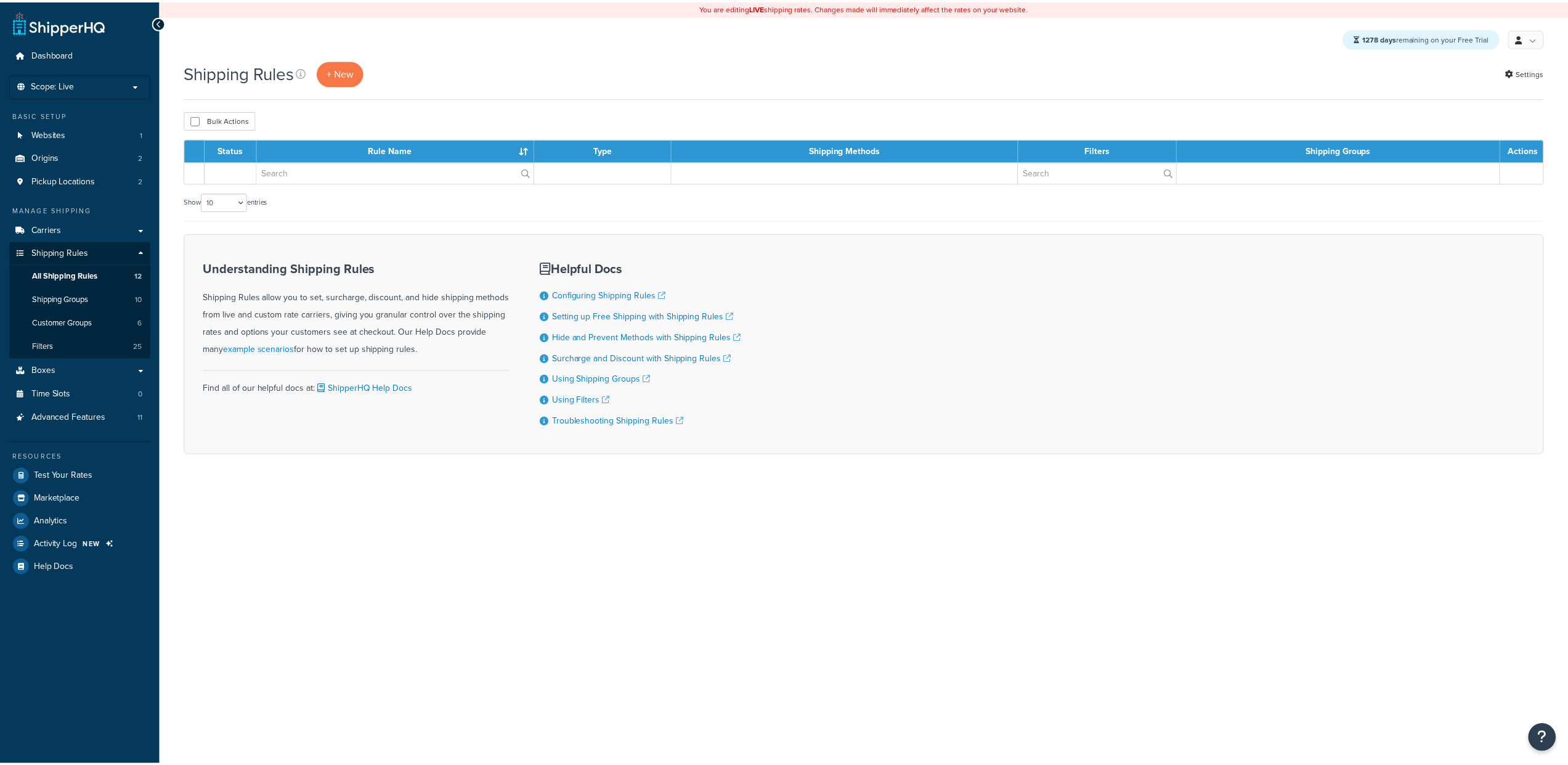 scroll, scrollTop: 0, scrollLeft: 0, axis: both 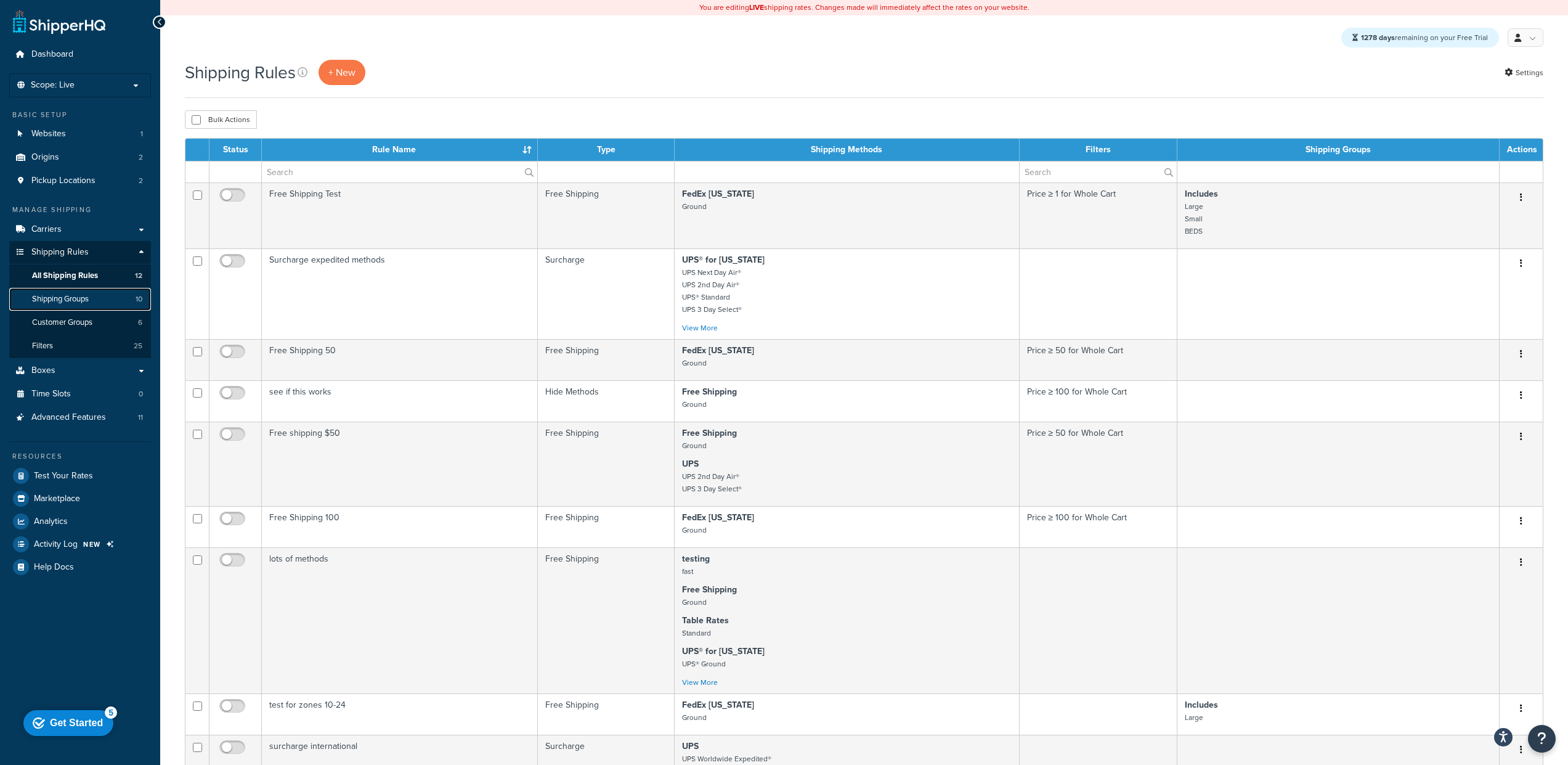 click on "Shipping Groups" at bounding box center [60, 299] 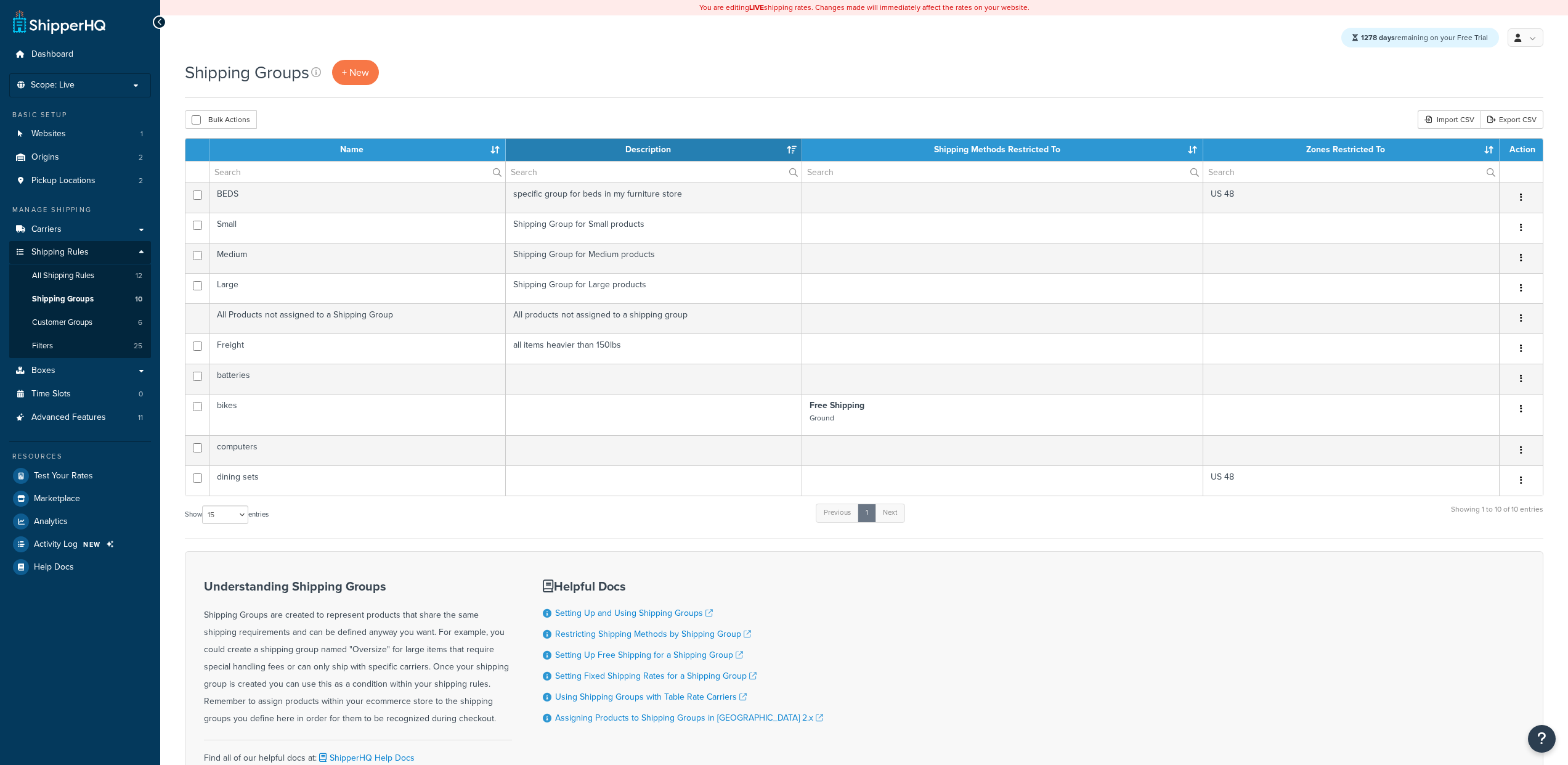 select on "15" 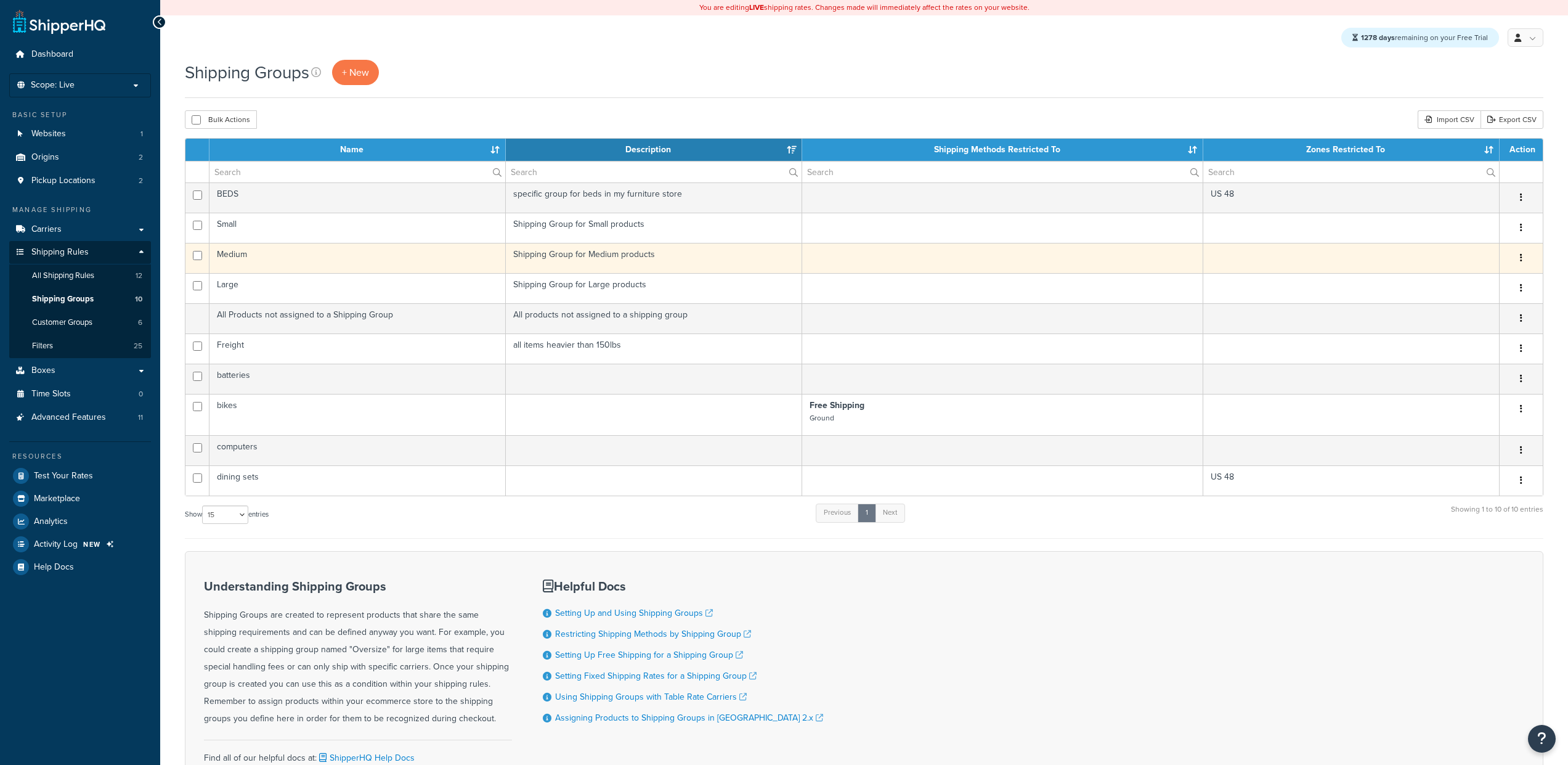 scroll, scrollTop: 0, scrollLeft: 0, axis: both 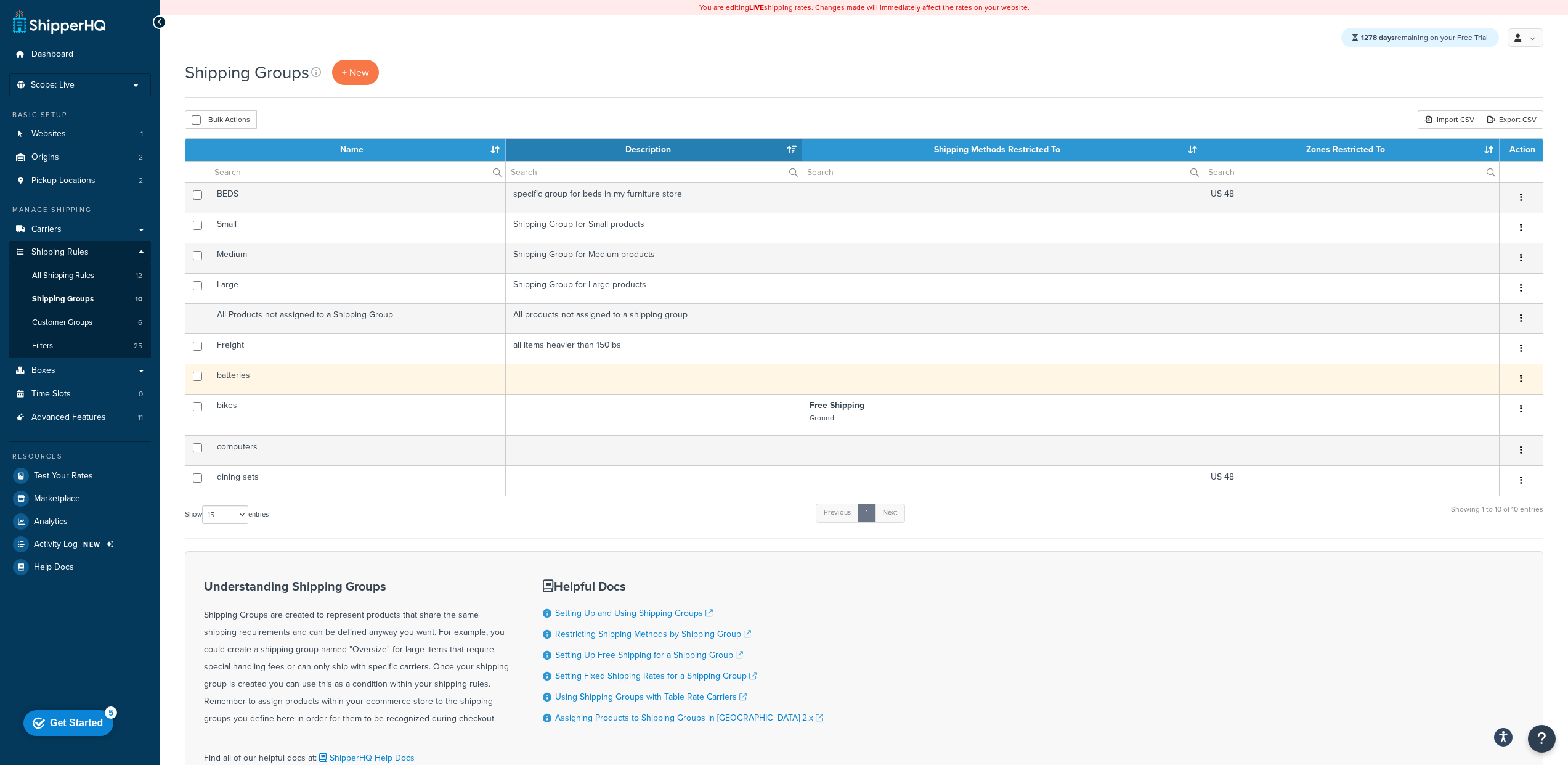 click on "batteries" at bounding box center [357, 378] 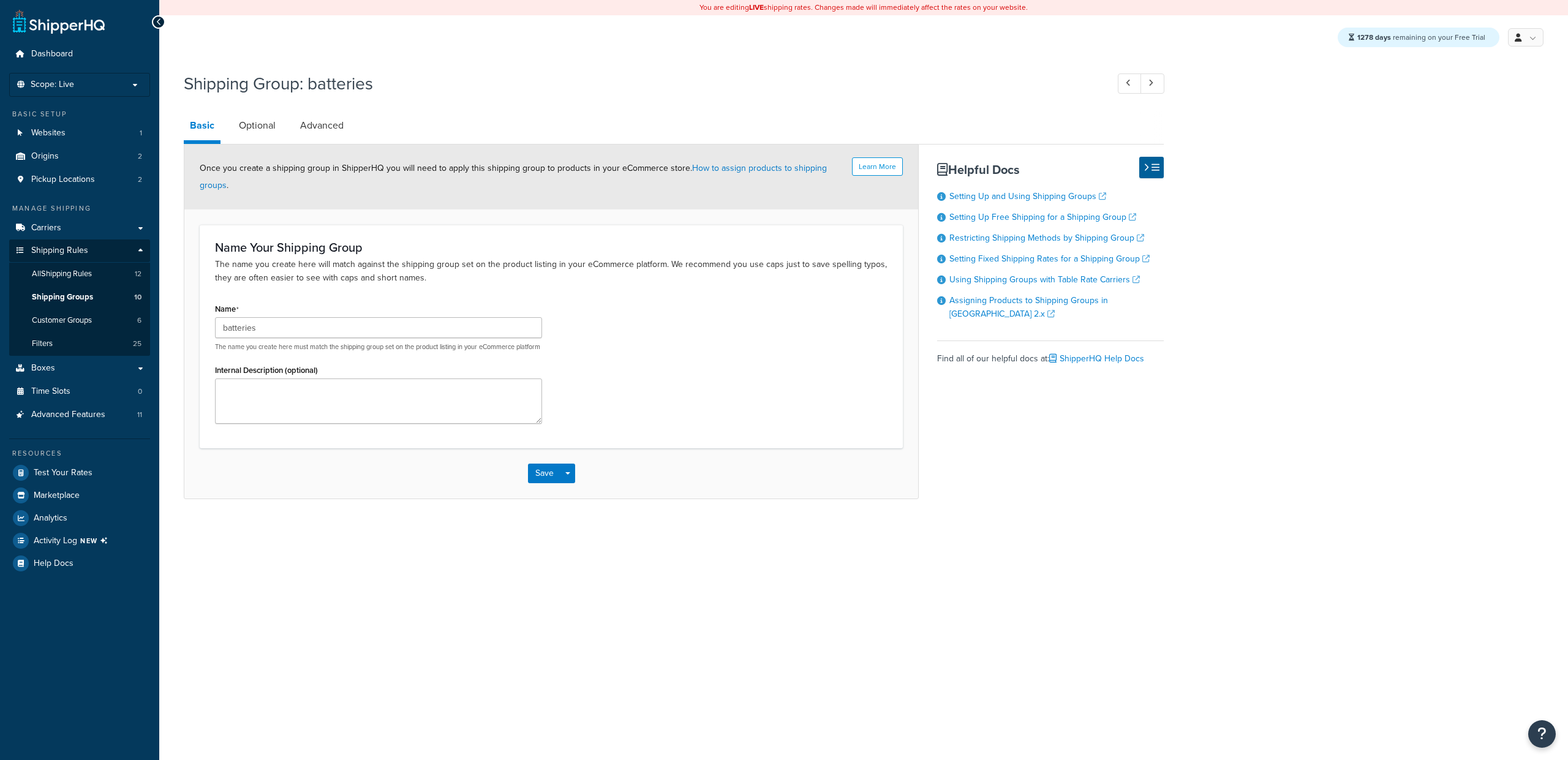 scroll, scrollTop: 0, scrollLeft: 0, axis: both 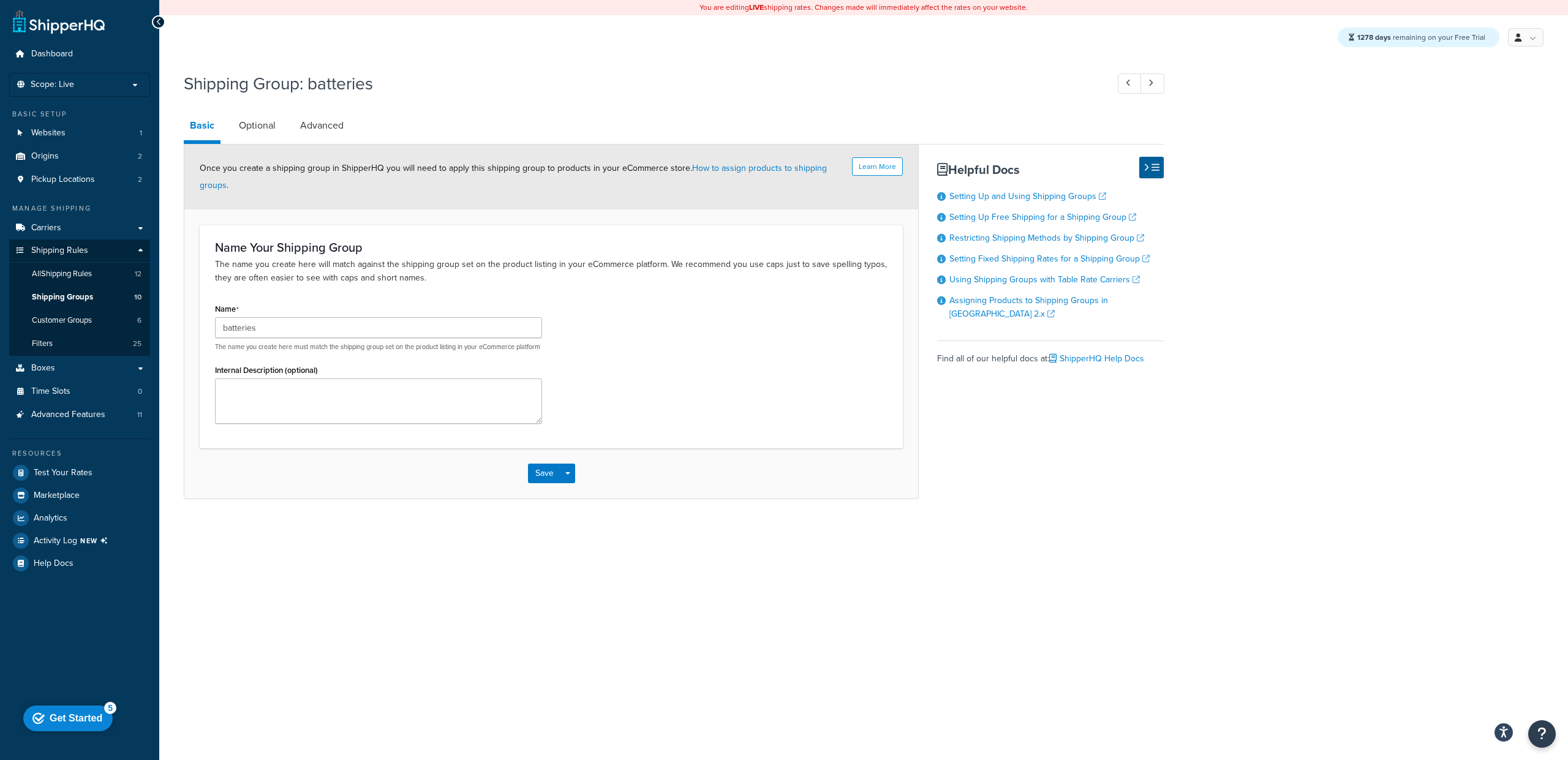 click on "Basic   Optional   Advanced" at bounding box center (3216, 127) 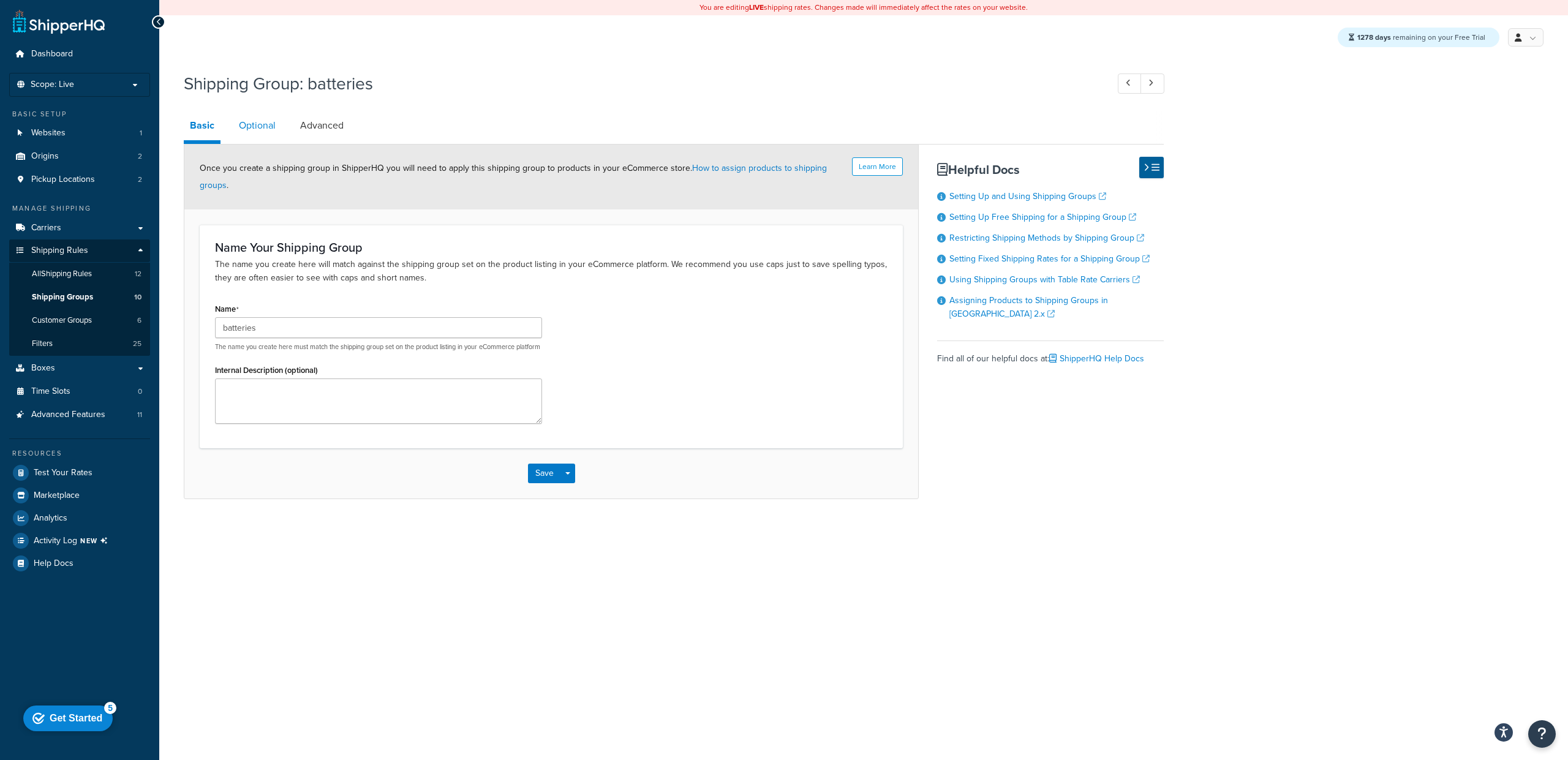 click on "Optional" at bounding box center (257, 126) 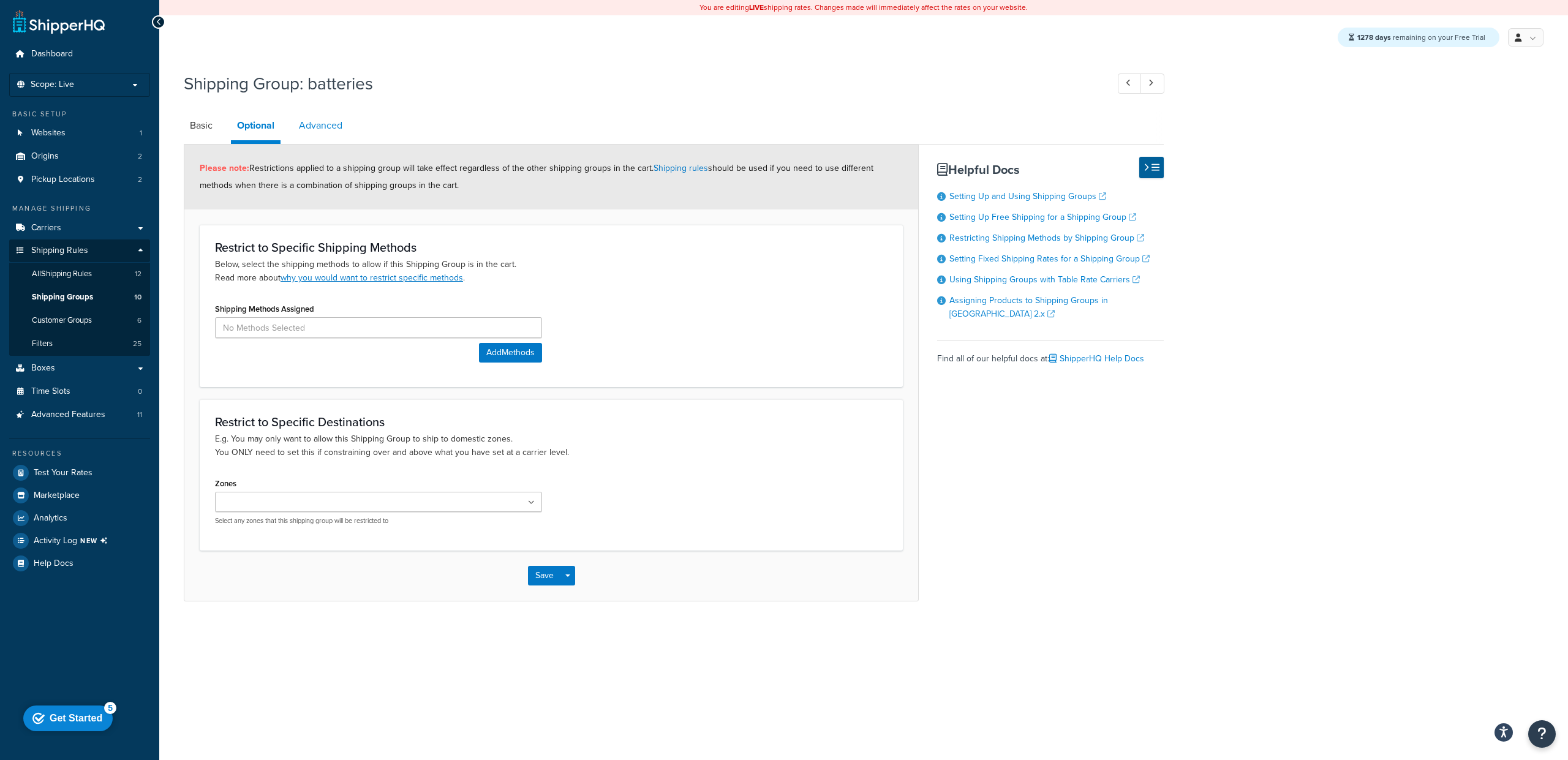 click on "Advanced" at bounding box center (320, 126) 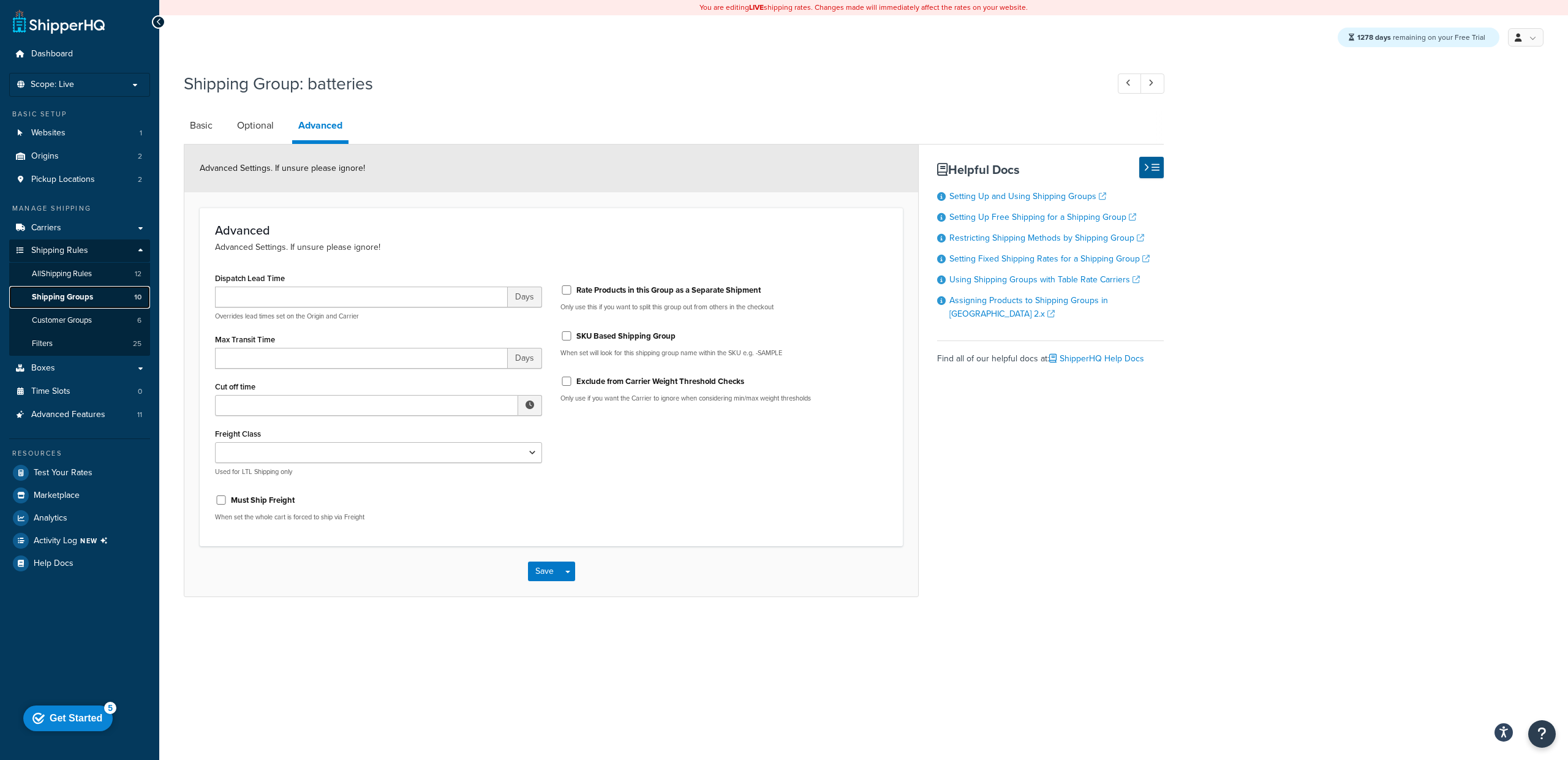 click on "Shipping Groups" at bounding box center (62, 297) 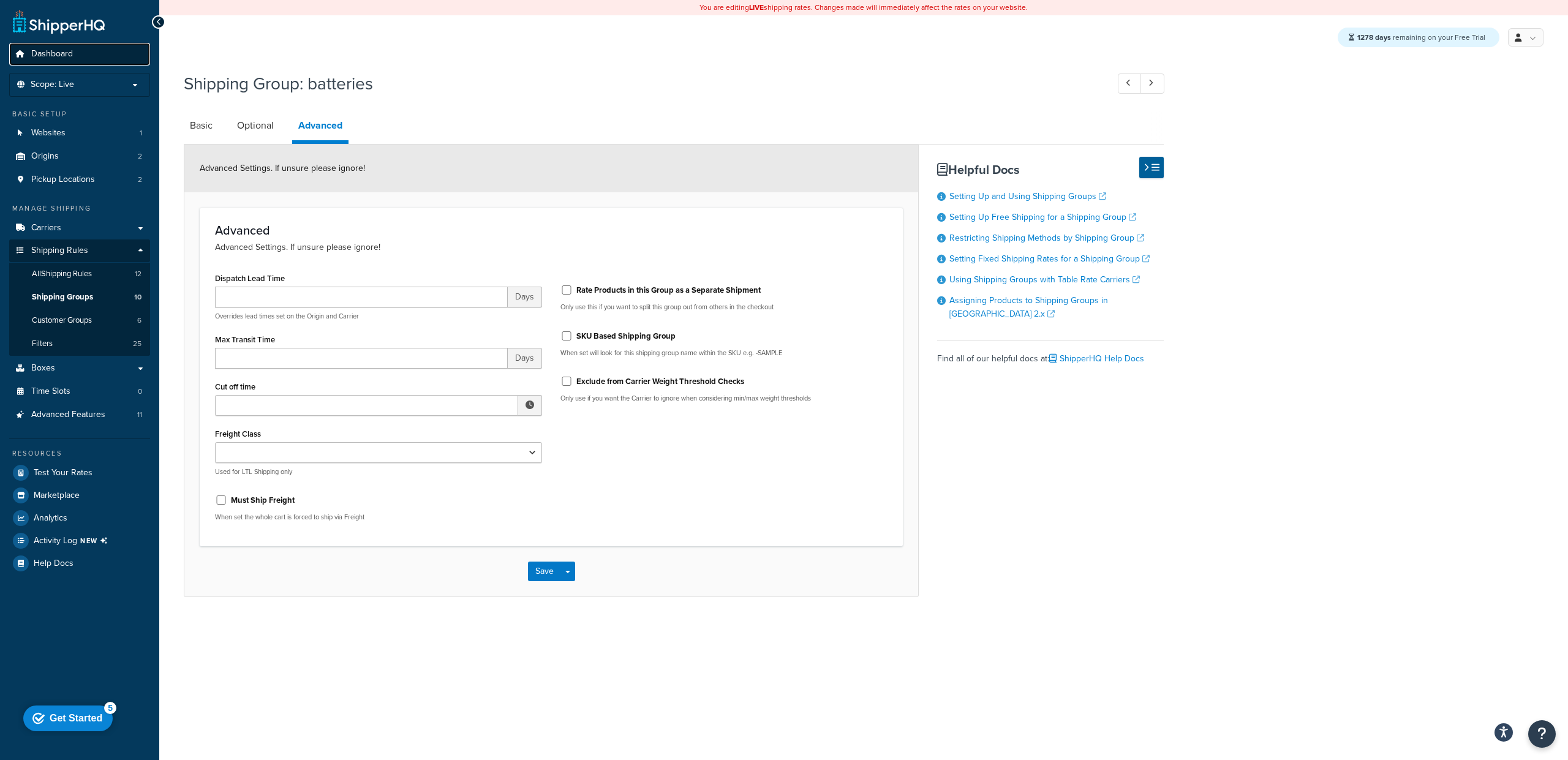 click on "Dashboard" at bounding box center (52, 54) 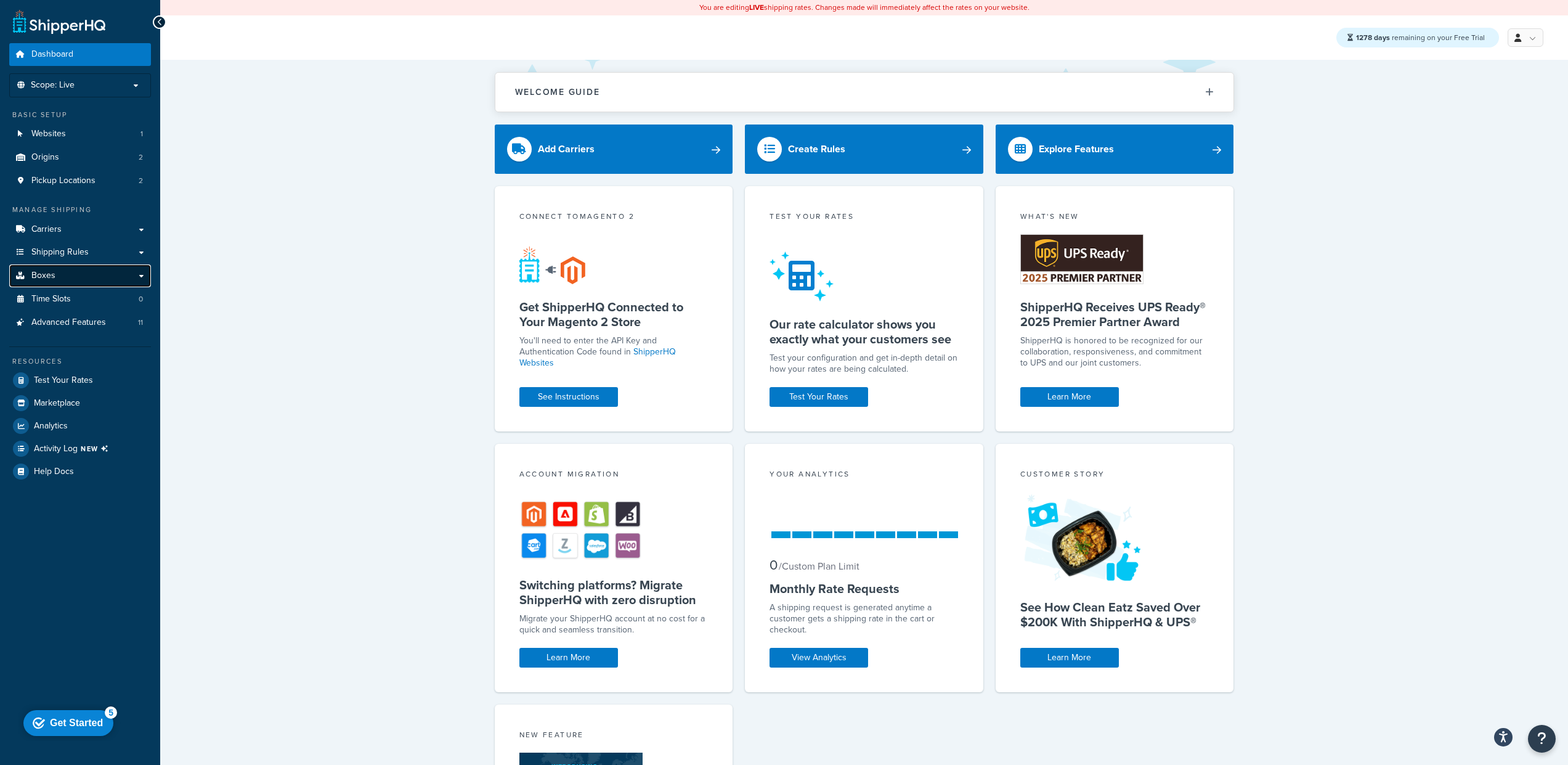 click on "Boxes" at bounding box center [80, 276] 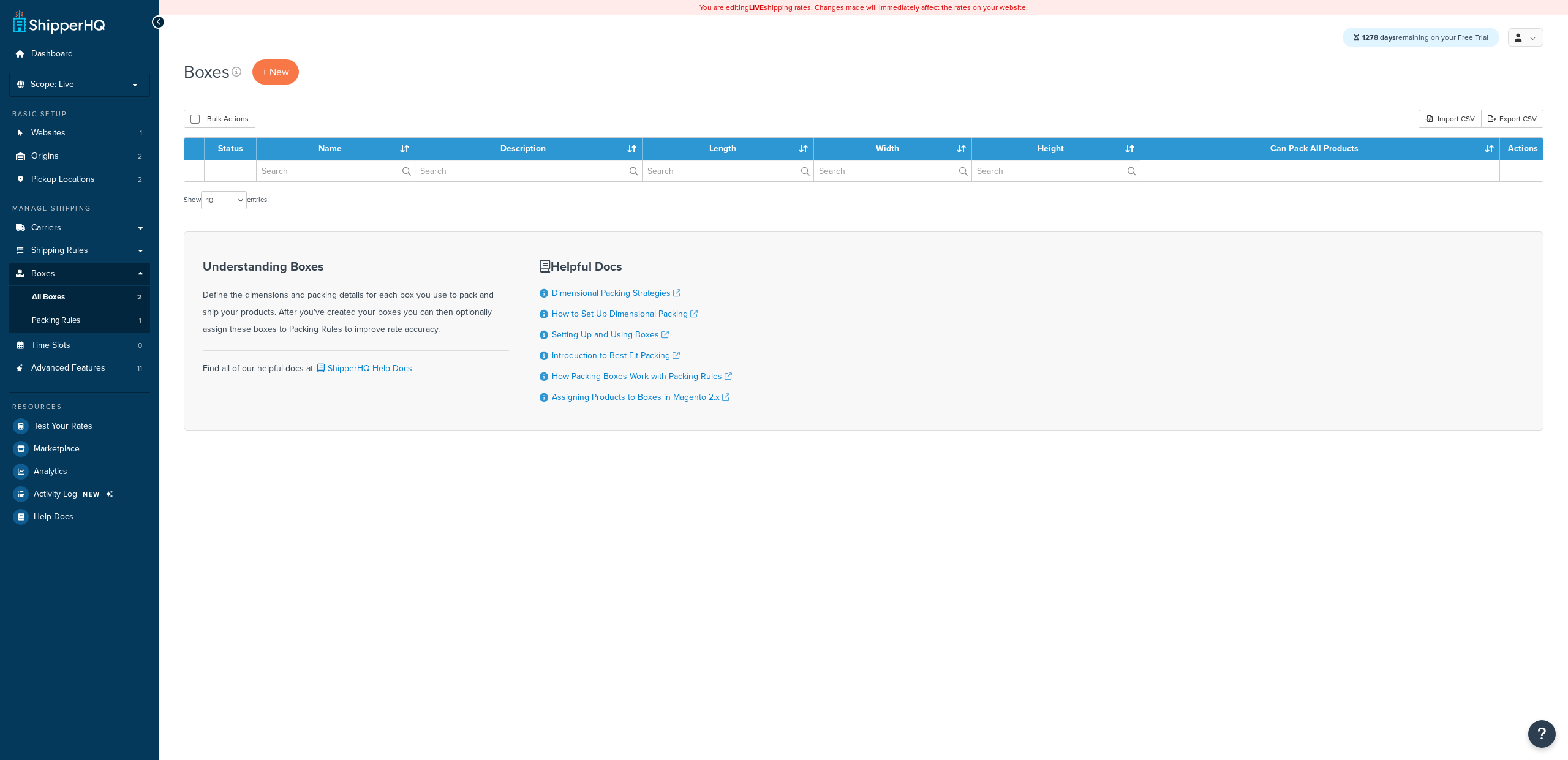 scroll, scrollTop: 0, scrollLeft: 0, axis: both 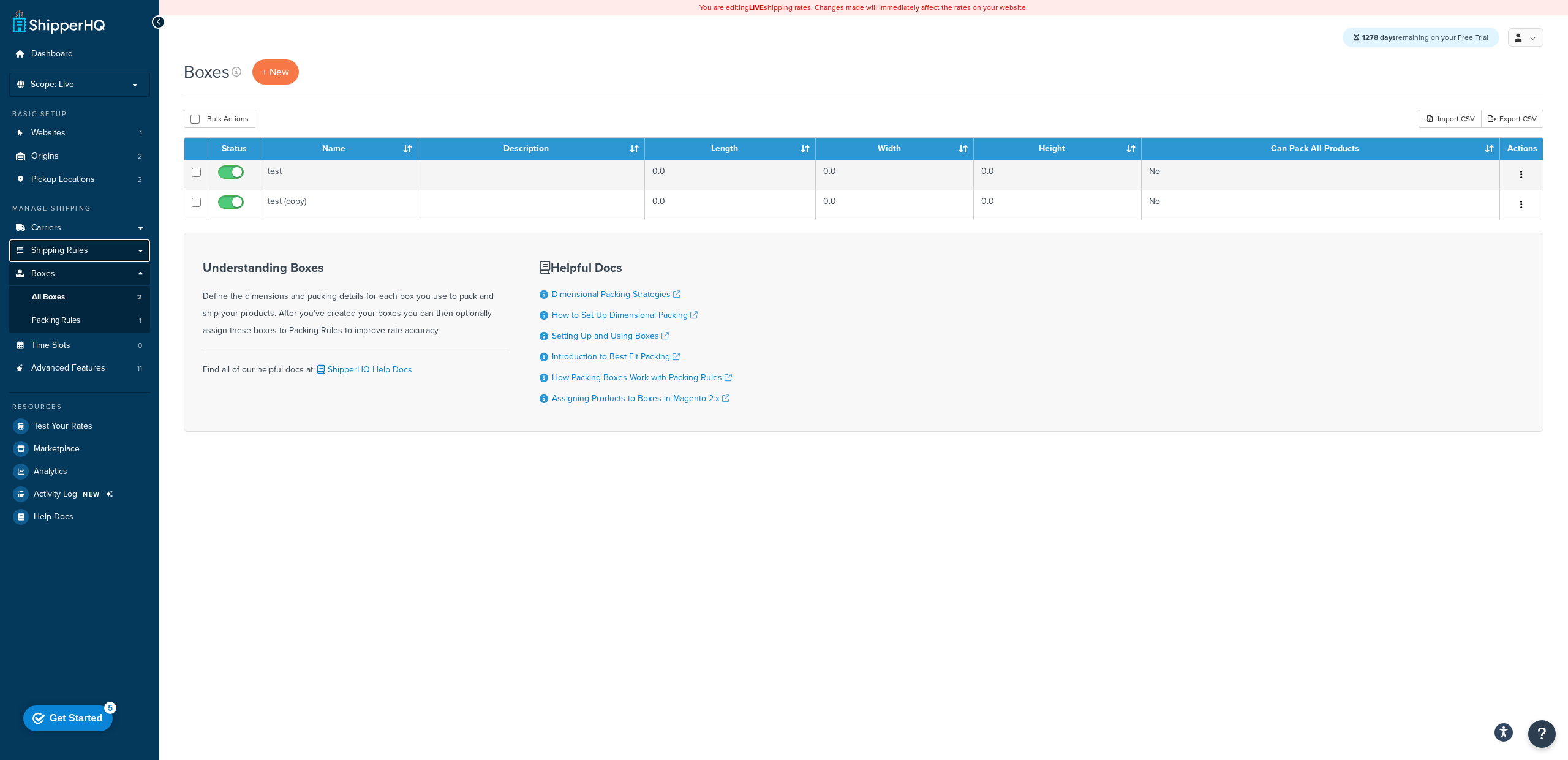 click on "Shipping Rules" at bounding box center [80, 250] 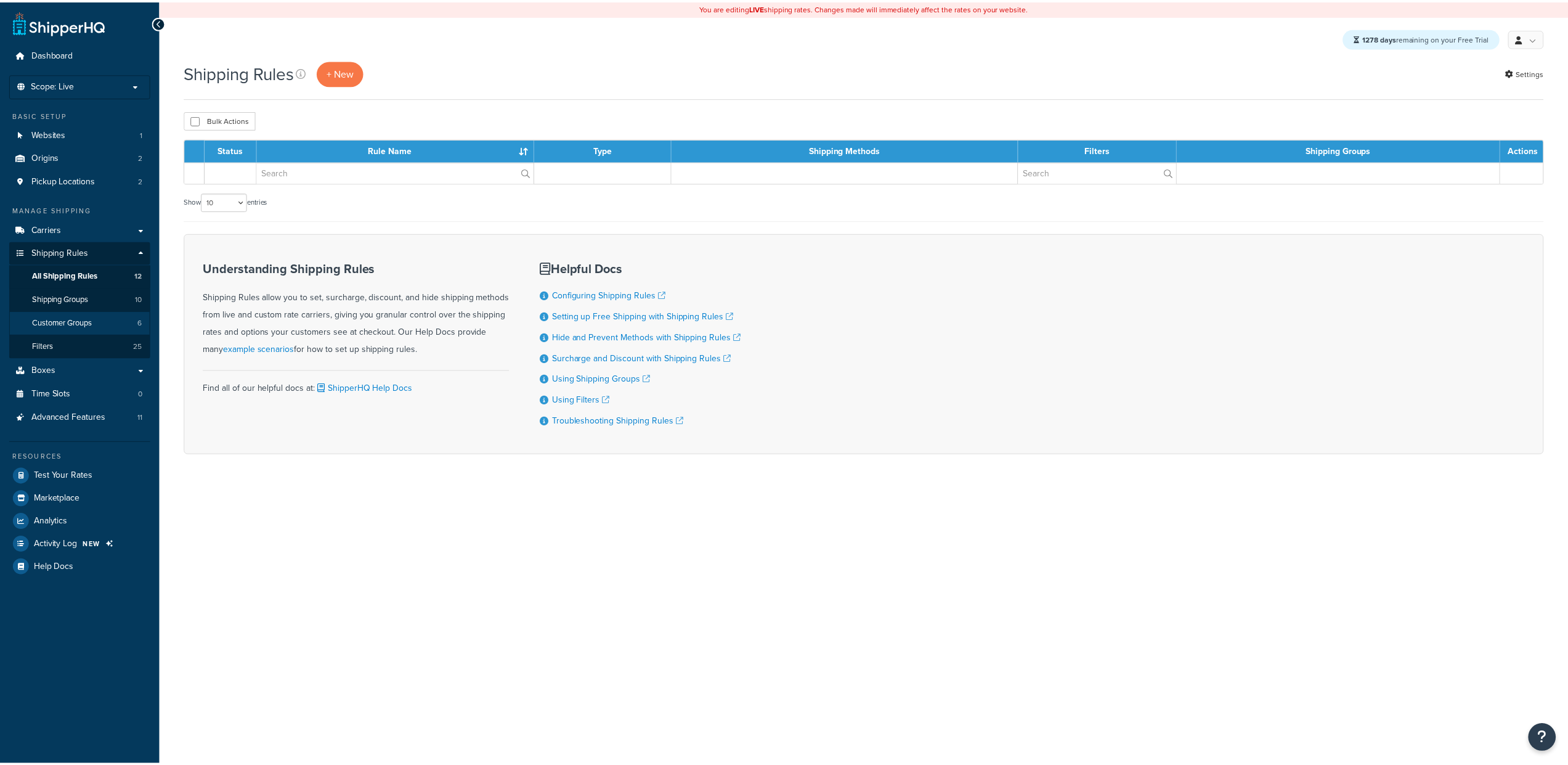 scroll, scrollTop: 0, scrollLeft: 0, axis: both 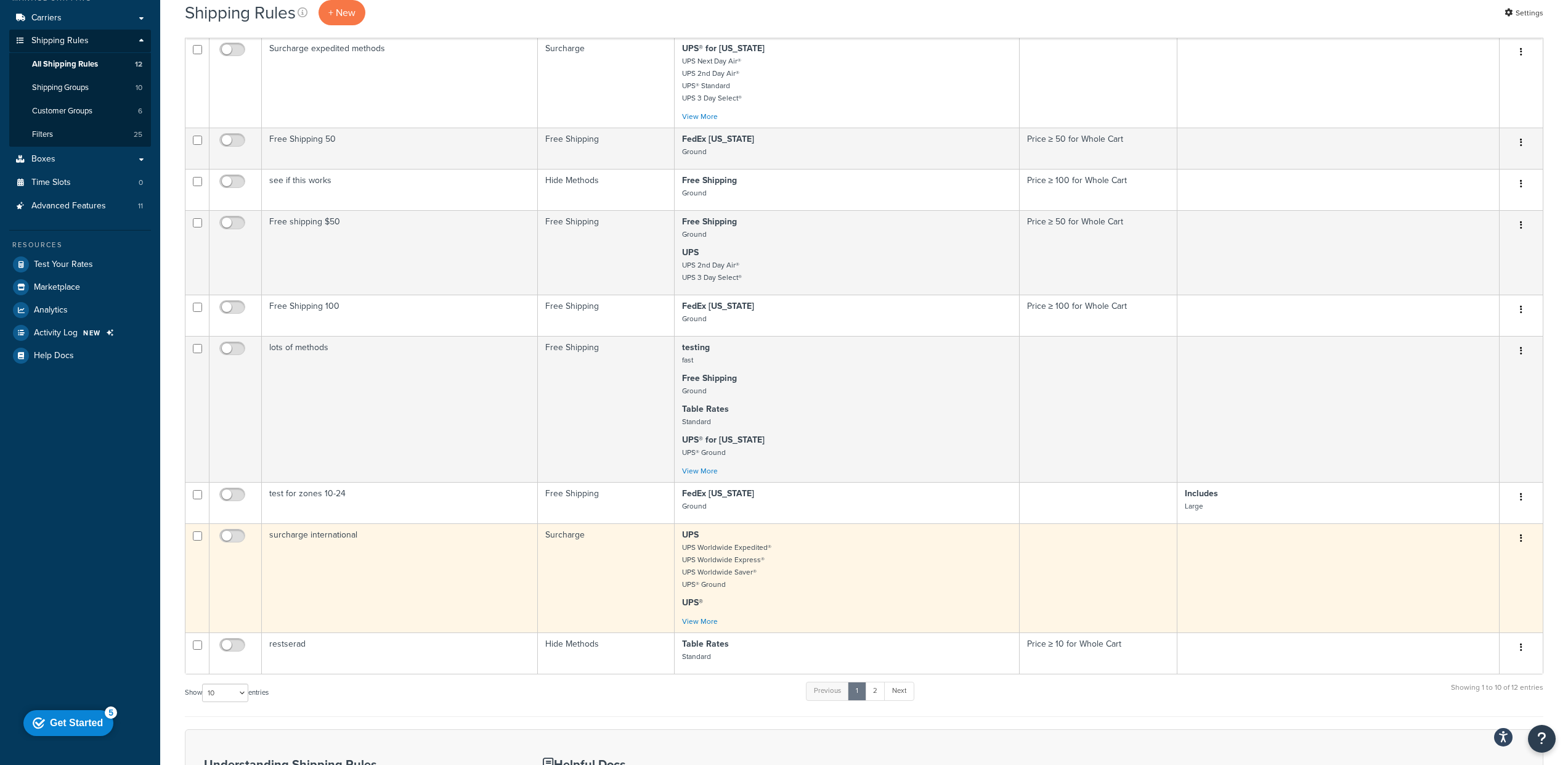 click on "UPS UPS Worldwide Expedited® UPS Worldwide Express® UPS Worldwide Saver® UPS® Ground" at bounding box center (847, 560) 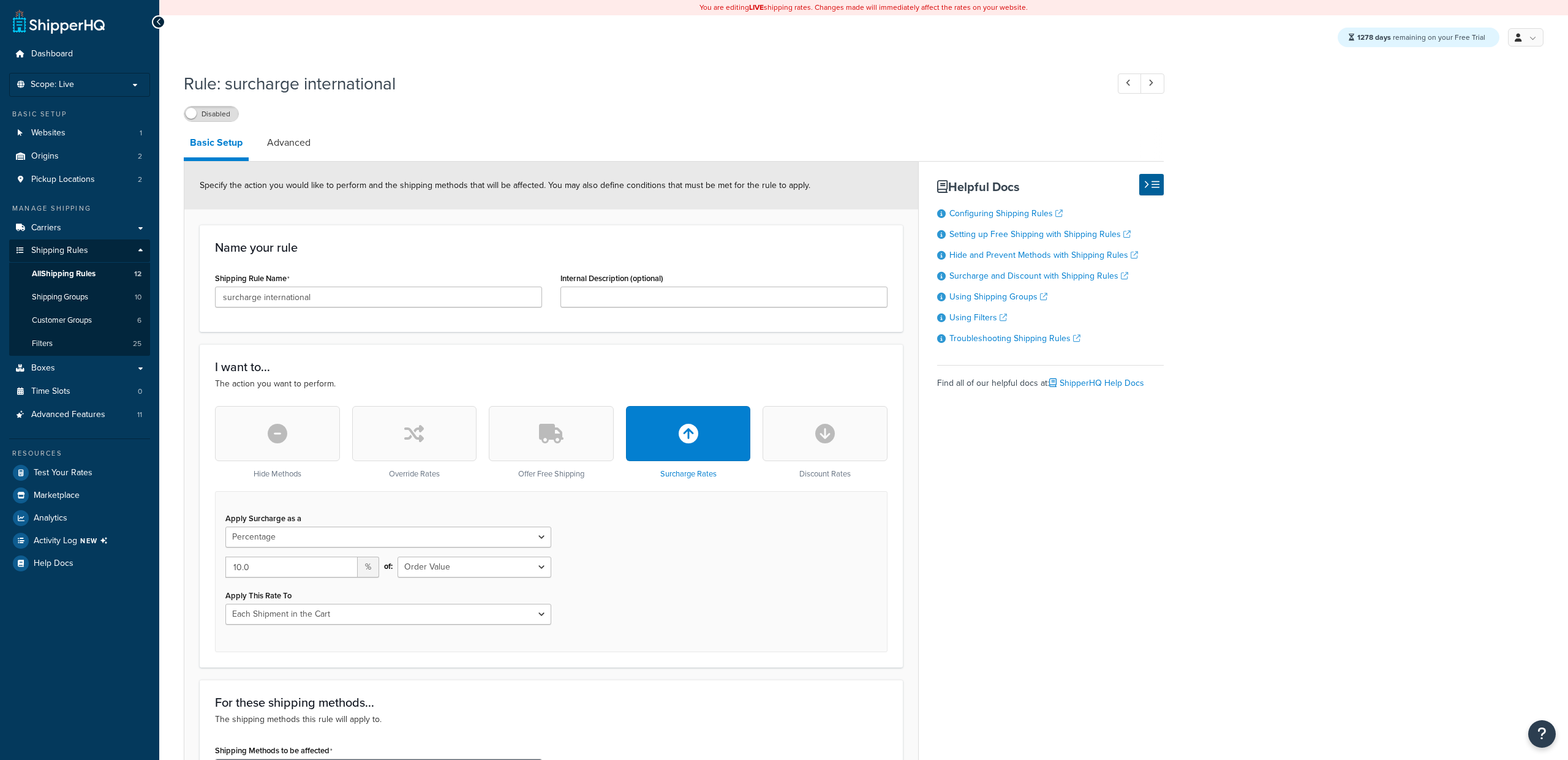 select on "PERCENTAGE" 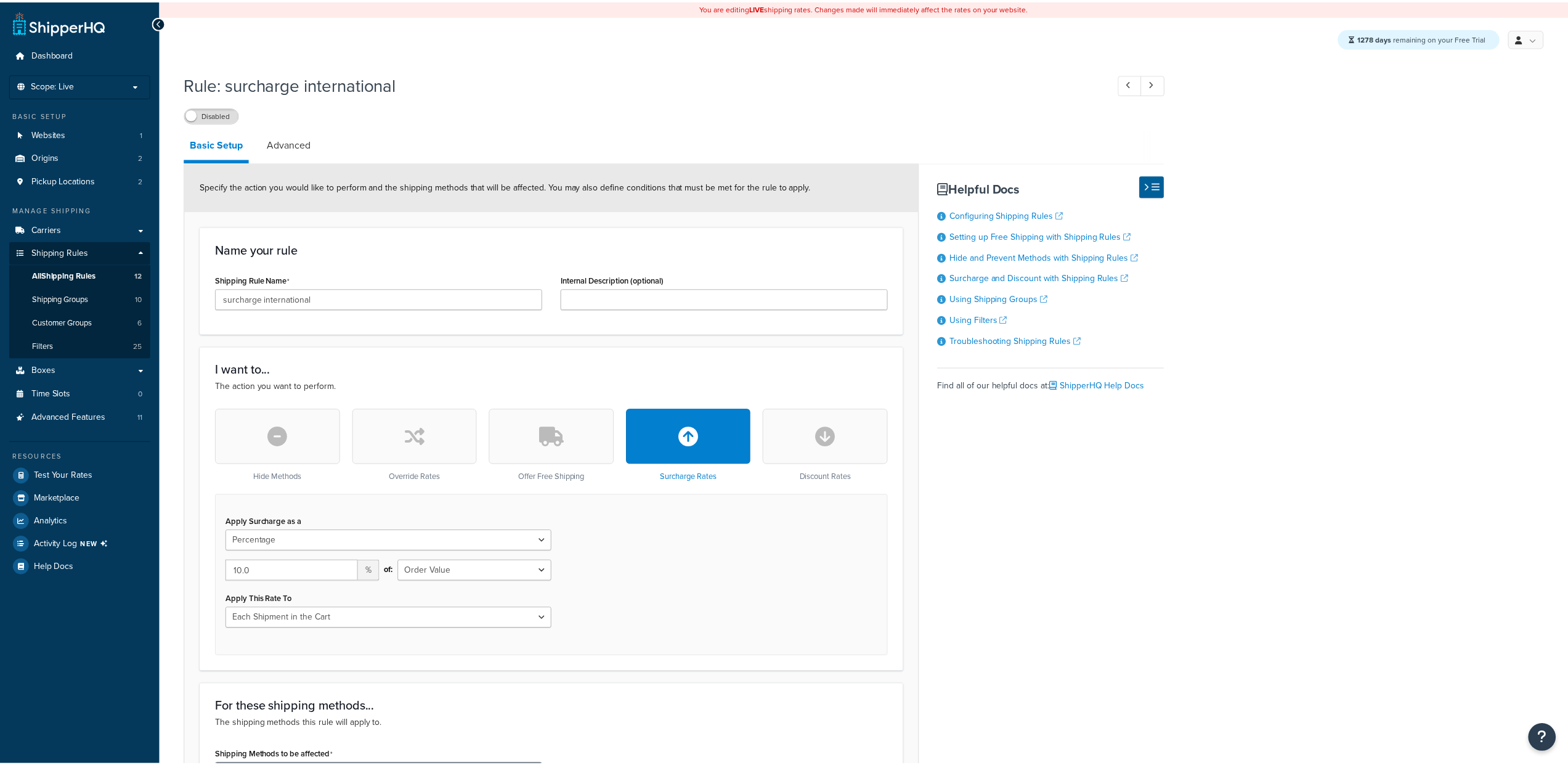 scroll, scrollTop: 0, scrollLeft: 0, axis: both 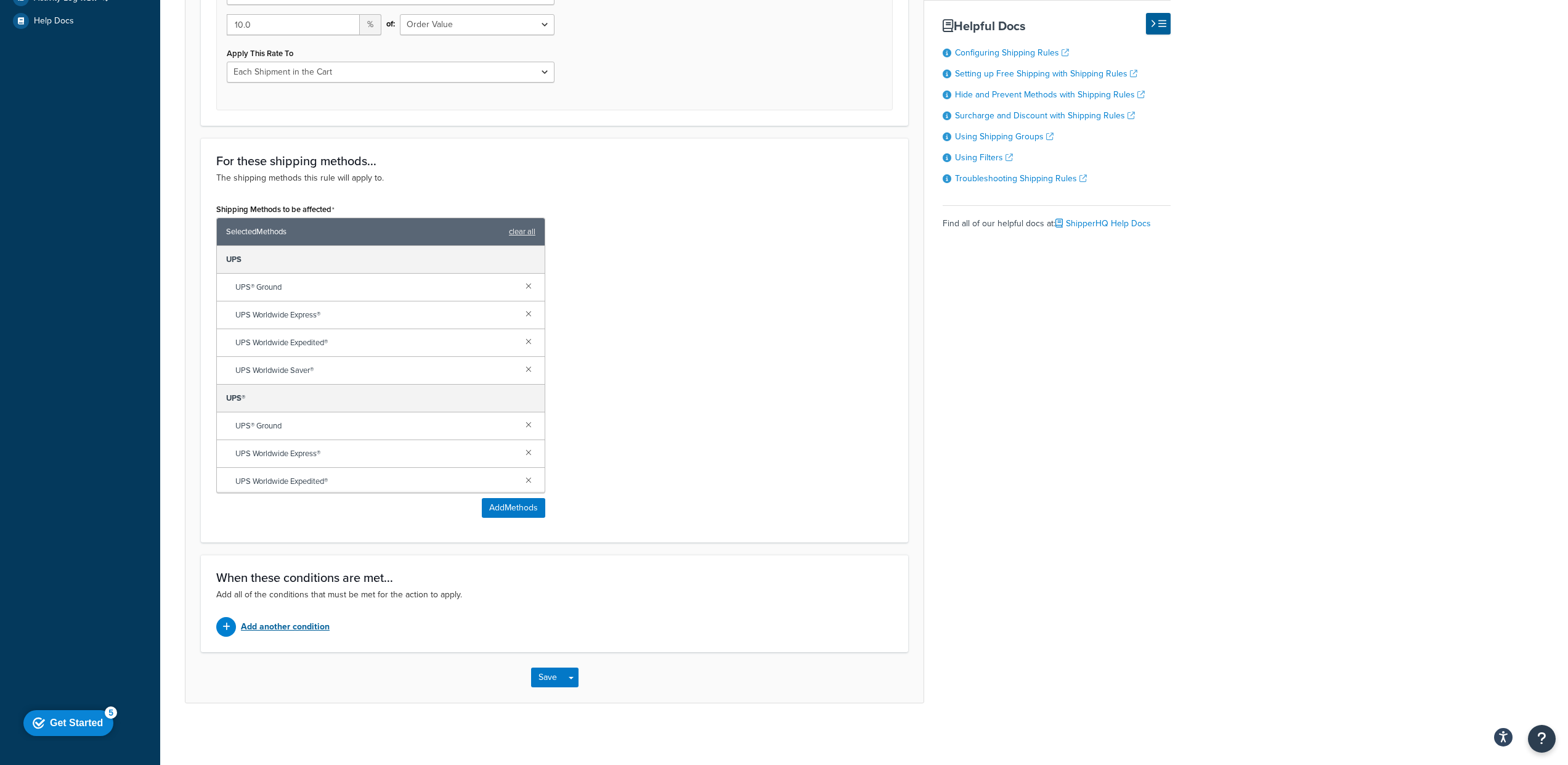 click on "Add another condition" at bounding box center [285, 627] 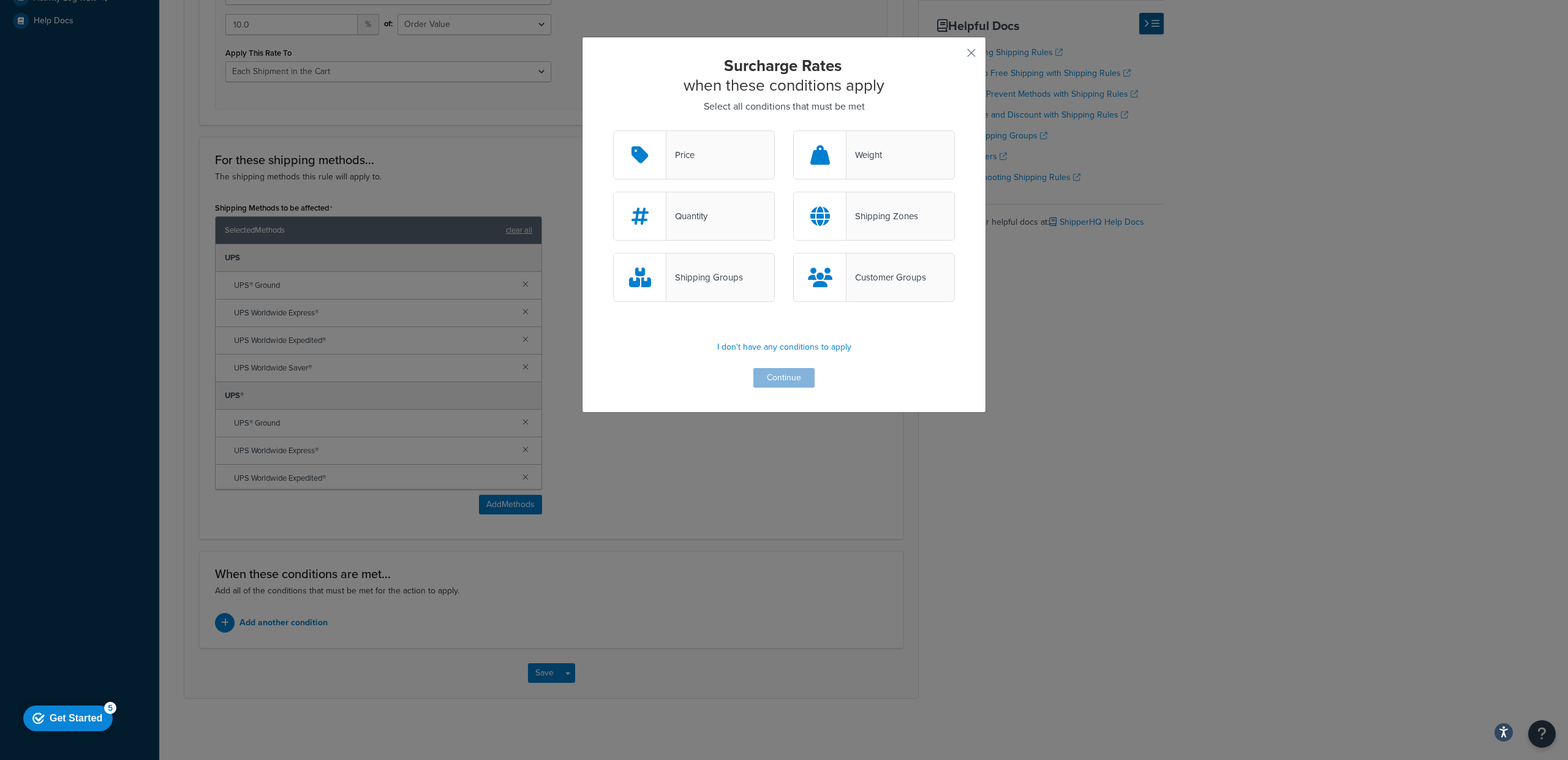 click on "Shipping Zones" at bounding box center (874, 216) 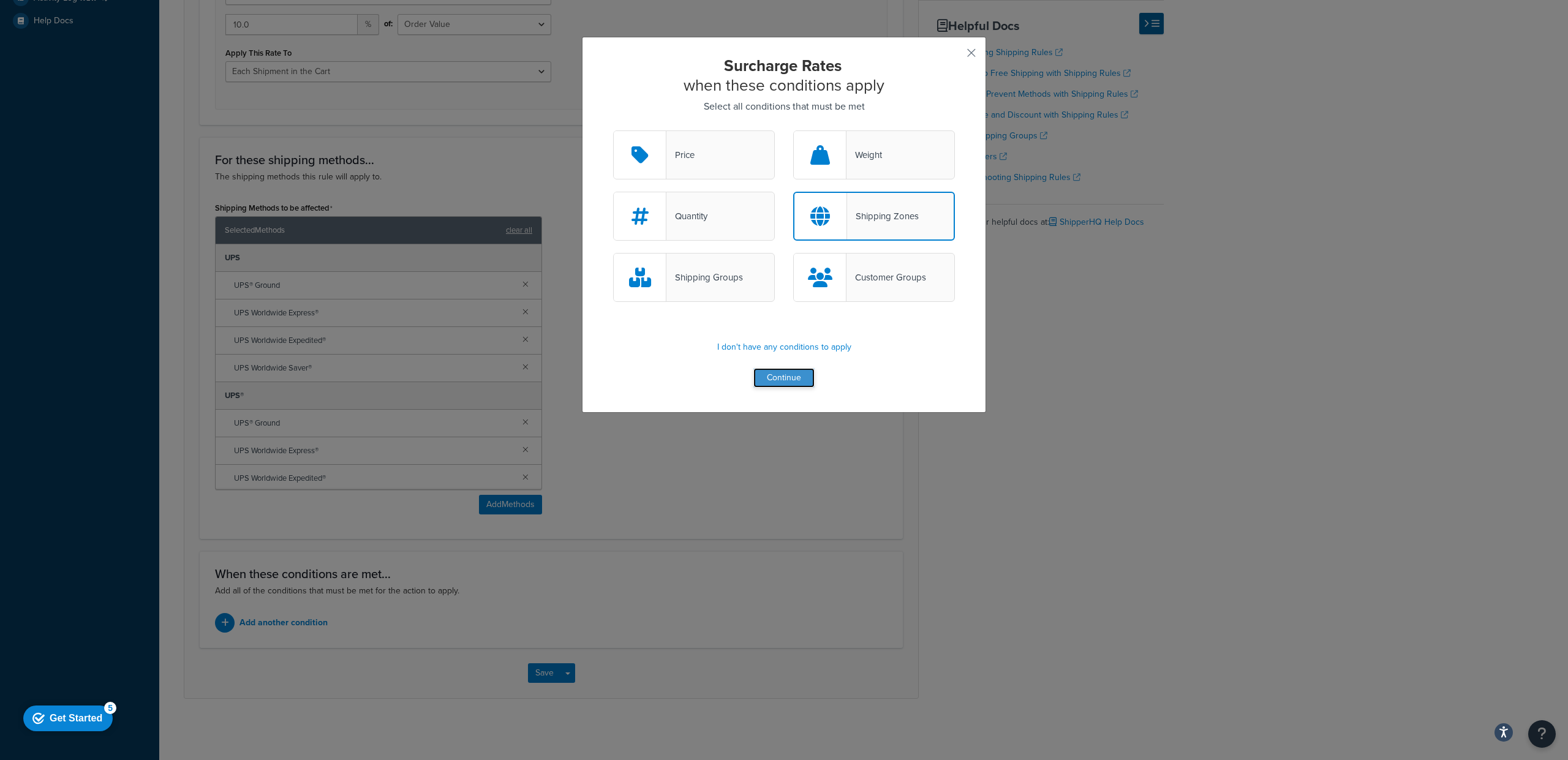 click on "Continue" at bounding box center [784, 378] 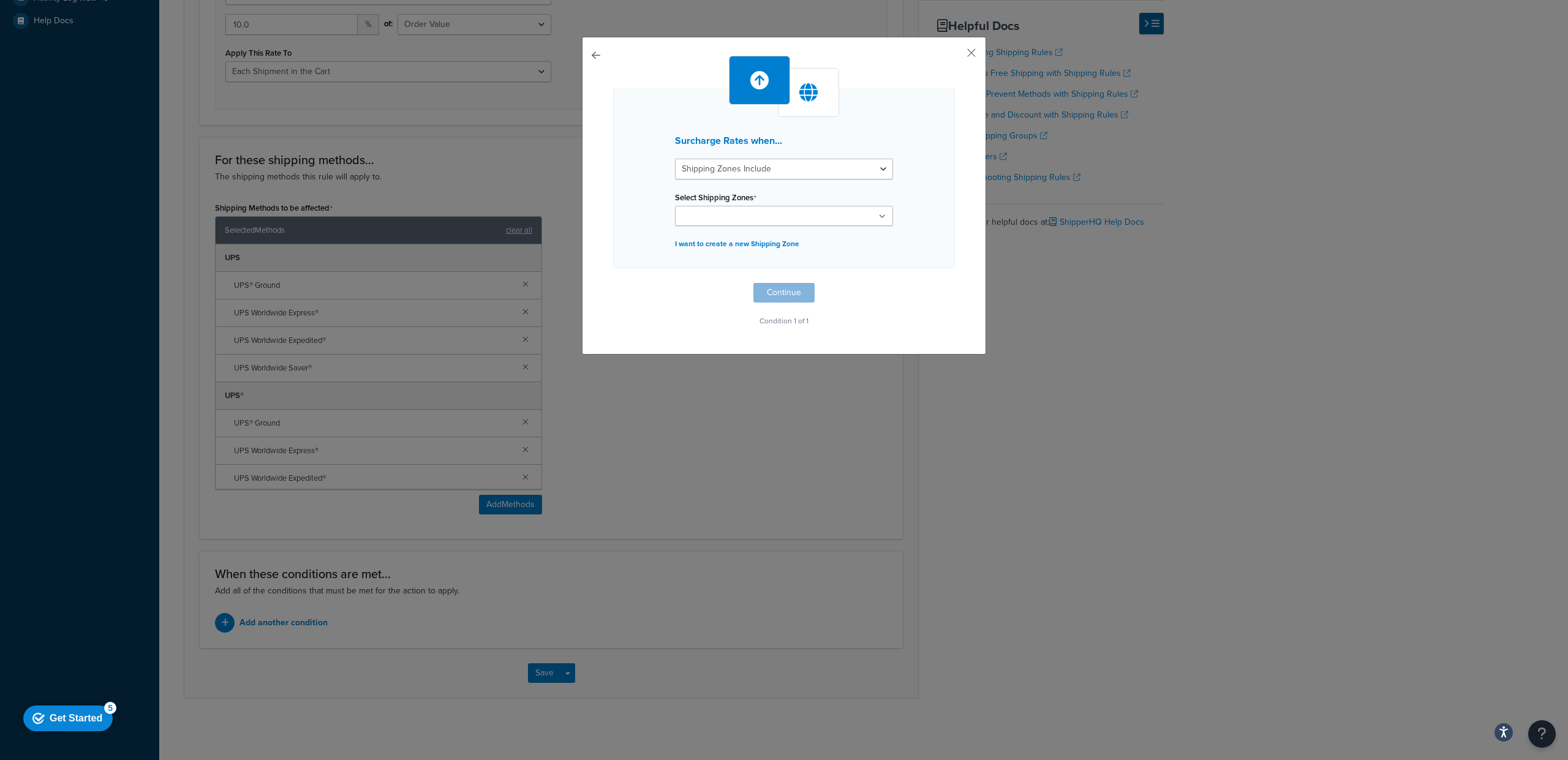 click on "Select Shipping Zones" at bounding box center (733, 217) 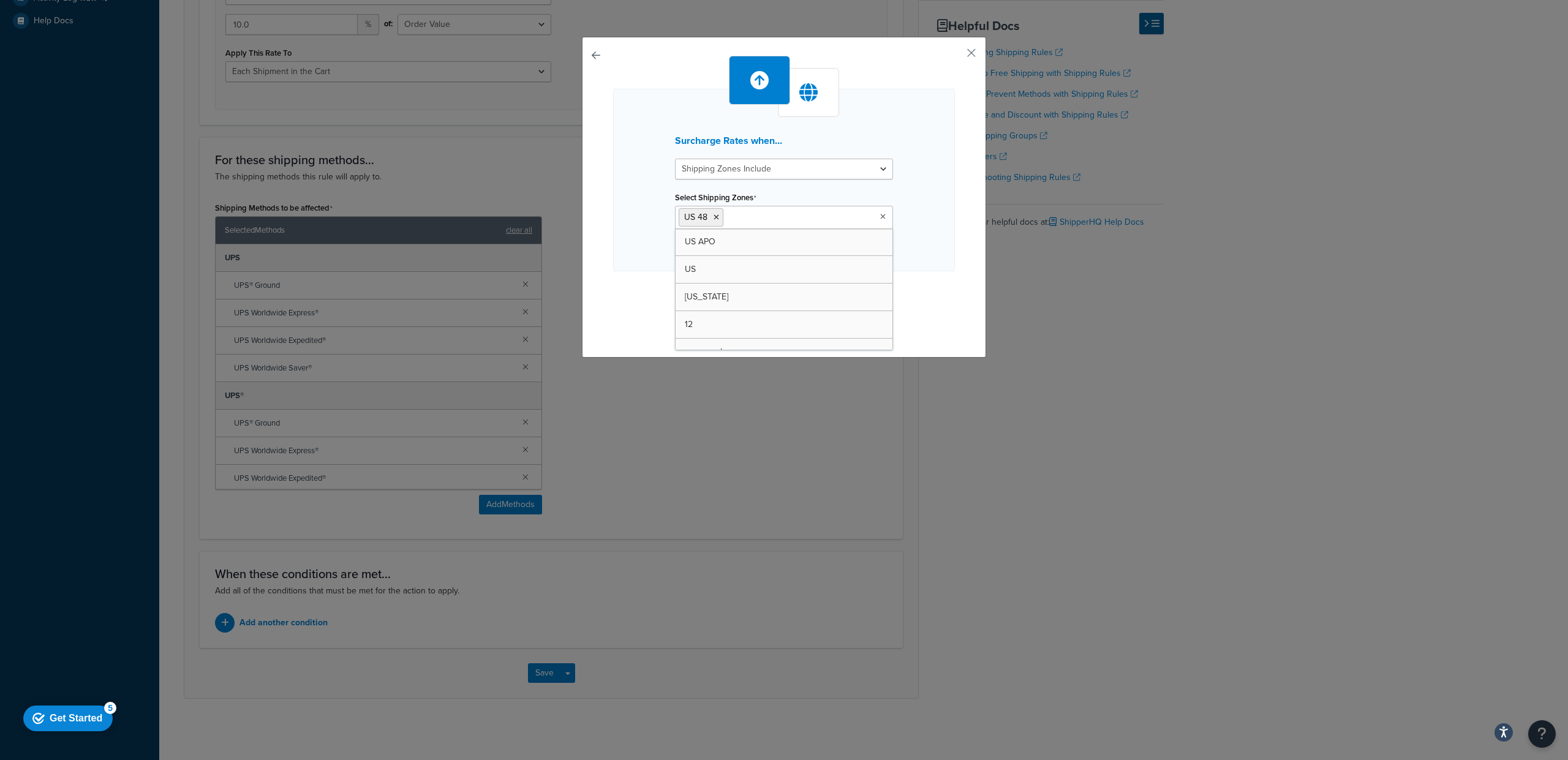 click on "Surcharge Rates when...   Shipping Zones Include  Shipping Zones Do Not Include  Select Shipping Zones   US 48   US APO US Texas 12 zone cool Alabama Austin Texas US POBox I want to create a new Shipping Zone" at bounding box center [784, 180] 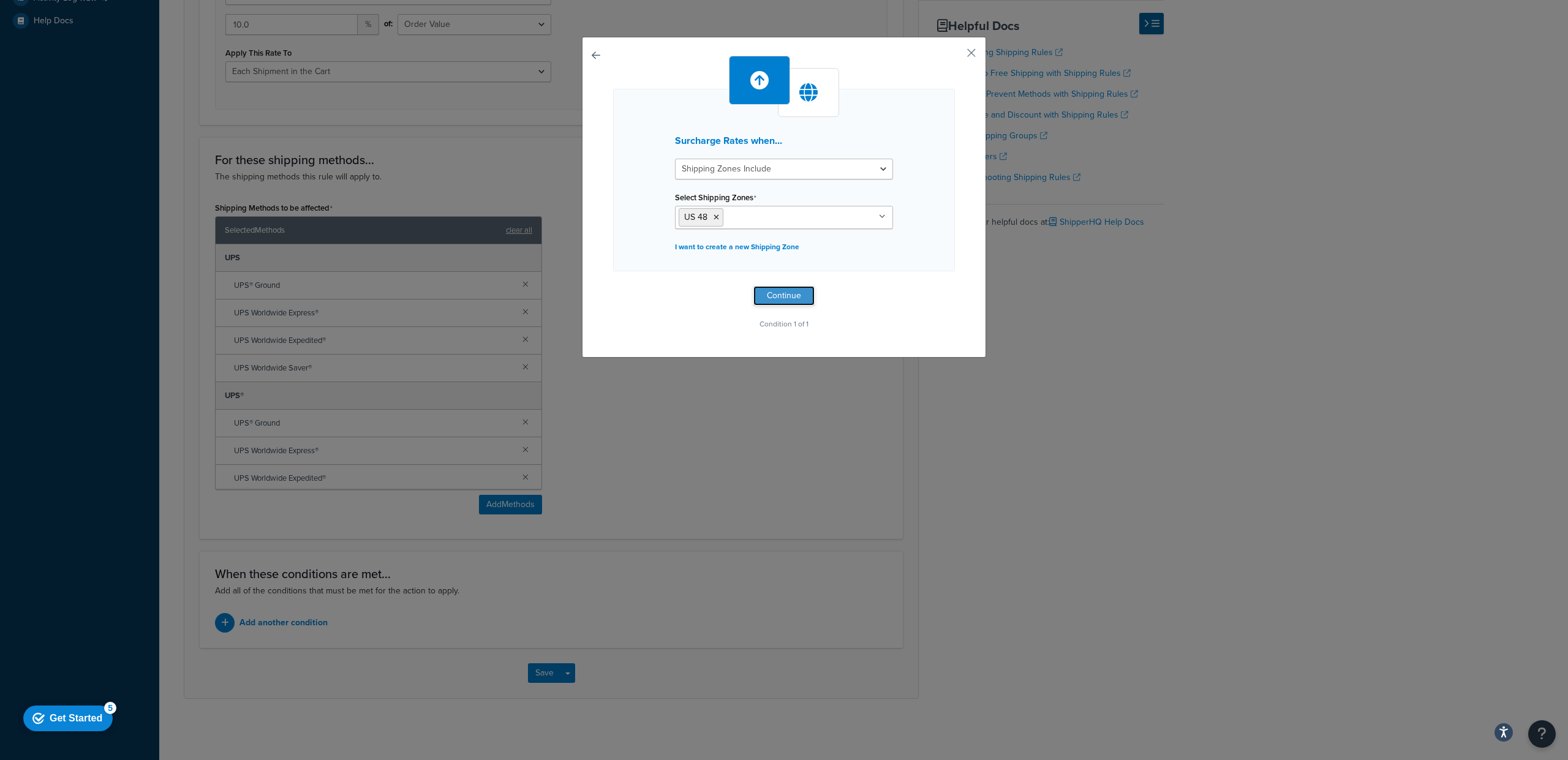 click on "Continue" at bounding box center [784, 296] 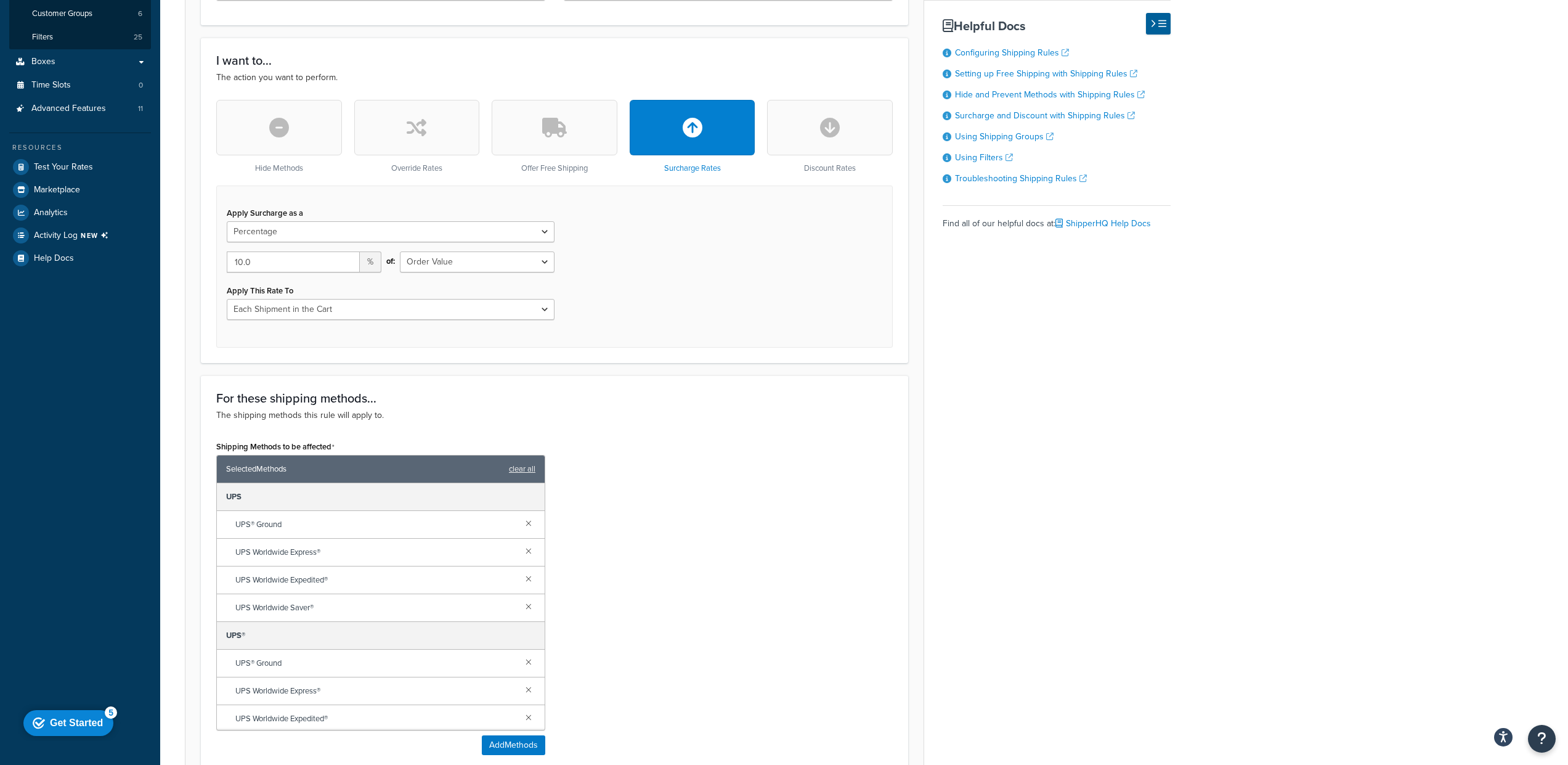 scroll, scrollTop: 657, scrollLeft: 0, axis: vertical 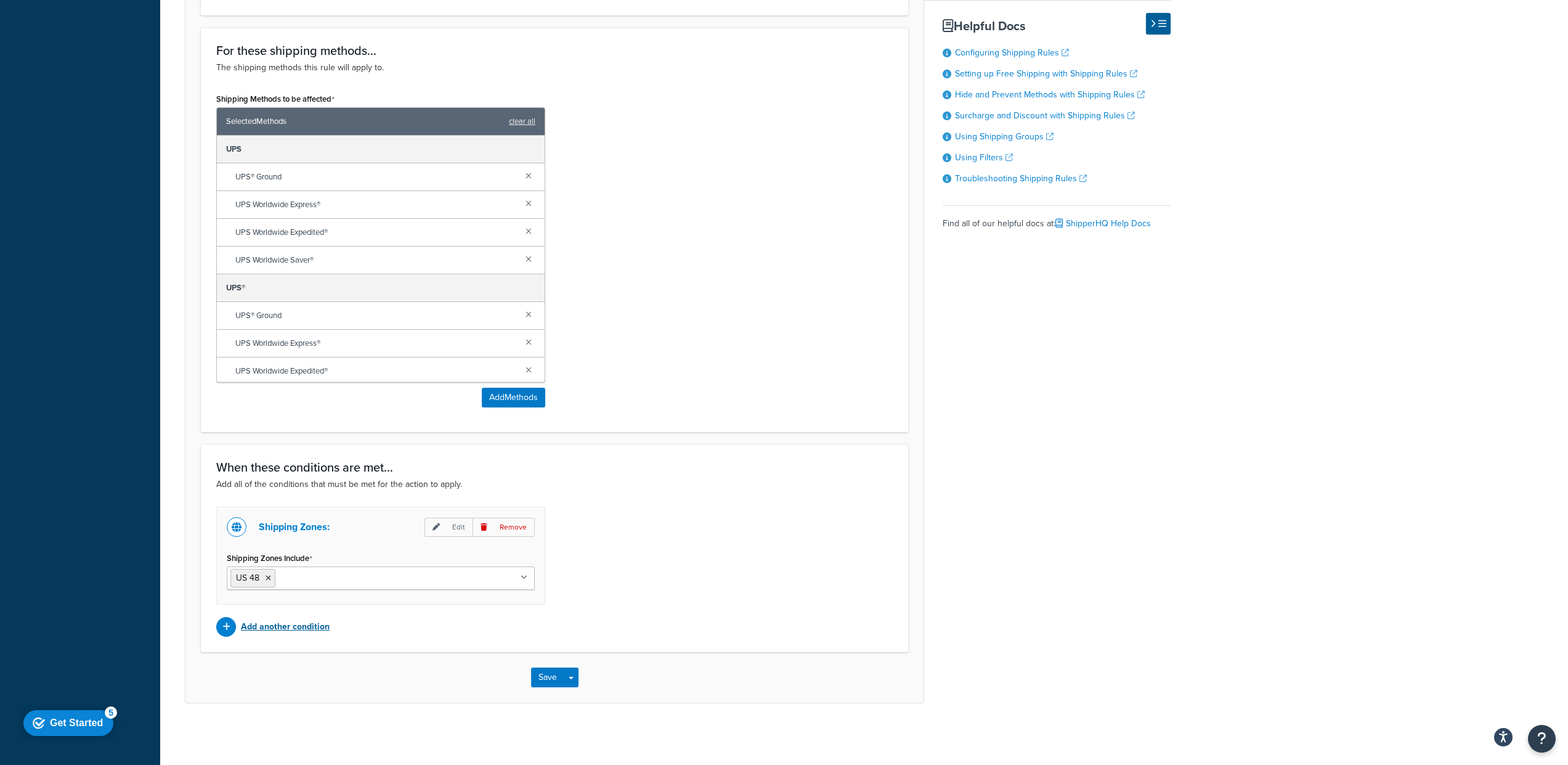 click on "Add another condition" at bounding box center [381, 627] 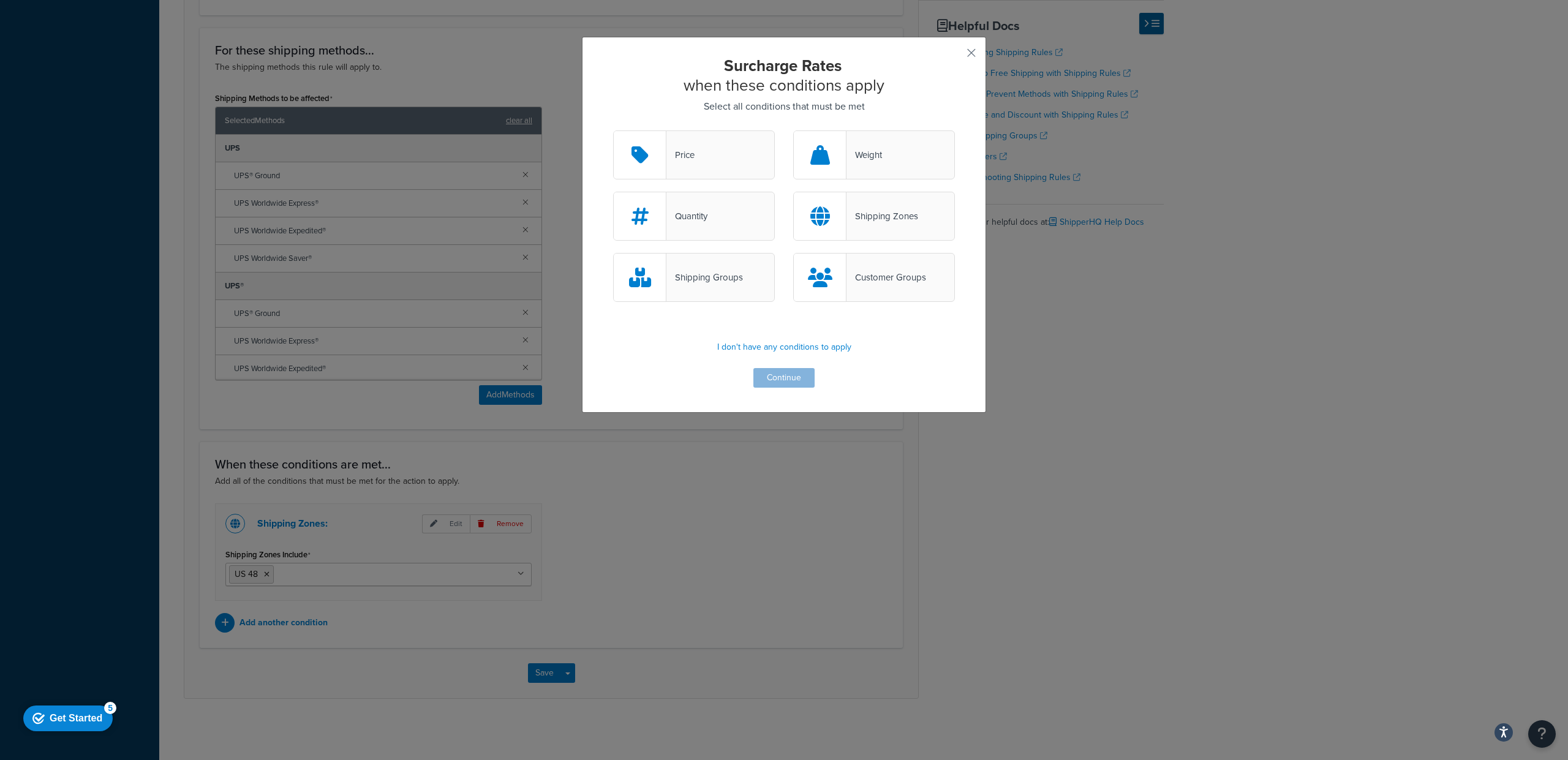 click on "Surcharge Rates when these conditions apply Select all conditions that must be met Price Weight Quantity Shipping Zones Shipping Groups Customer Groups I don't have any conditions to apply Continue" at bounding box center (784, 225) 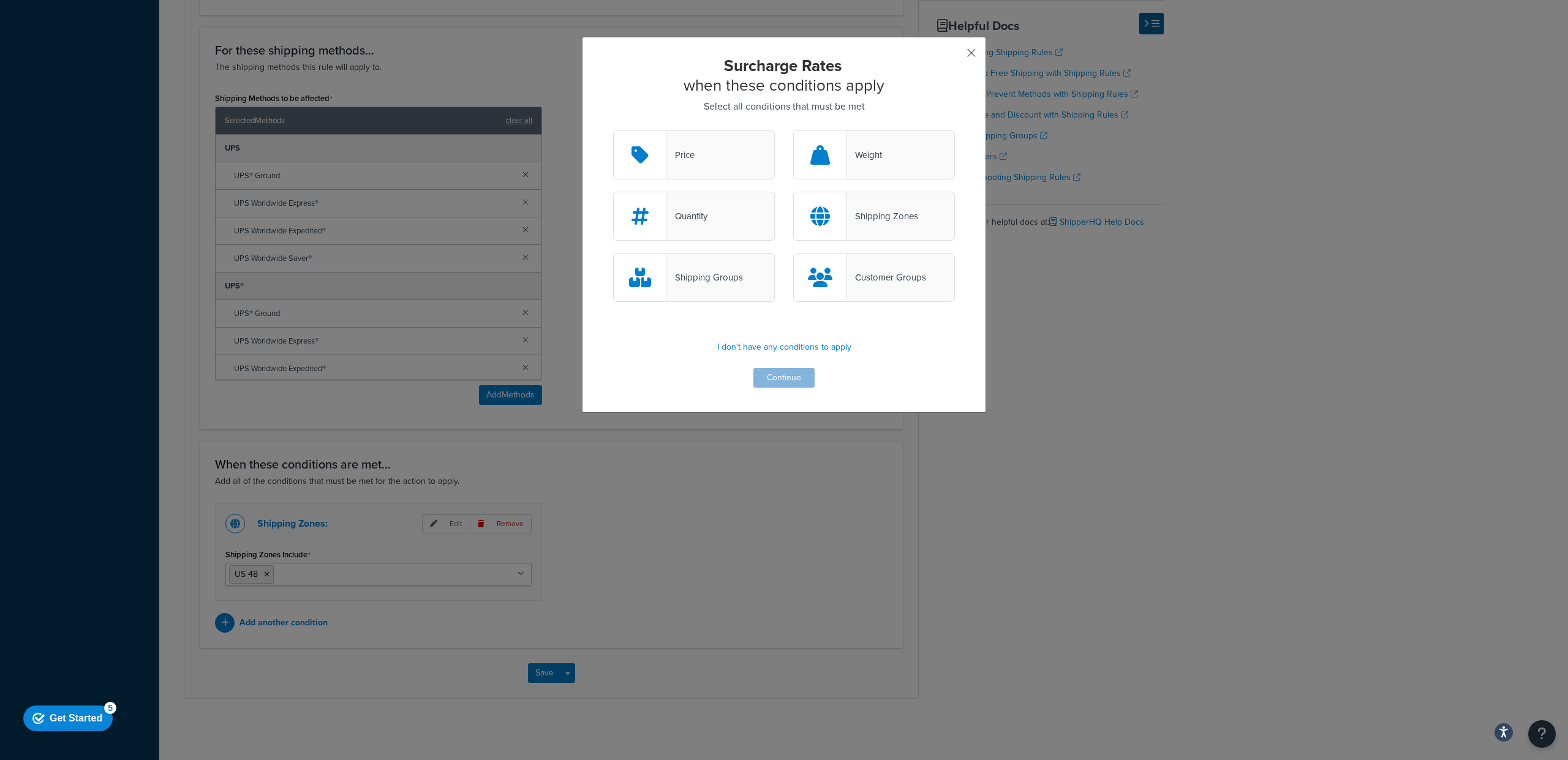 click at bounding box center (953, 57) 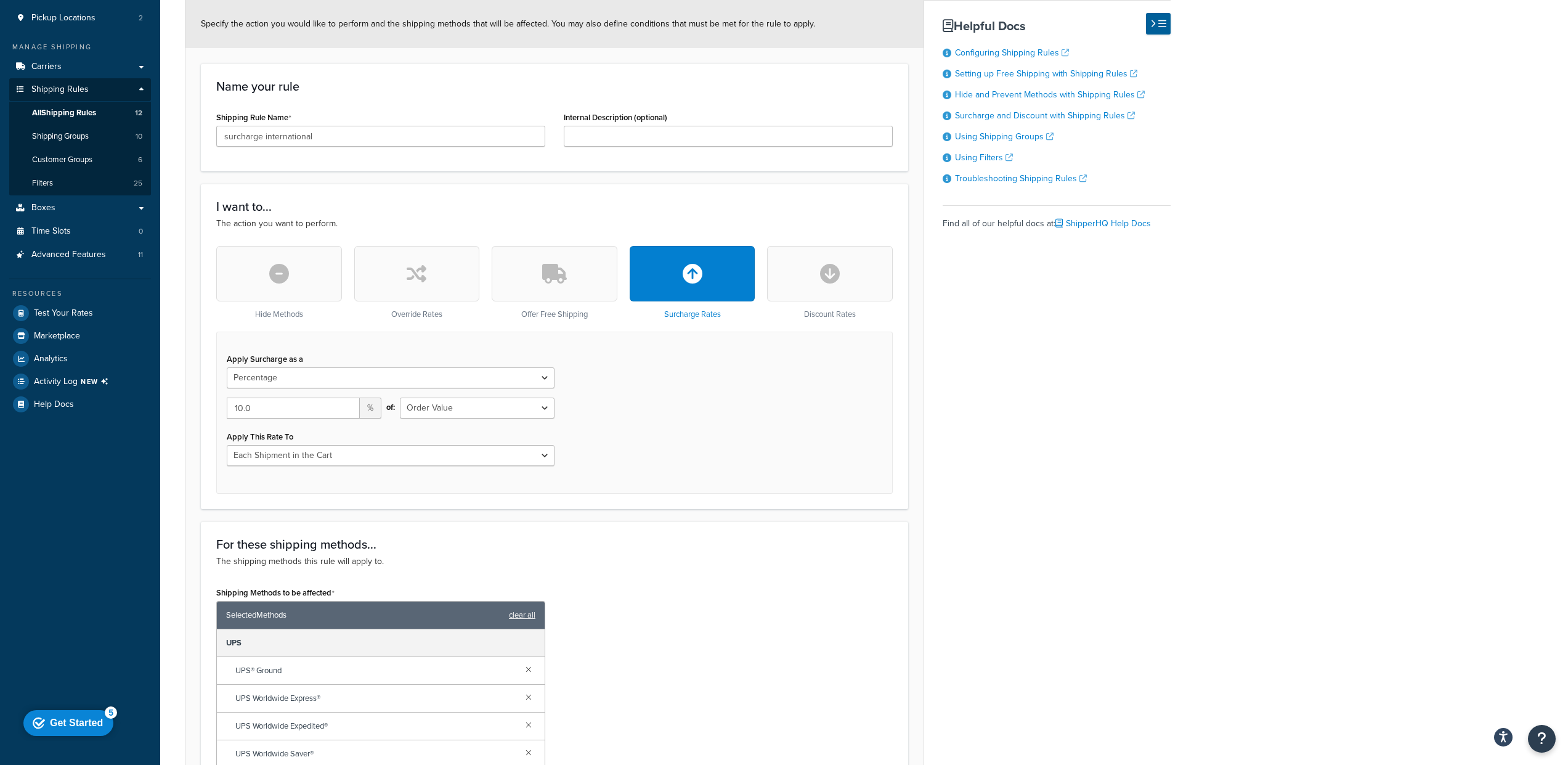 scroll, scrollTop: 0, scrollLeft: 0, axis: both 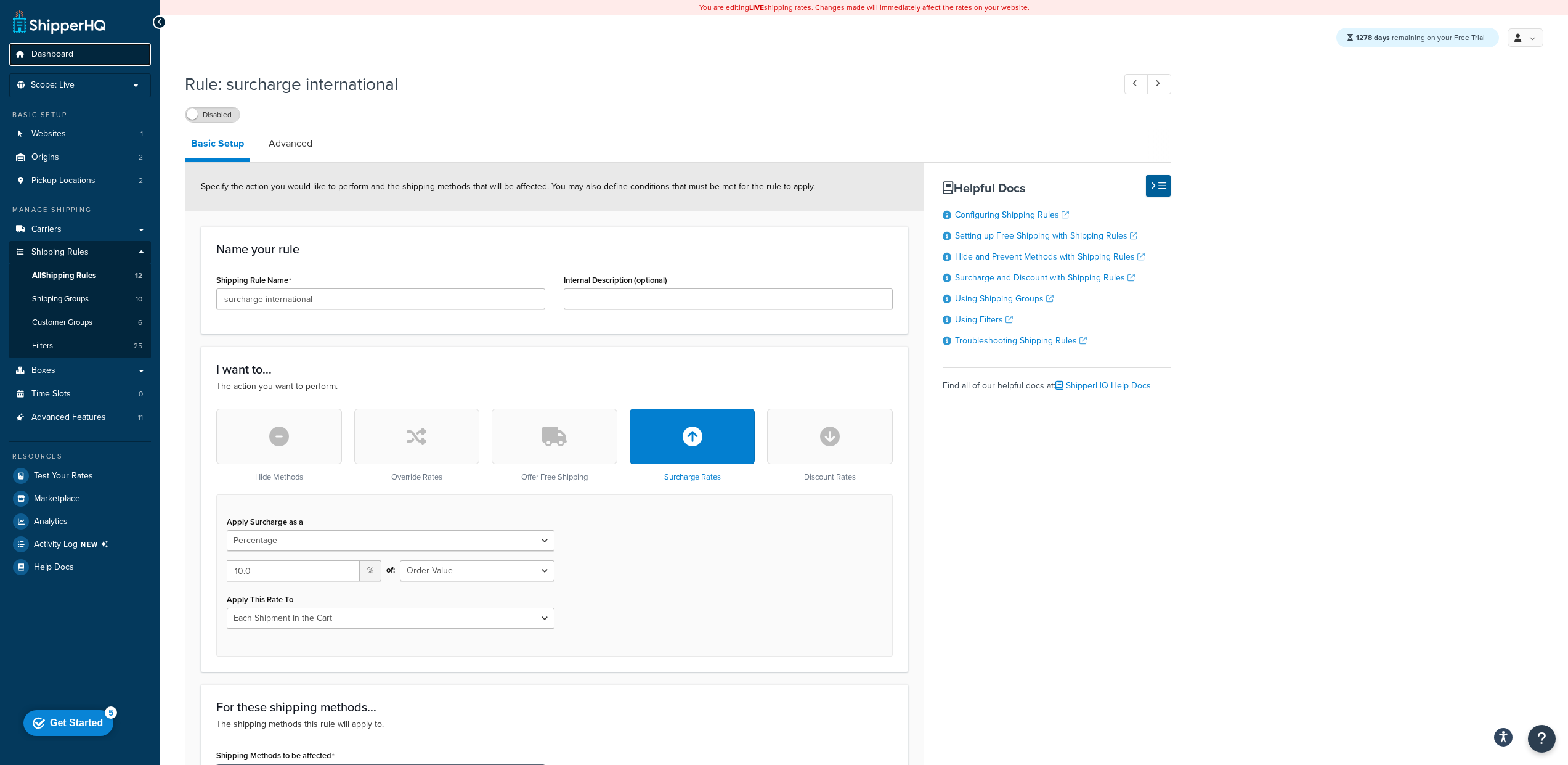 click on "Dashboard" at bounding box center [52, 54] 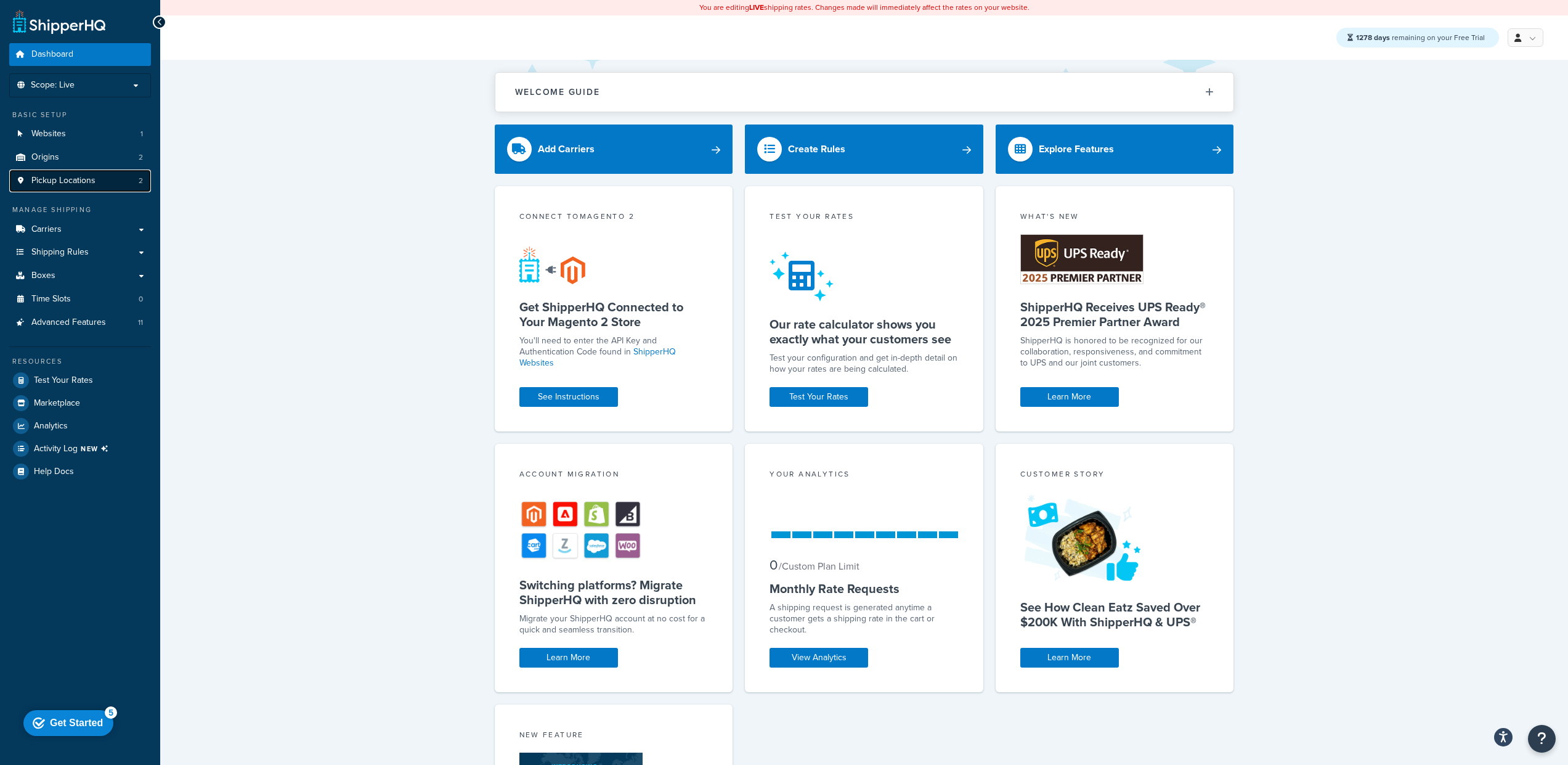 click on "Pickup Locations" at bounding box center [63, 181] 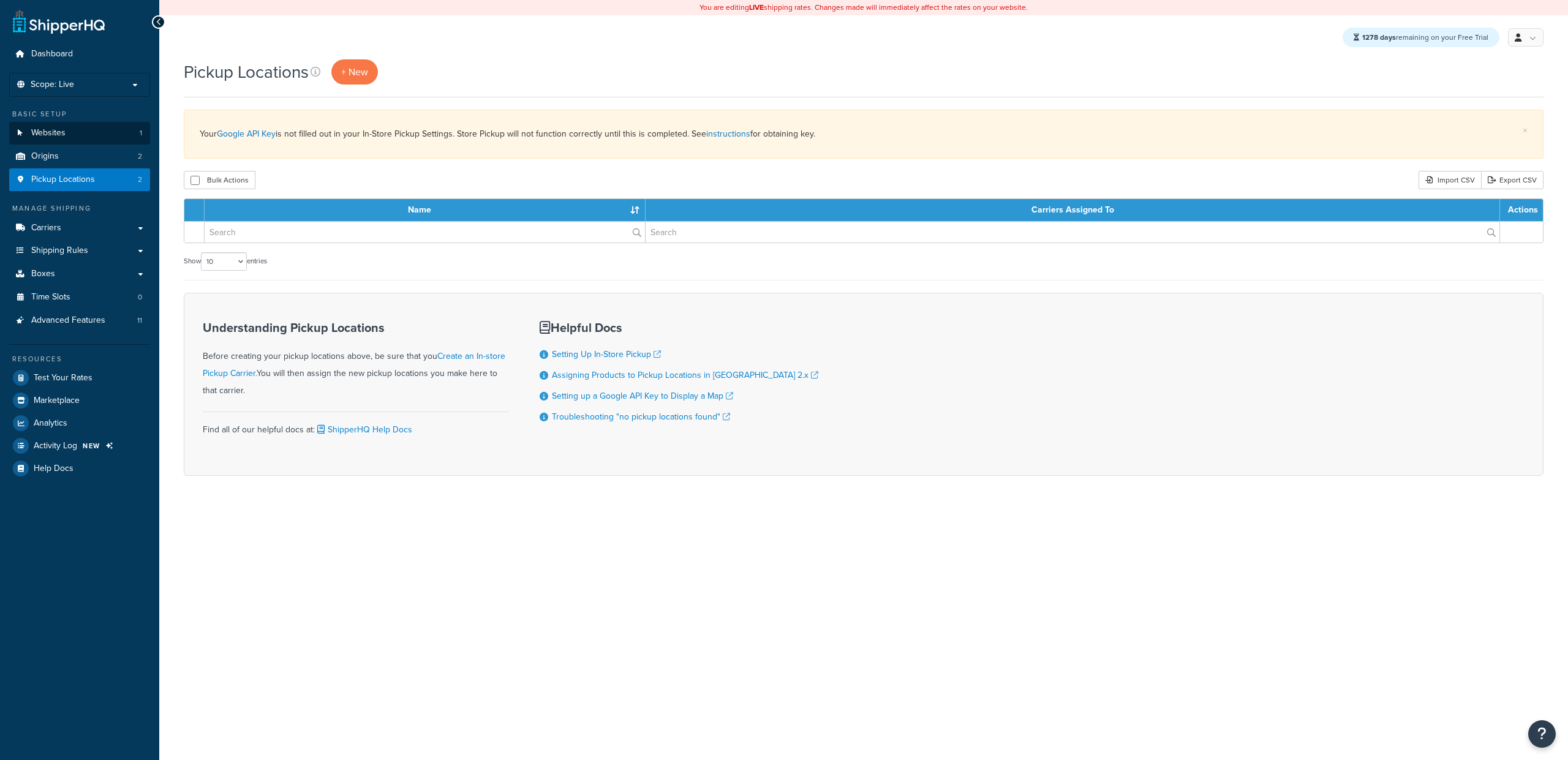 scroll, scrollTop: 0, scrollLeft: 0, axis: both 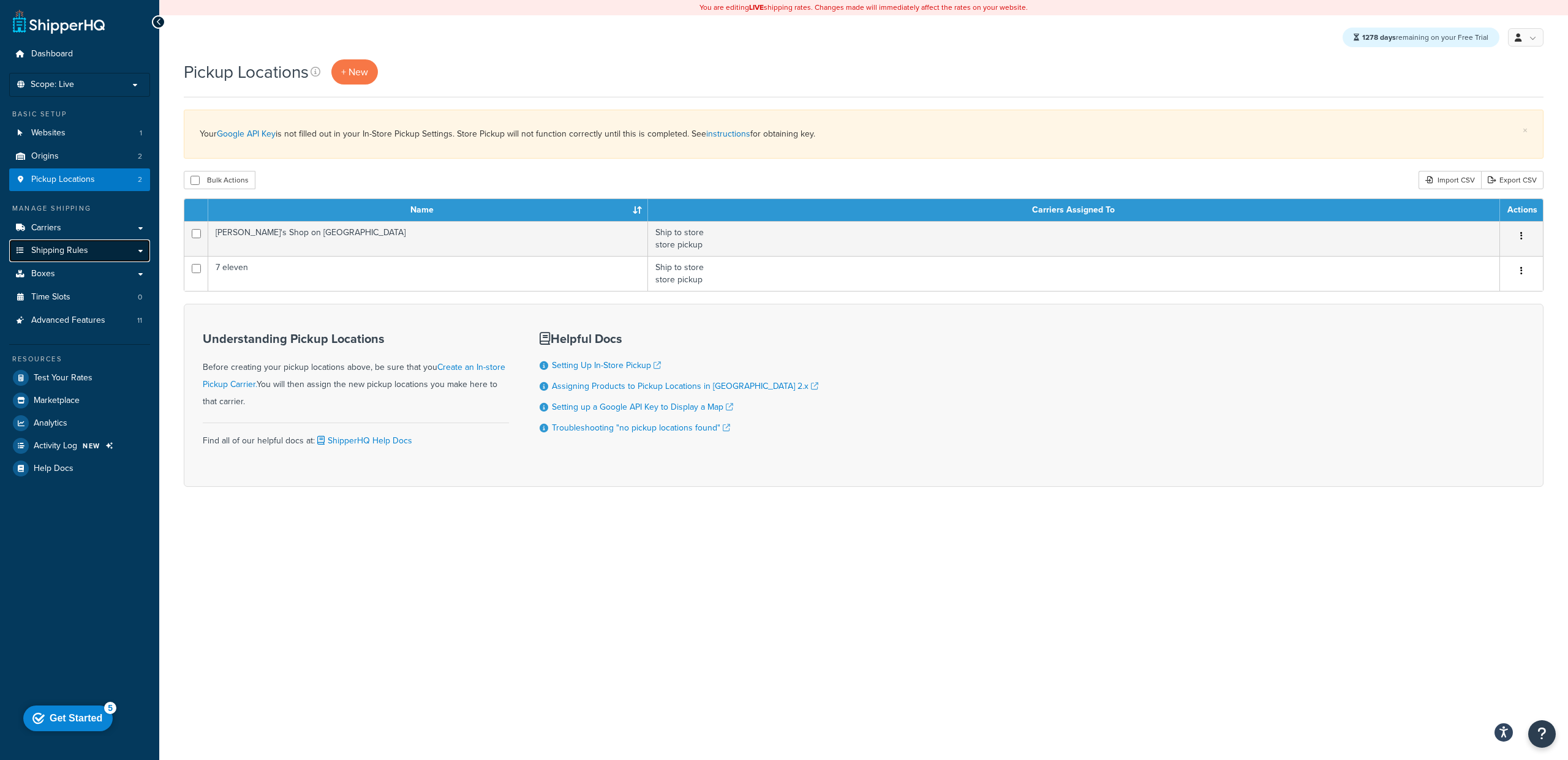 click on "Shipping Rules" at bounding box center [59, 250] 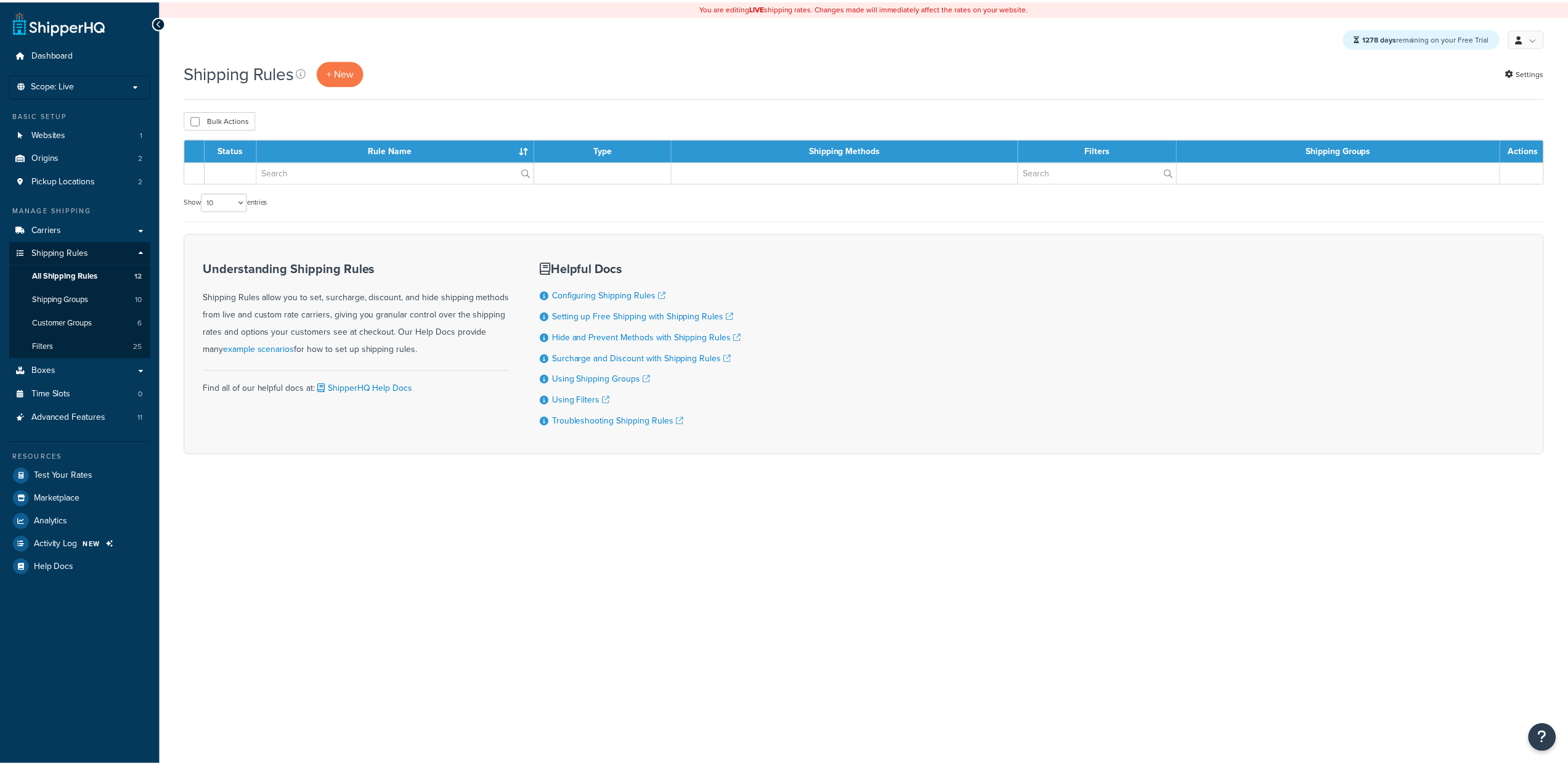 scroll, scrollTop: 0, scrollLeft: 0, axis: both 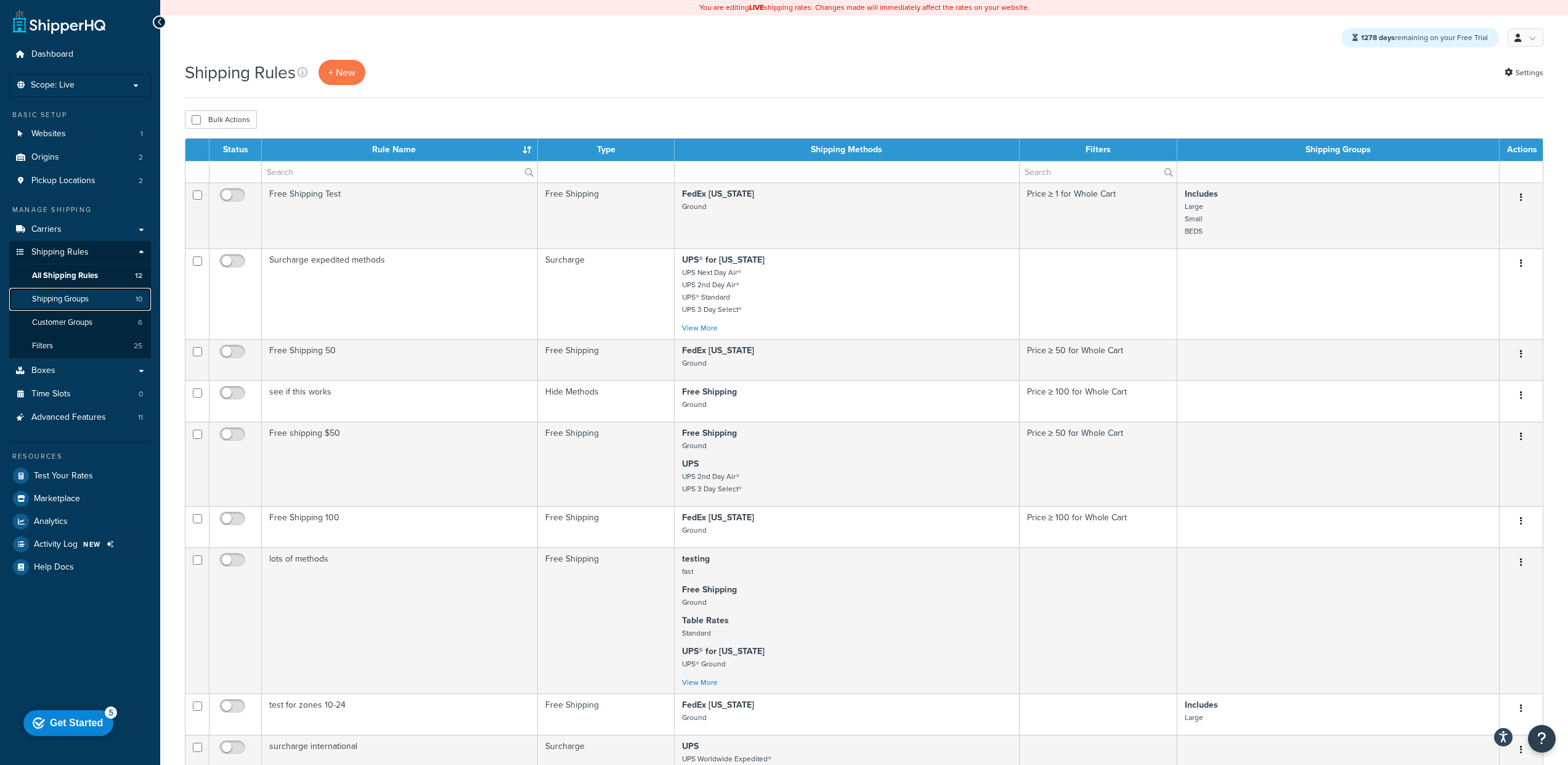 click on "Shipping Groups" at bounding box center (60, 299) 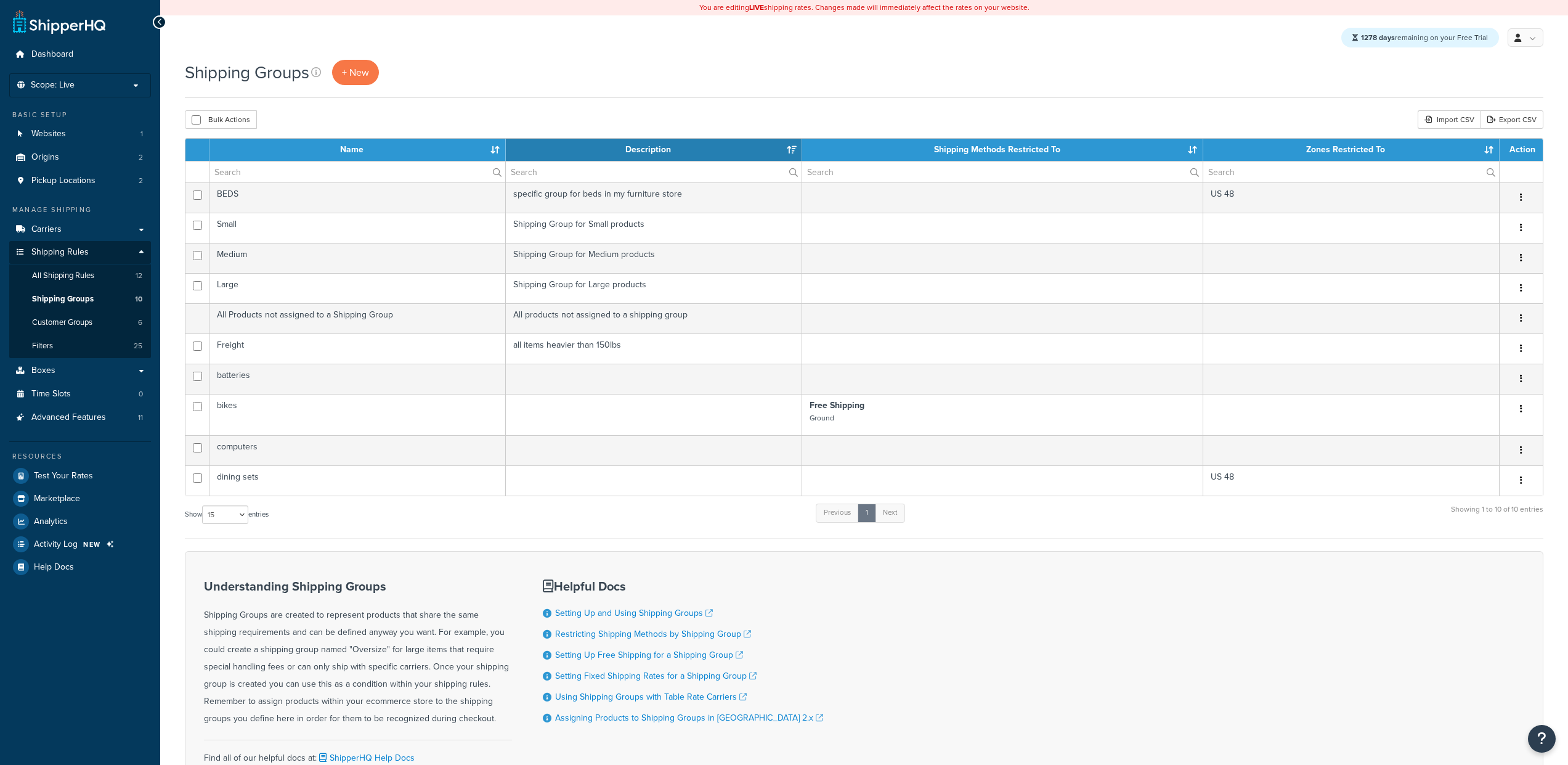select on "15" 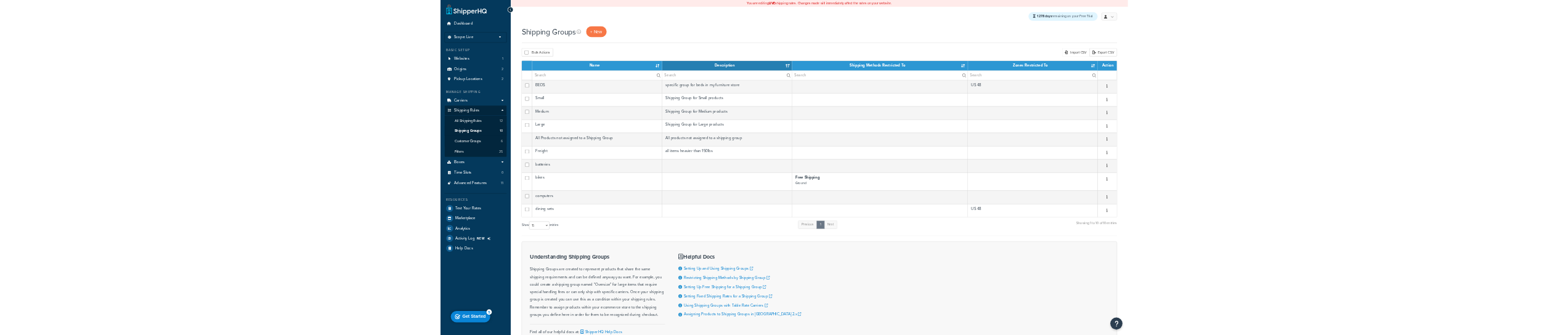 scroll, scrollTop: 0, scrollLeft: 0, axis: both 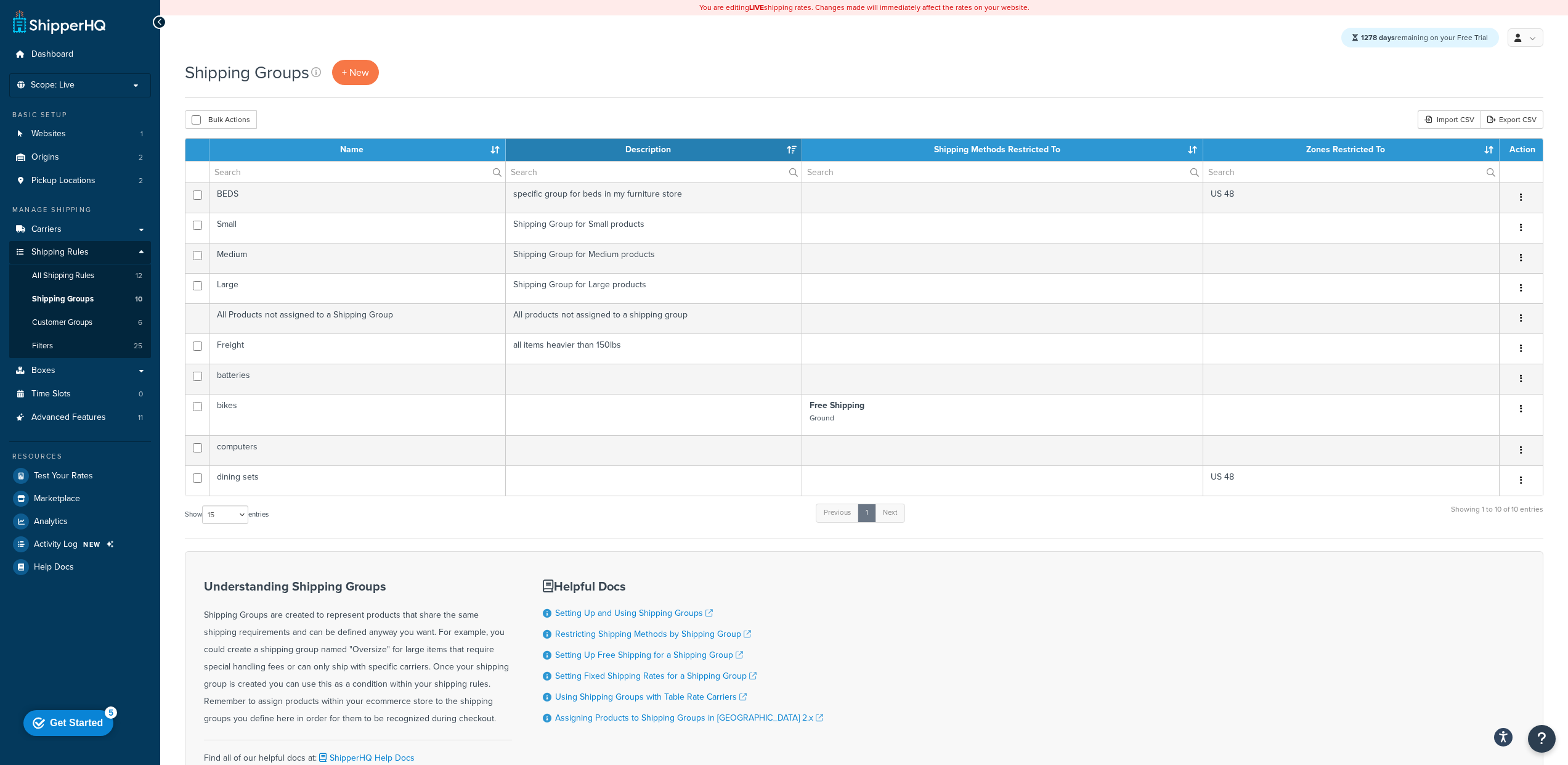 click on "Shipping Groups
+ New" at bounding box center [864, 79] 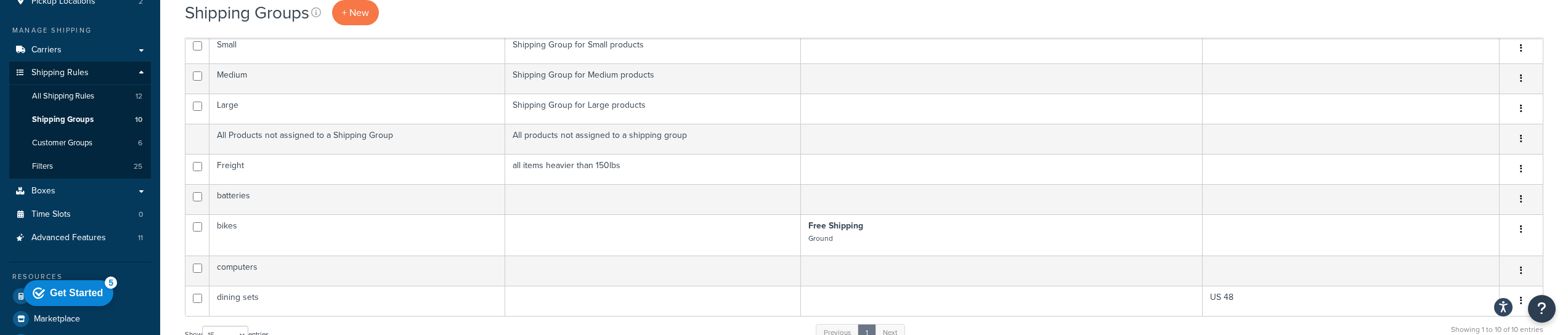 scroll, scrollTop: 195, scrollLeft: 0, axis: vertical 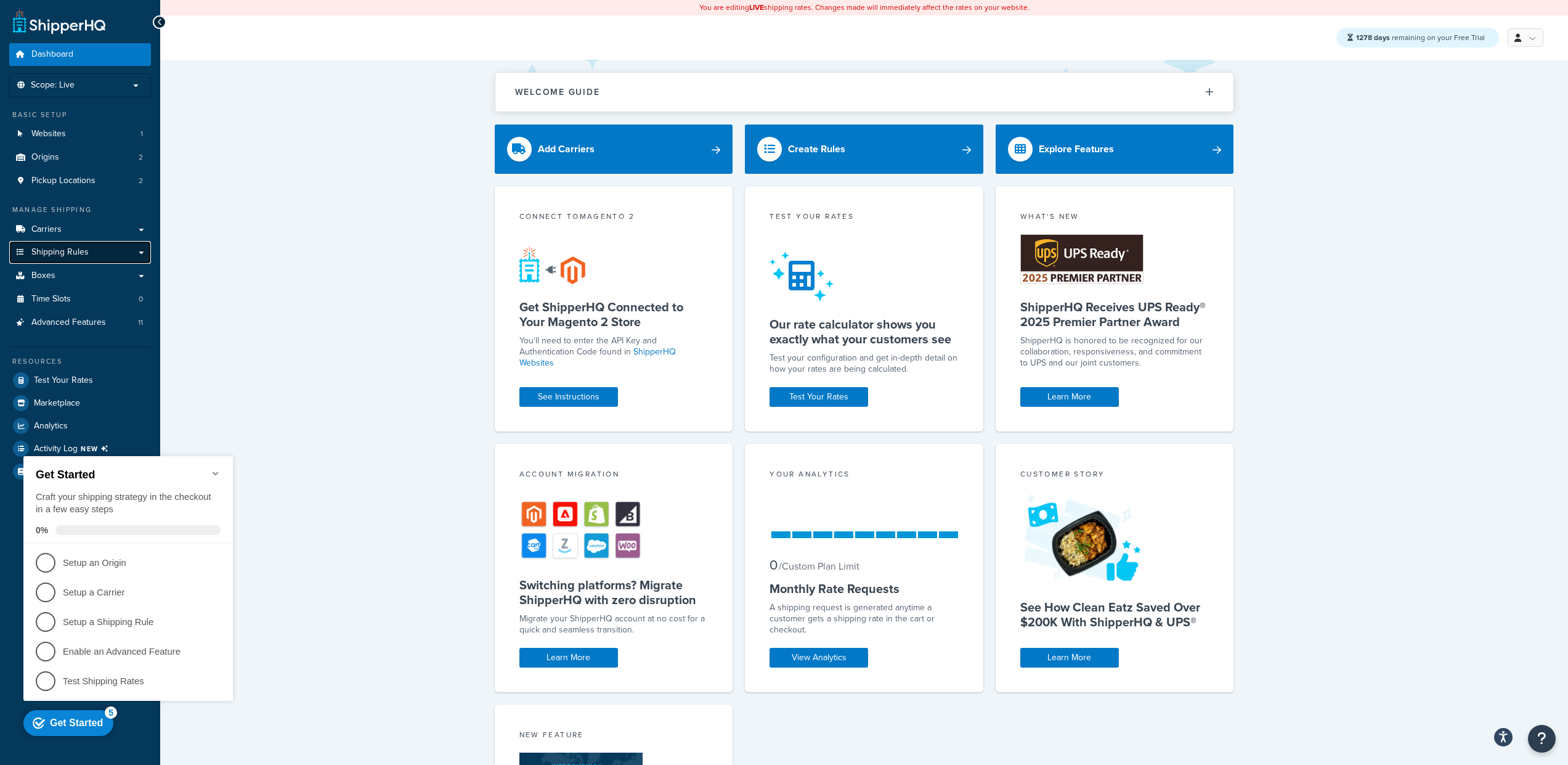 click on "Shipping Rules" at bounding box center [80, 252] 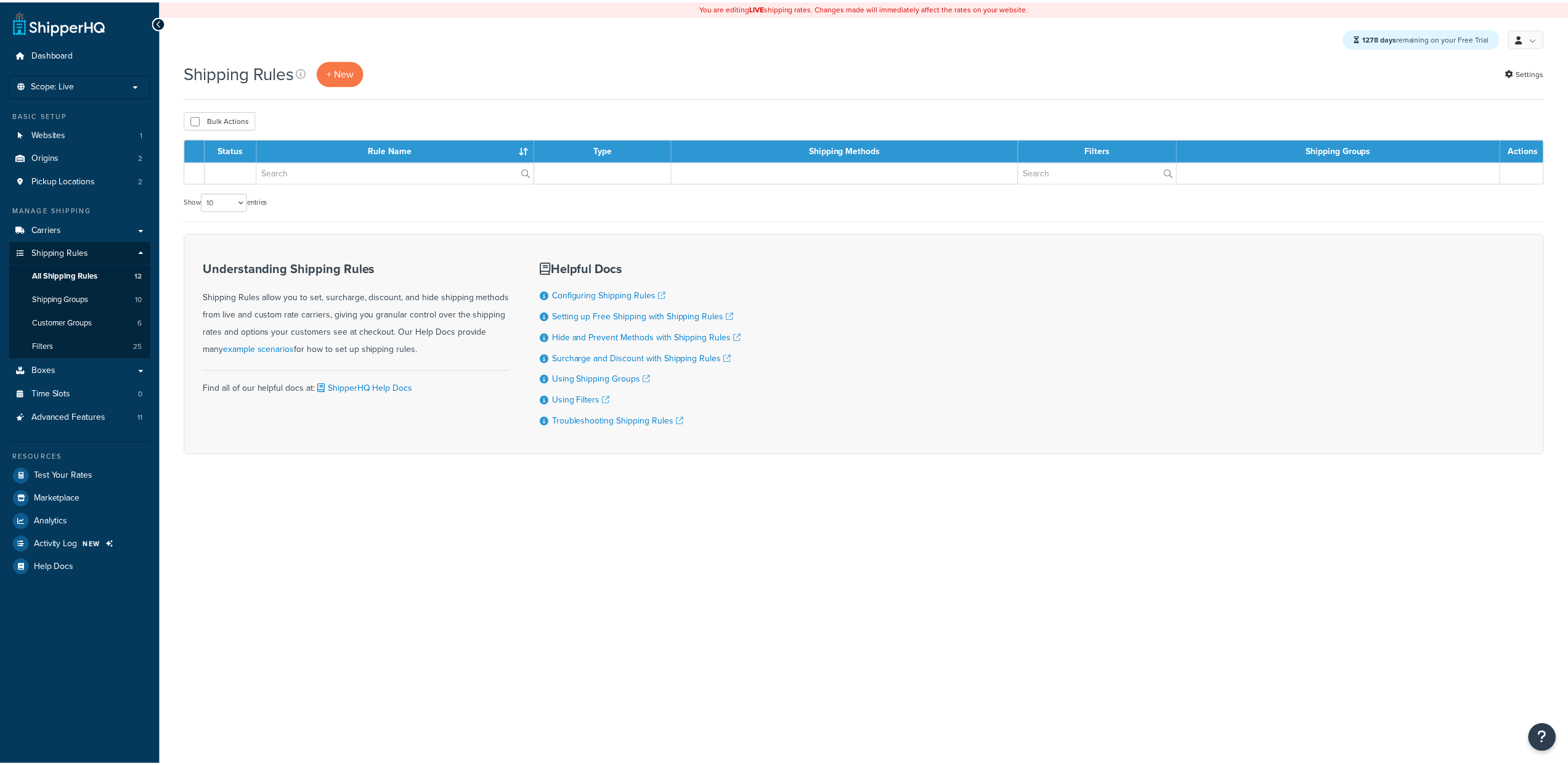 scroll, scrollTop: 0, scrollLeft: 0, axis: both 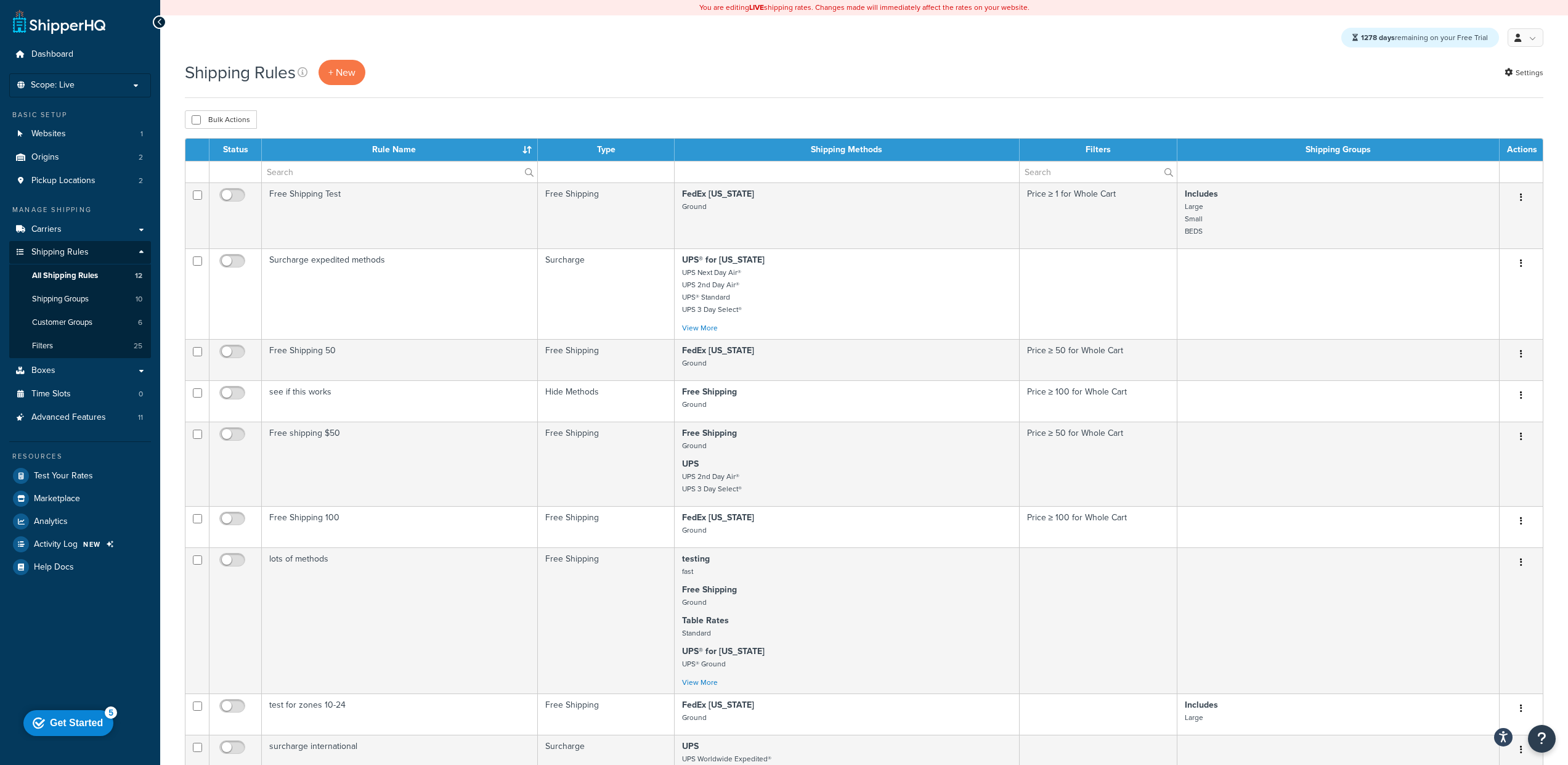 click on "Shipping Rules
+ New
Settings" at bounding box center [864, 72] 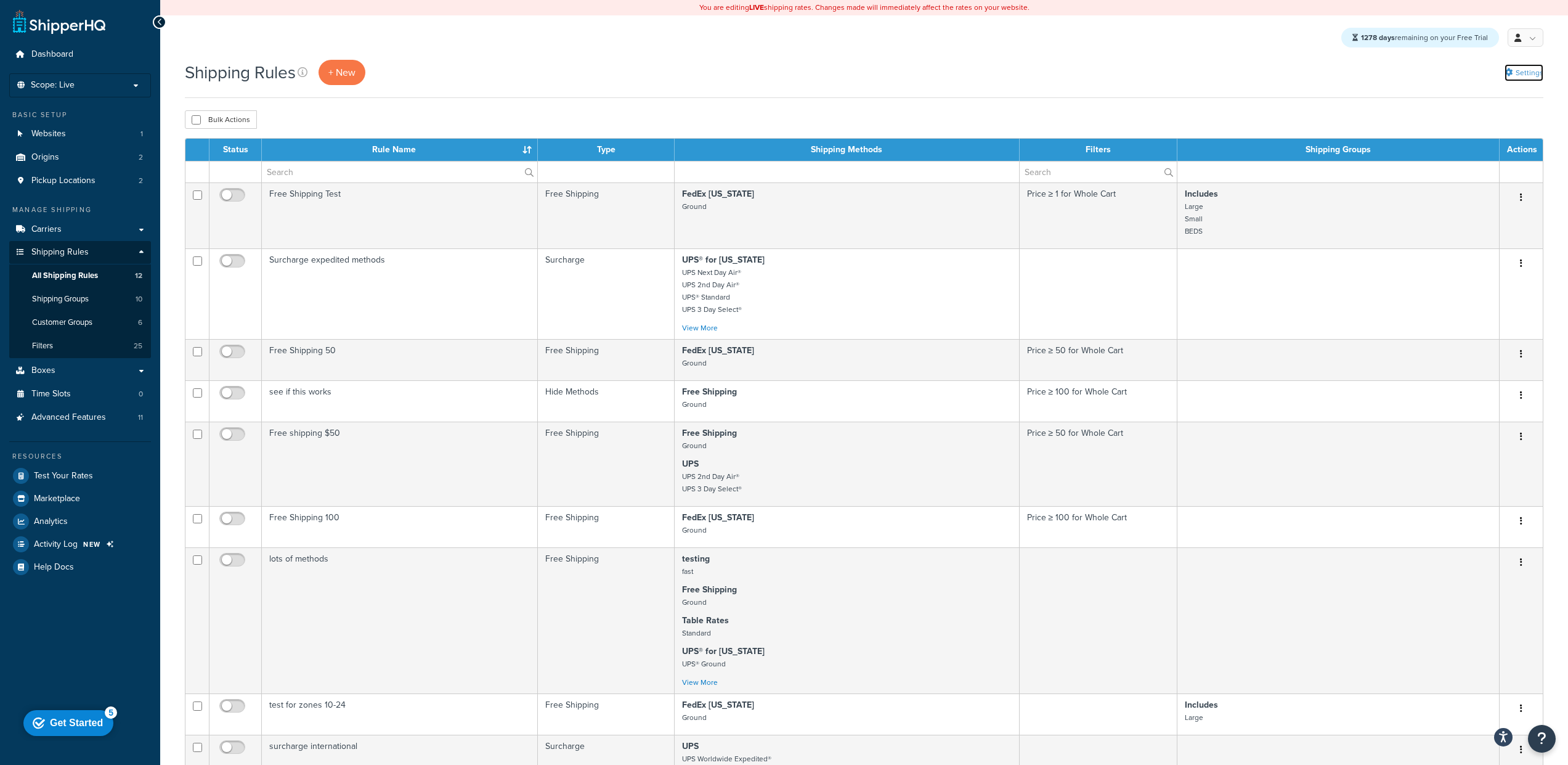 click on "Settings" at bounding box center (1524, 73) 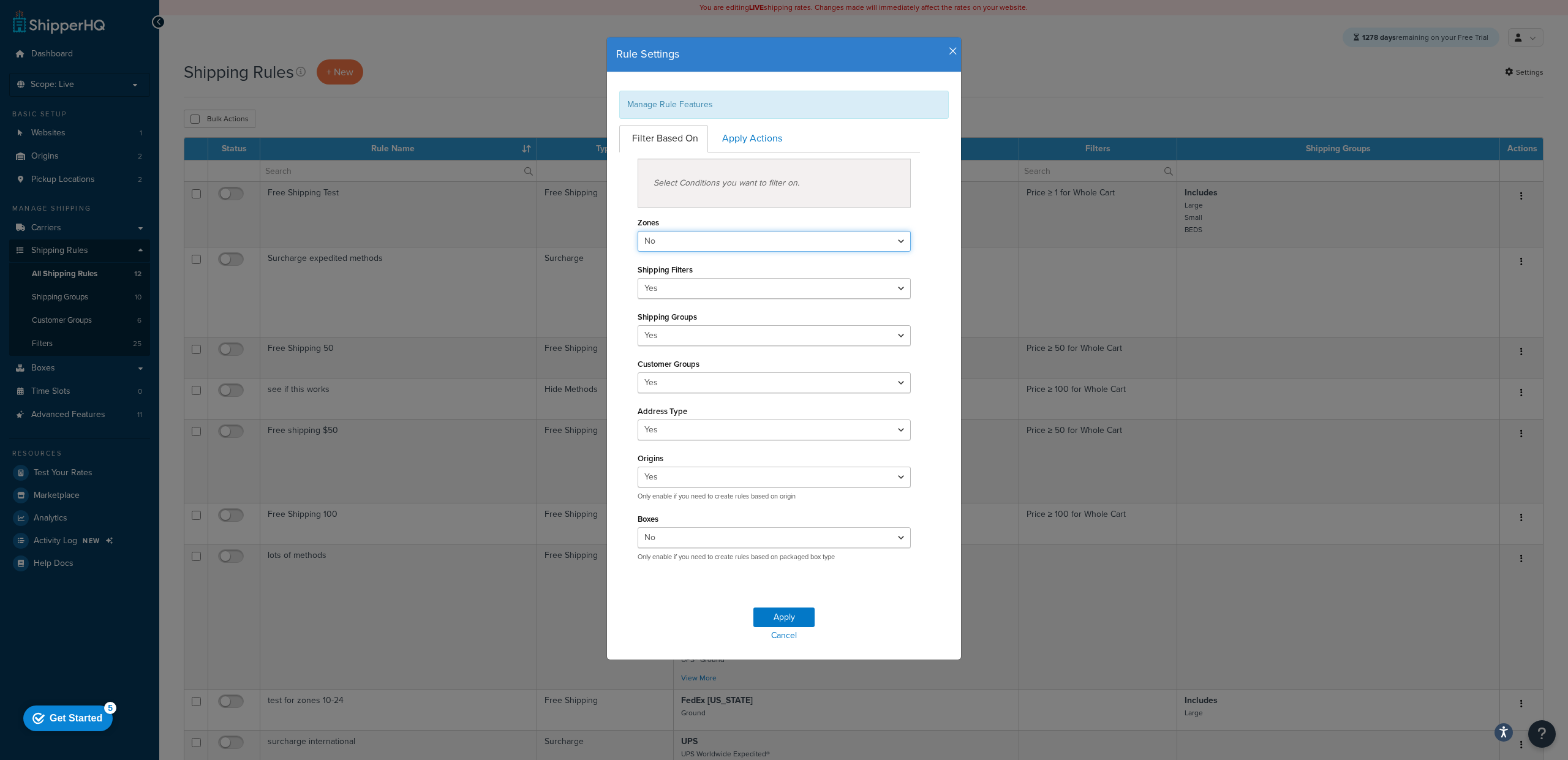 click on "Yes
No" at bounding box center [774, 241] 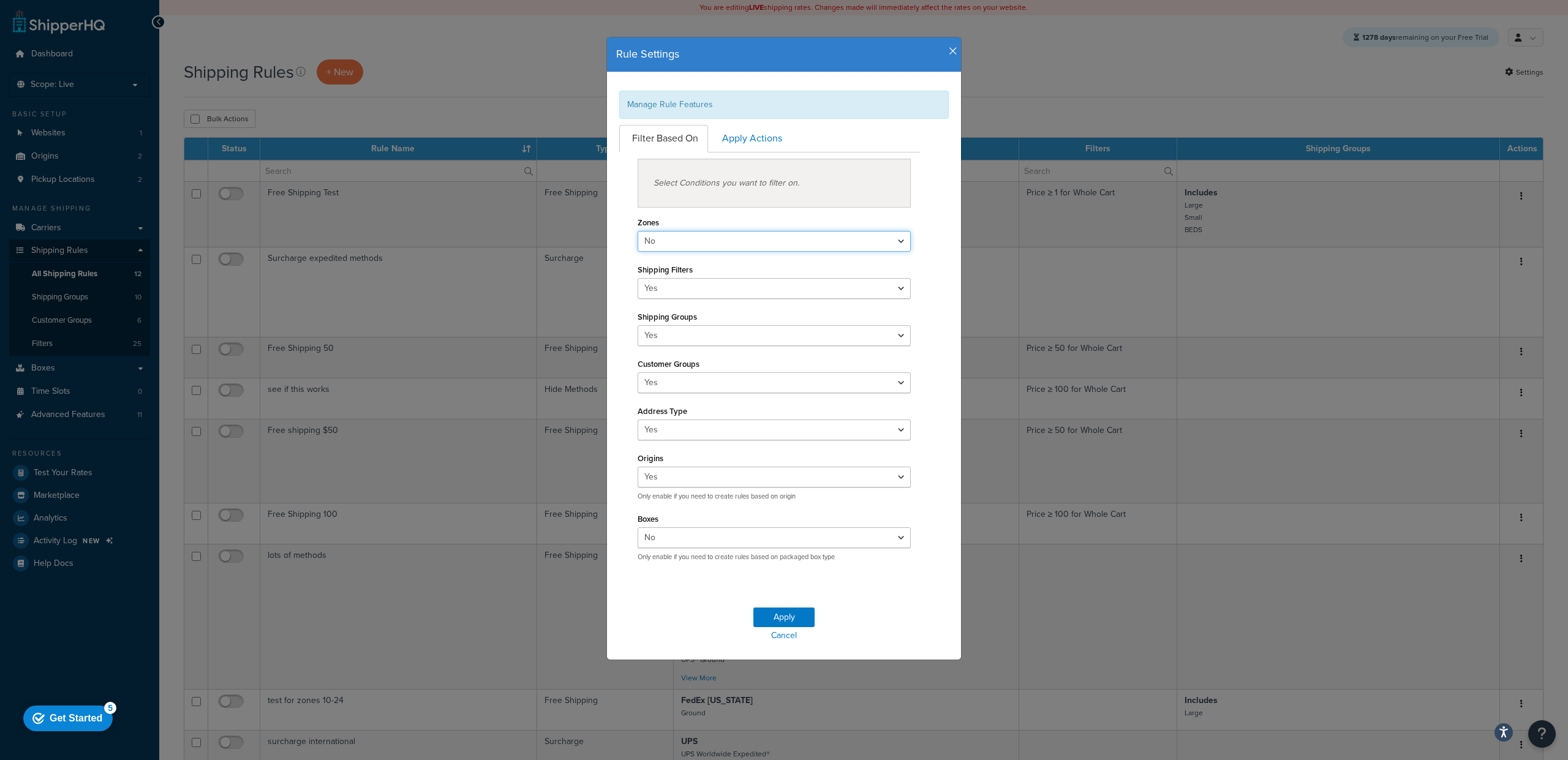 select on "true" 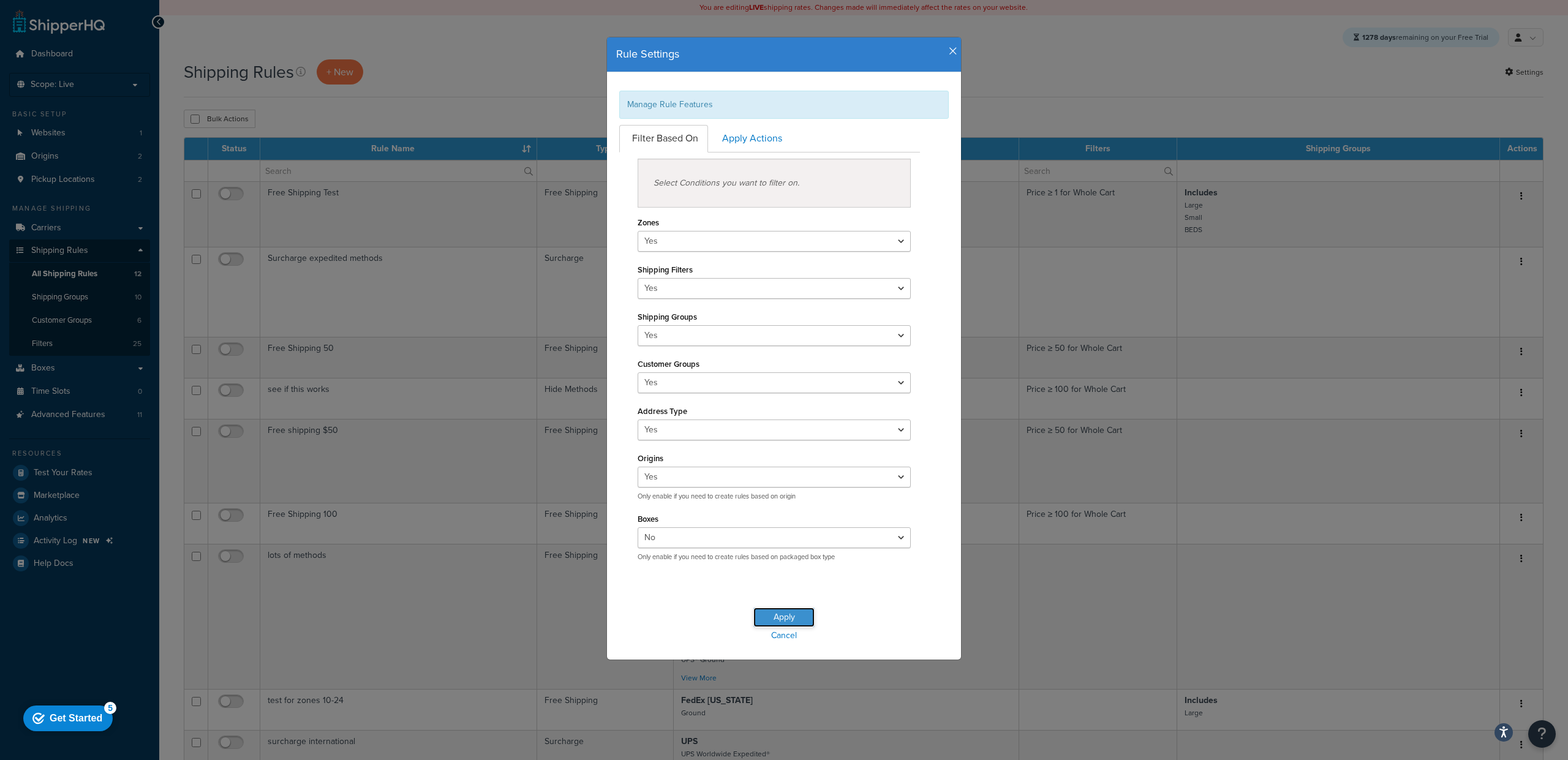 click on "Apply" at bounding box center (784, 617) 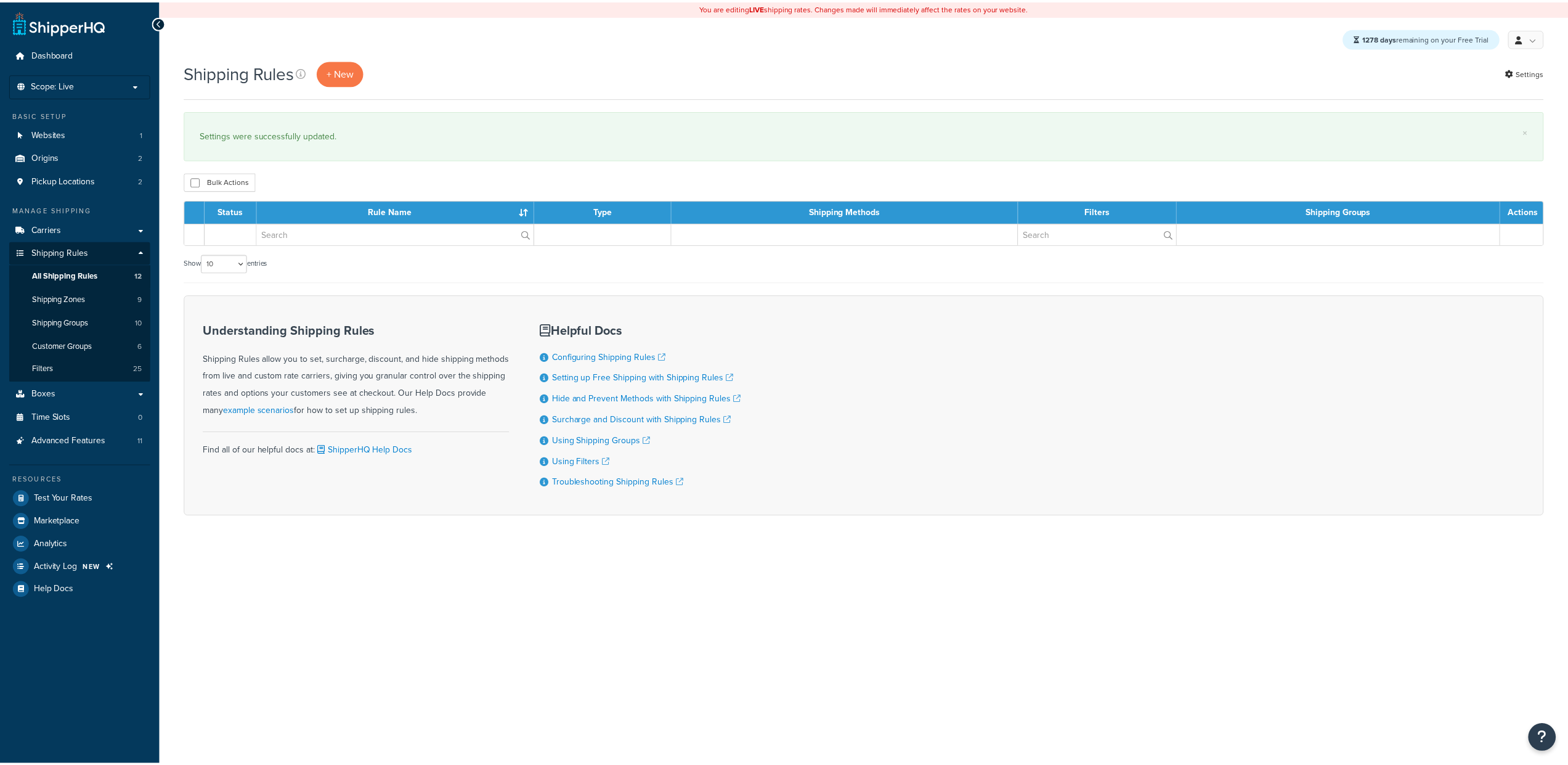 scroll, scrollTop: 0, scrollLeft: 0, axis: both 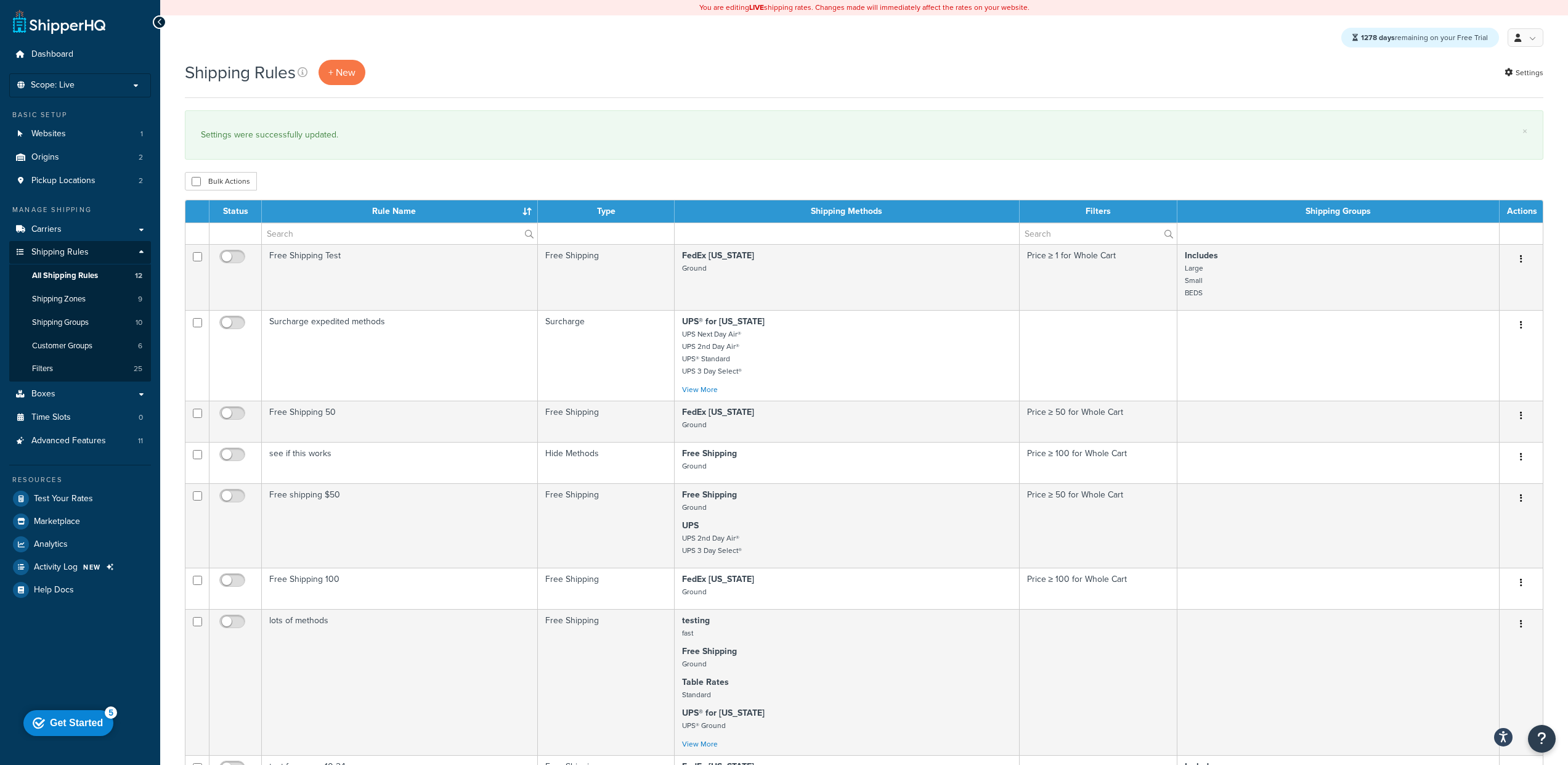click on "×
Settings were successfully updated." at bounding box center (864, 135) 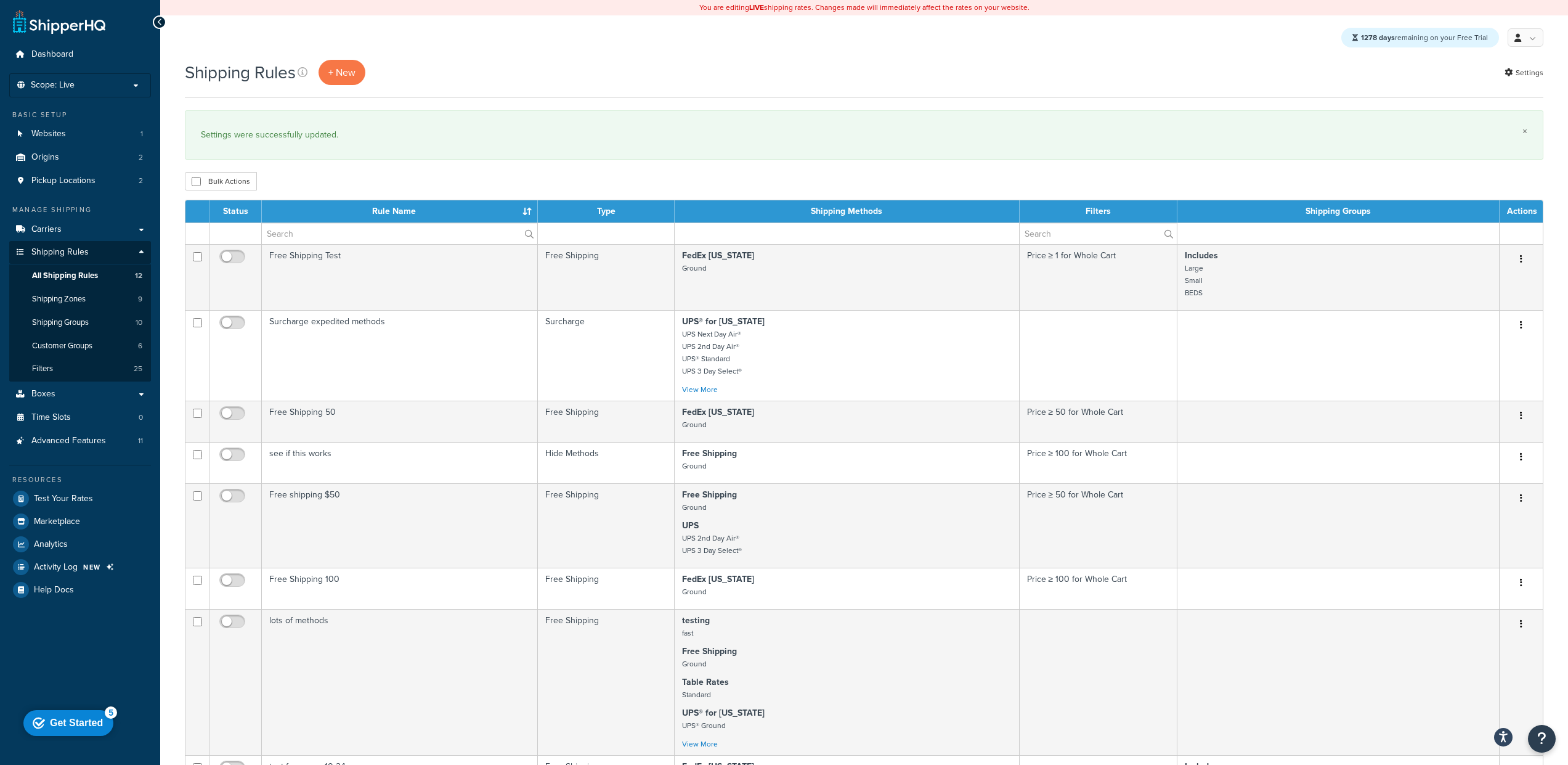 click on "×" at bounding box center (1525, 131) 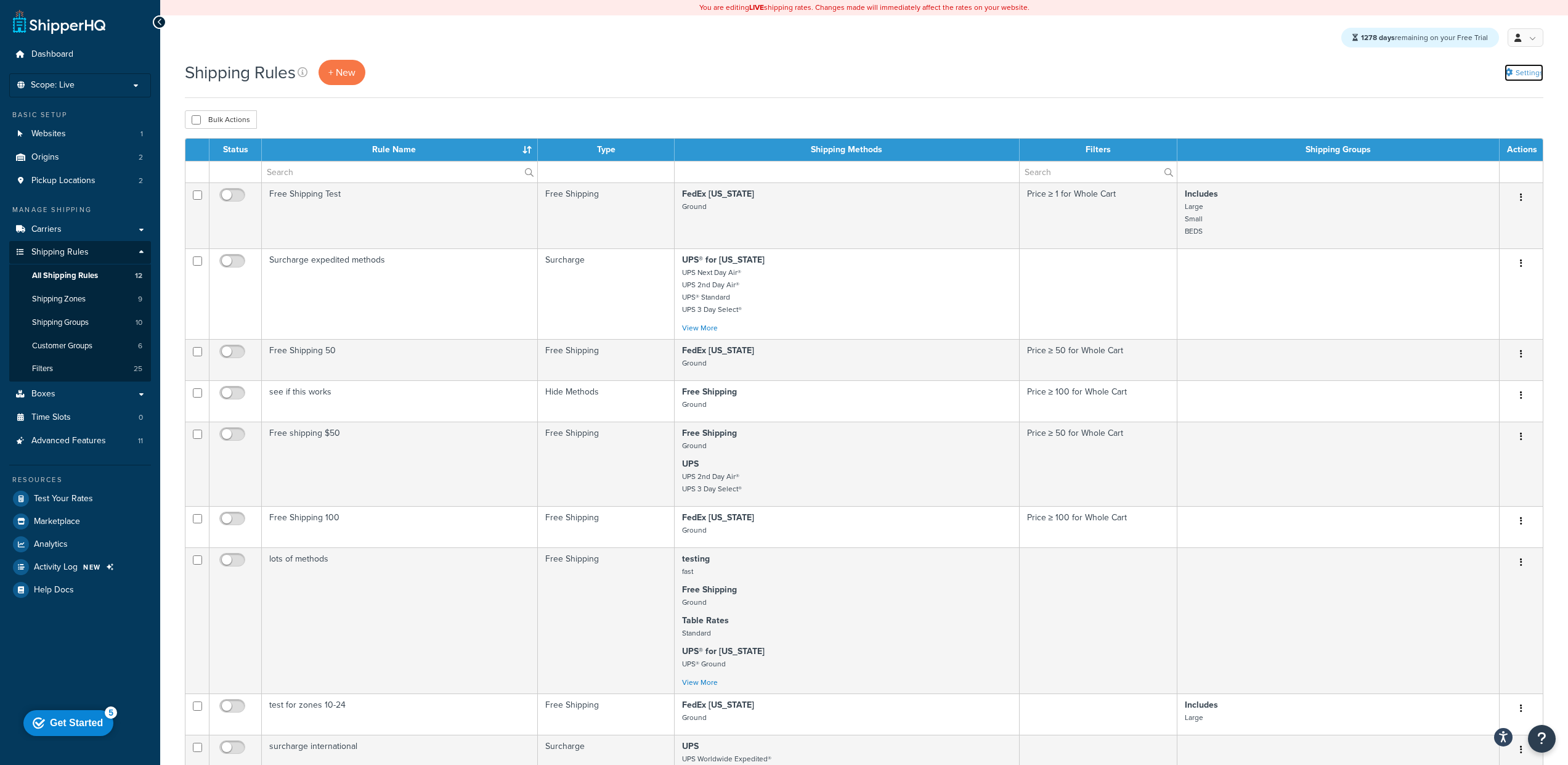 click on "Settings" at bounding box center [1524, 73] 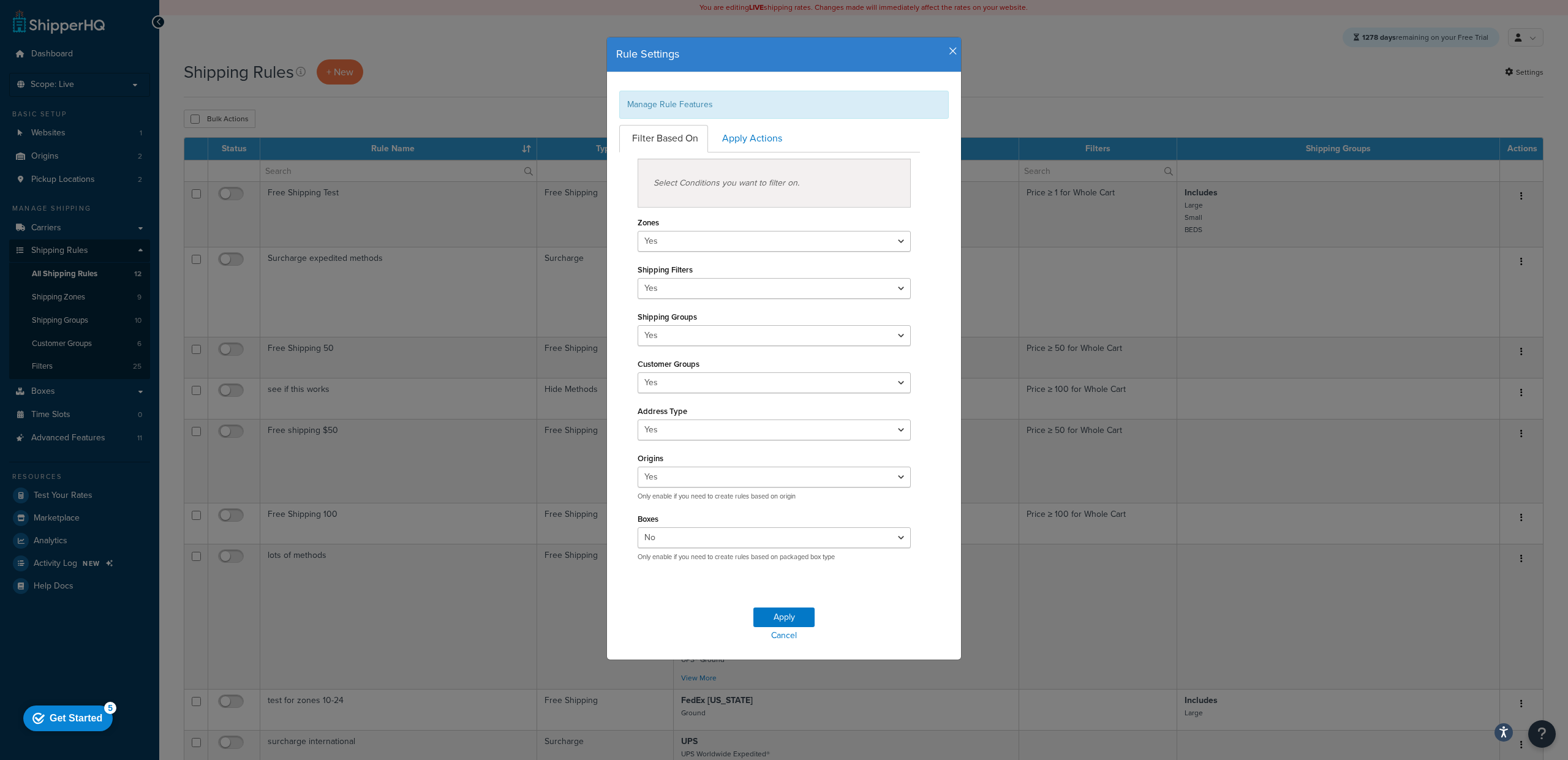 click on "Yes
No Only enable if you need to create rules based on packaged box type" at bounding box center [774, 544] 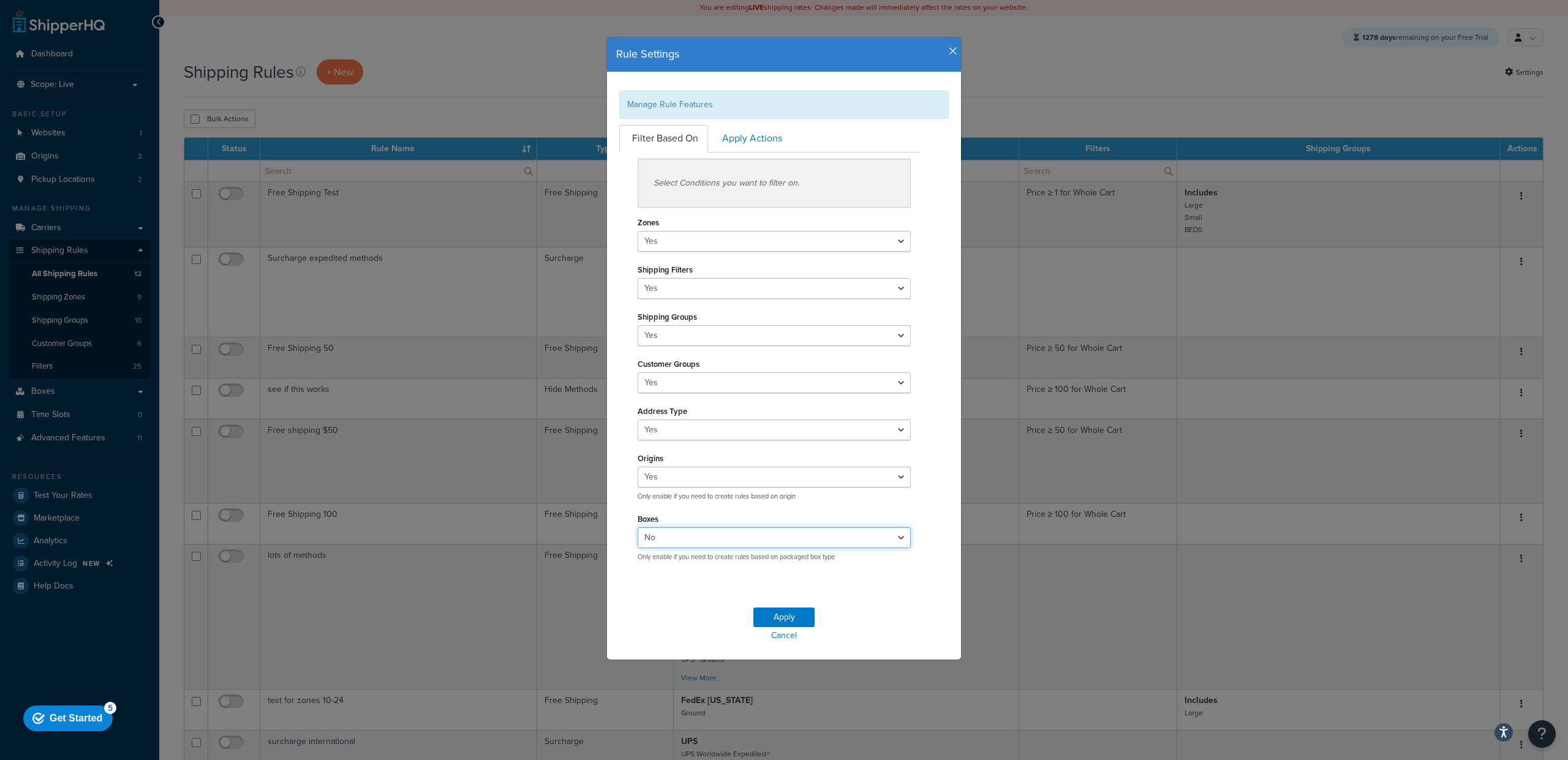 click on "Yes
No" at bounding box center [774, 538] 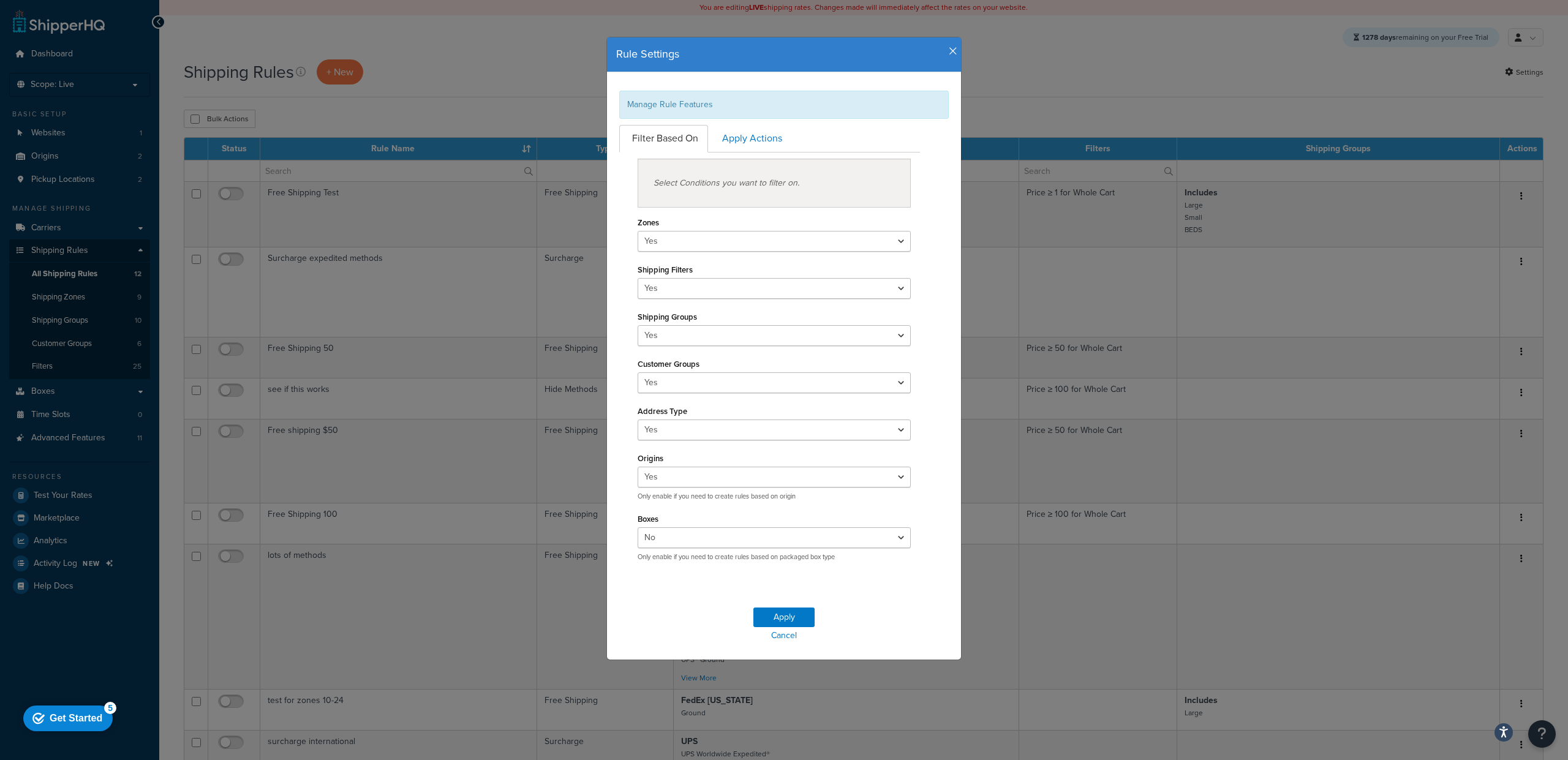 drag, startPoint x: 63, startPoint y: 465, endPoint x: 72, endPoint y: 451, distance: 16.643317 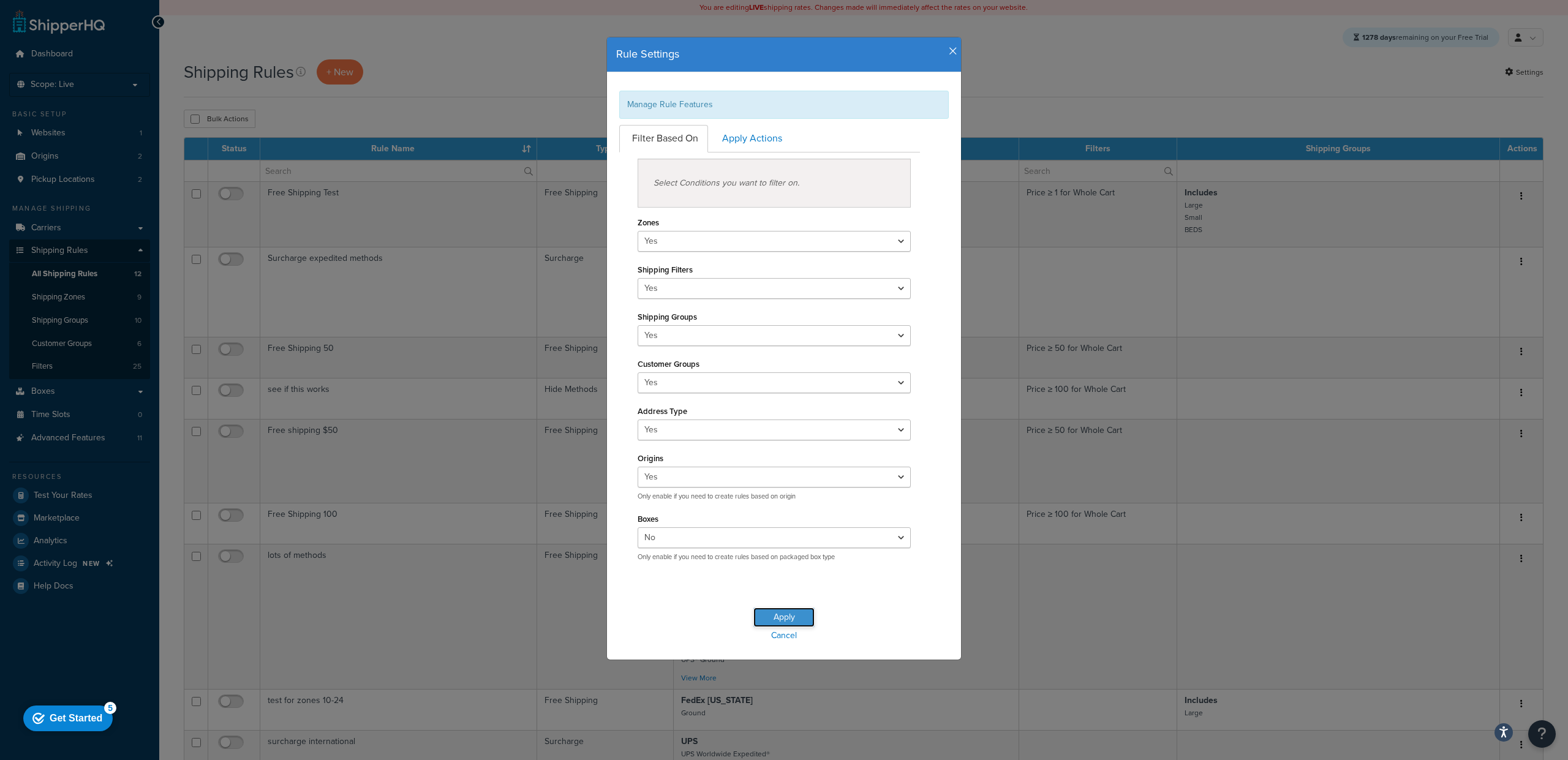 click on "Apply" at bounding box center (784, 617) 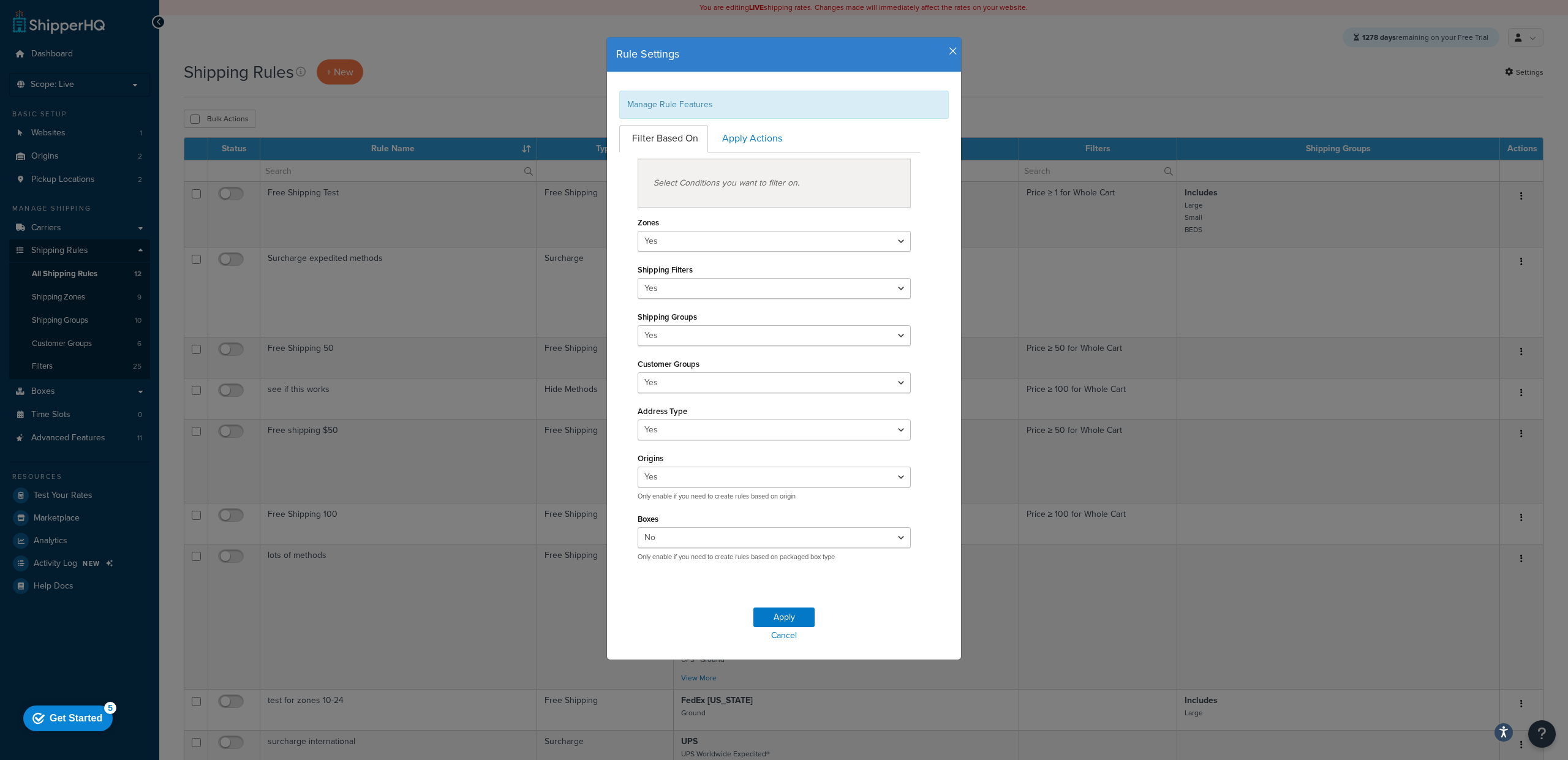 click on "Rule Settings
Manage Rule Features
Filter Based On
Apply Actions
Select Conditions you want to filter on.
Zones Yes
No
Shipping Filters Yes
No
Shipping Groups Yes
No
Customer Groups Yes
No
Address Type Yes
No
Origins Yes
No Only enable if you need to create rules based on origin
Boxes Yes
No Only enable if you need to create rules based on packaged box type
Select Rule Actions you want to use.
Per Unit Price Rules Yes
No
Per Unit Weight Rules Yes
No
Product Listing Shippings Fees Yes
No
Minimum Price Yes
No
Maximum Price Yes
No
Yes
No" at bounding box center [784, 380] 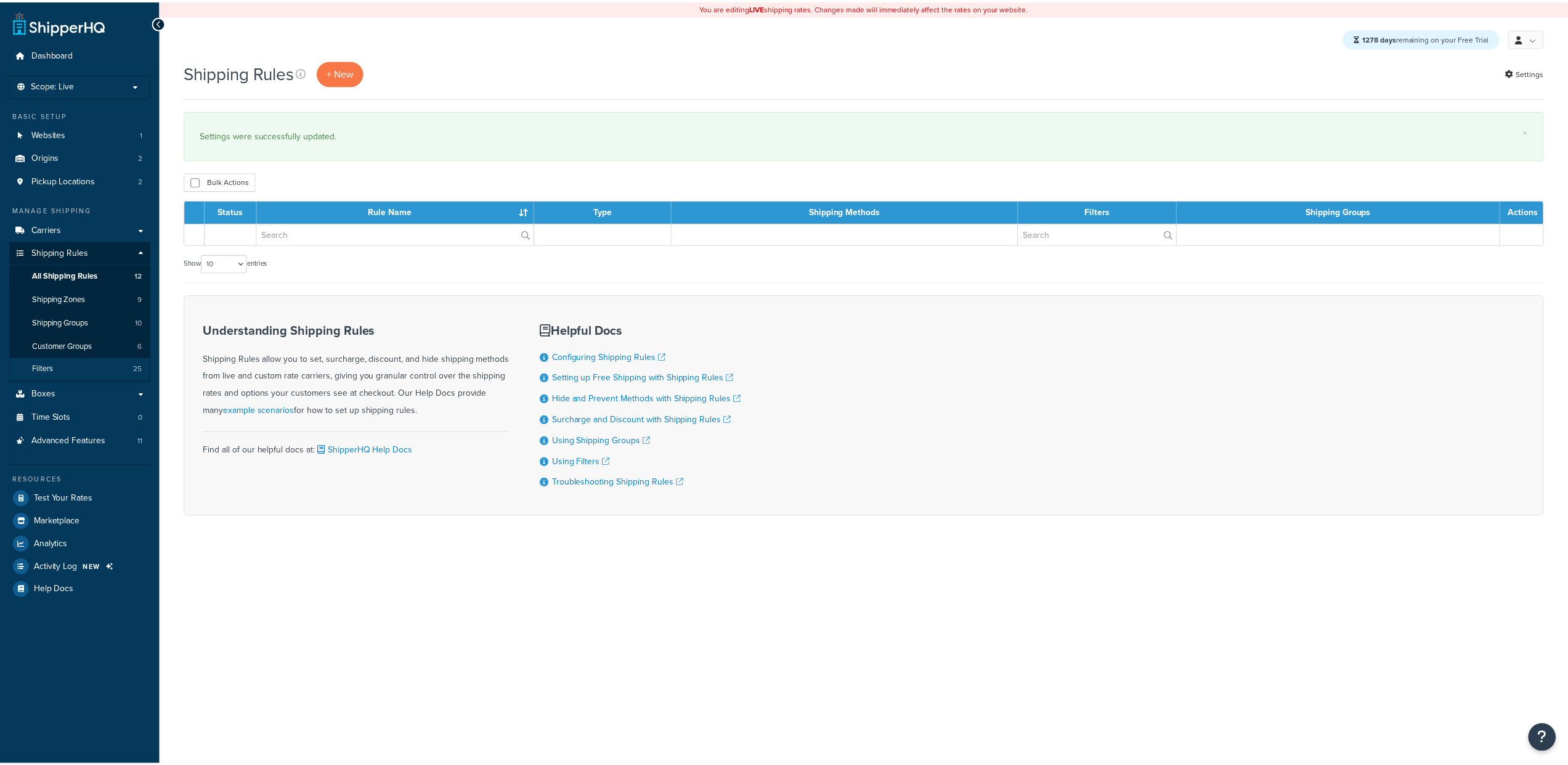 scroll, scrollTop: 0, scrollLeft: 0, axis: both 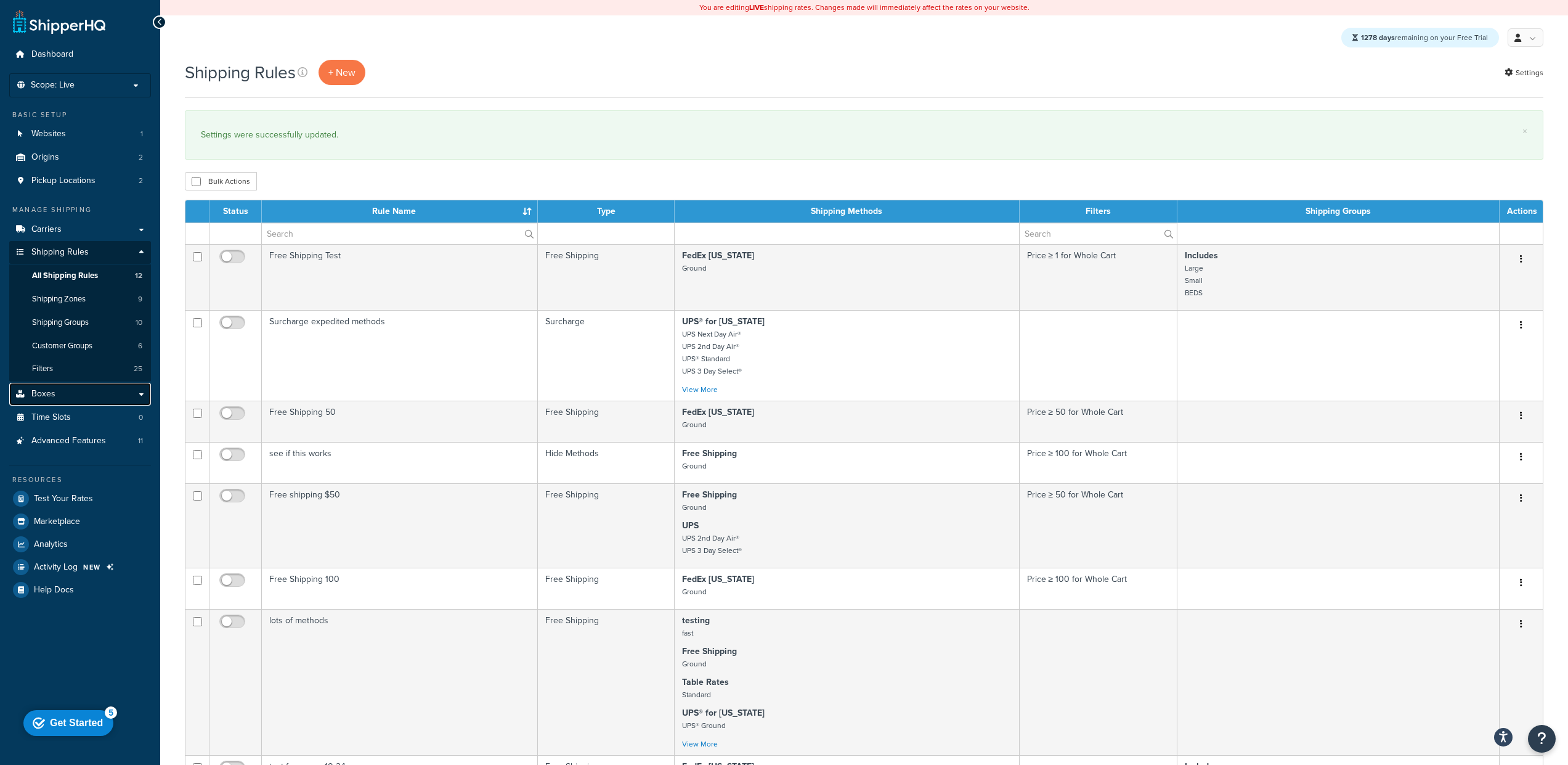 click on "Boxes" at bounding box center (43, 394) 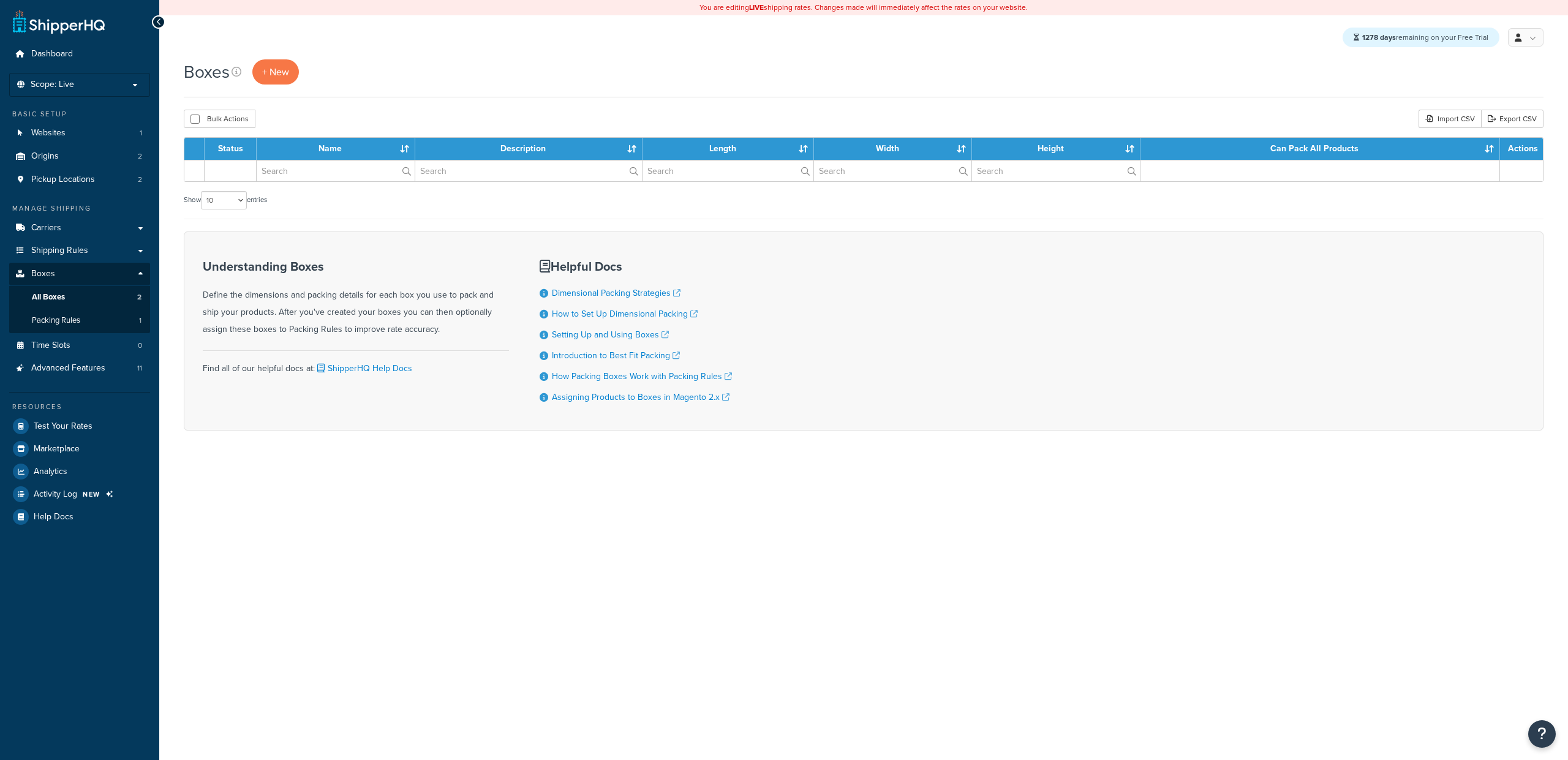 scroll, scrollTop: 0, scrollLeft: 0, axis: both 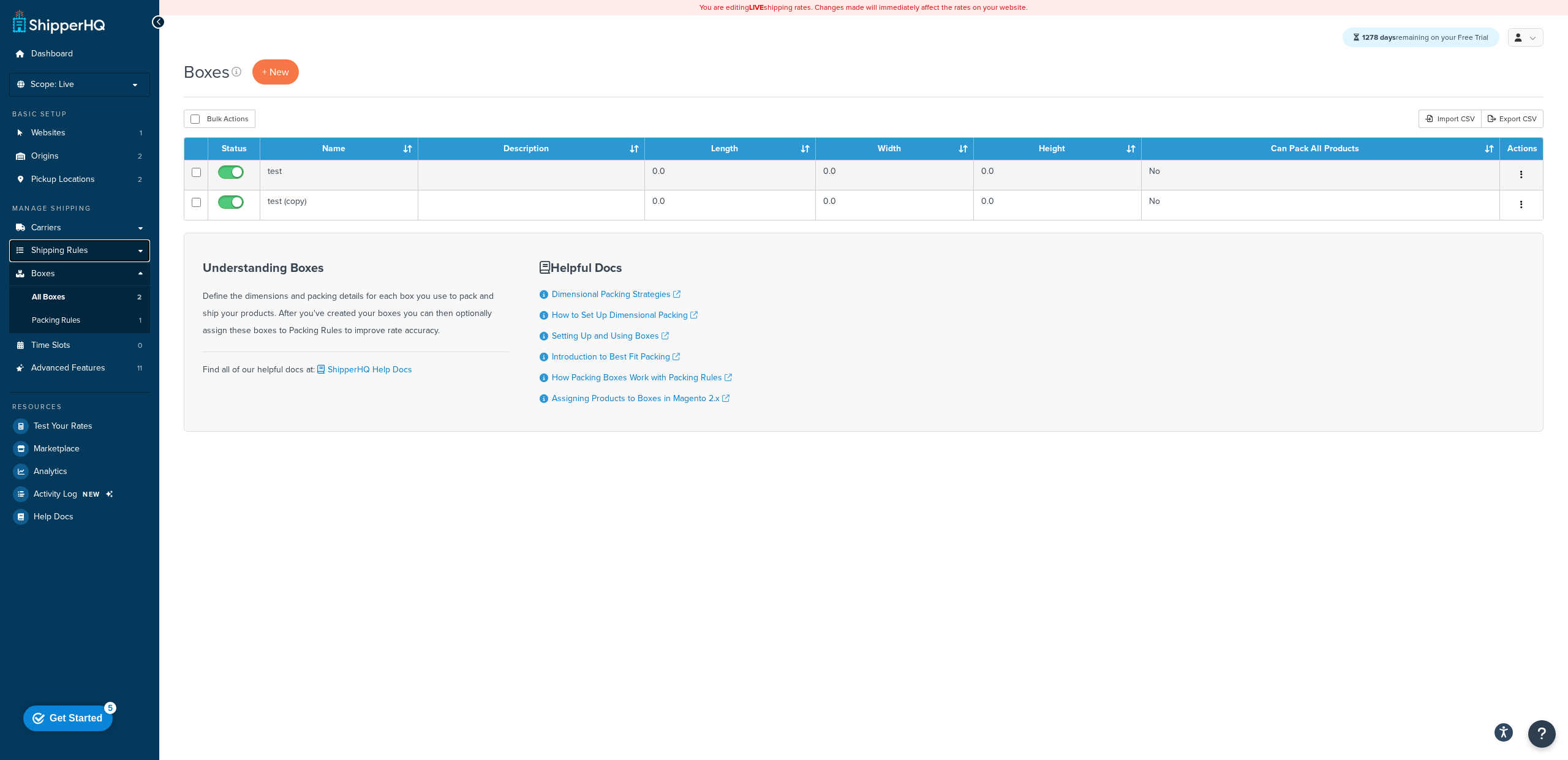 click on "Shipping Rules" at bounding box center [59, 250] 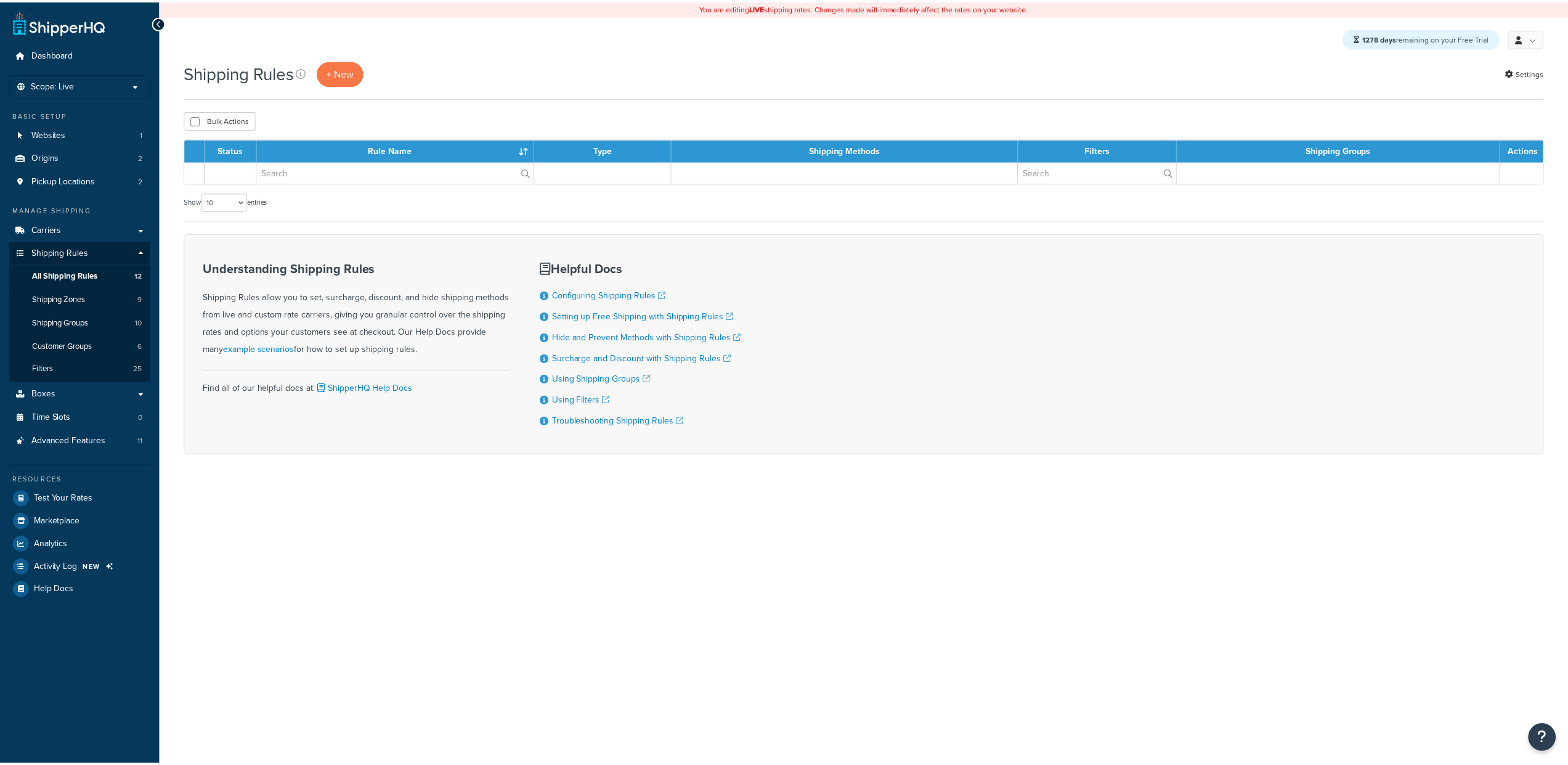 scroll, scrollTop: 0, scrollLeft: 0, axis: both 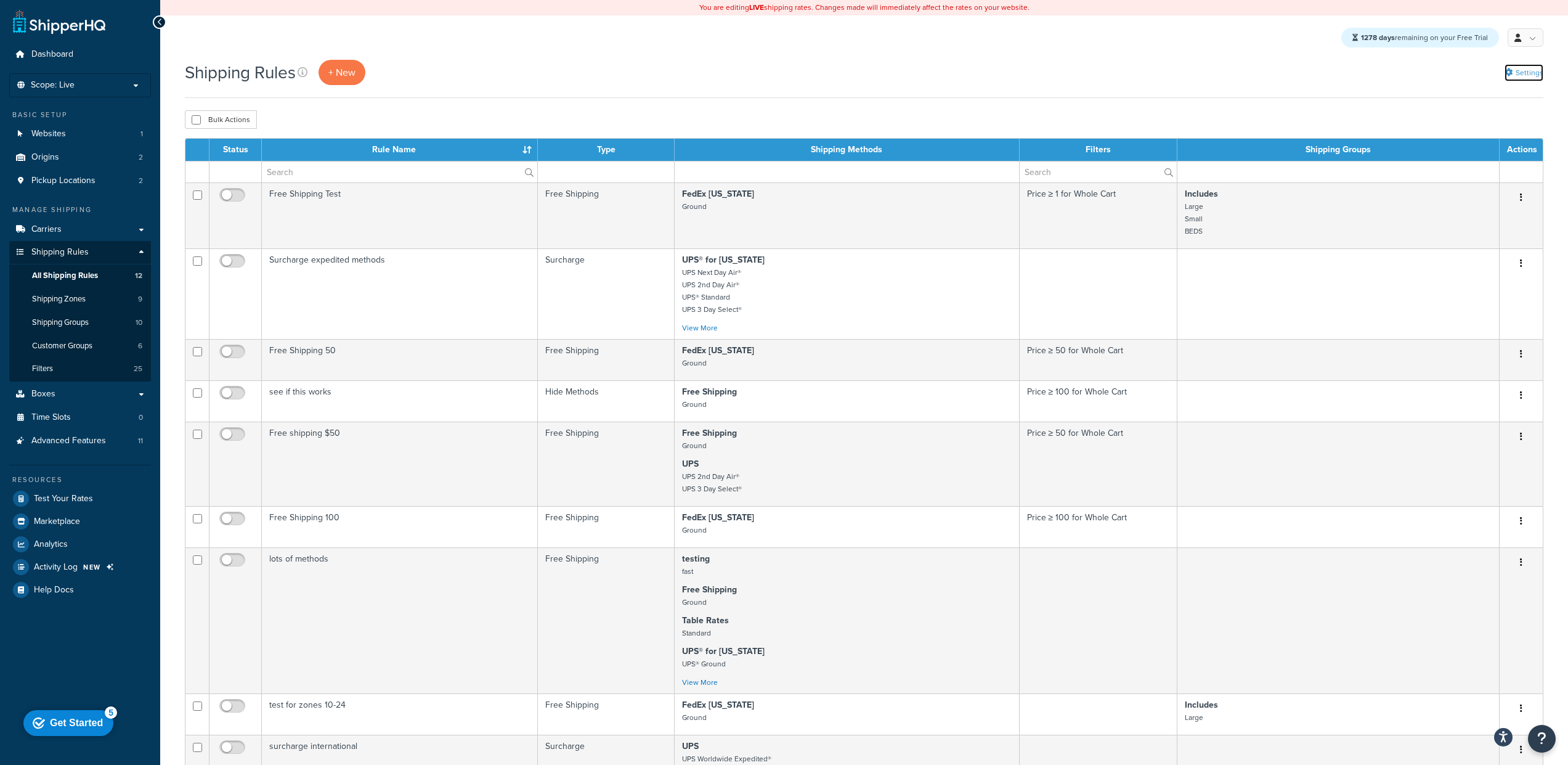 click on "Settings" at bounding box center [1524, 73] 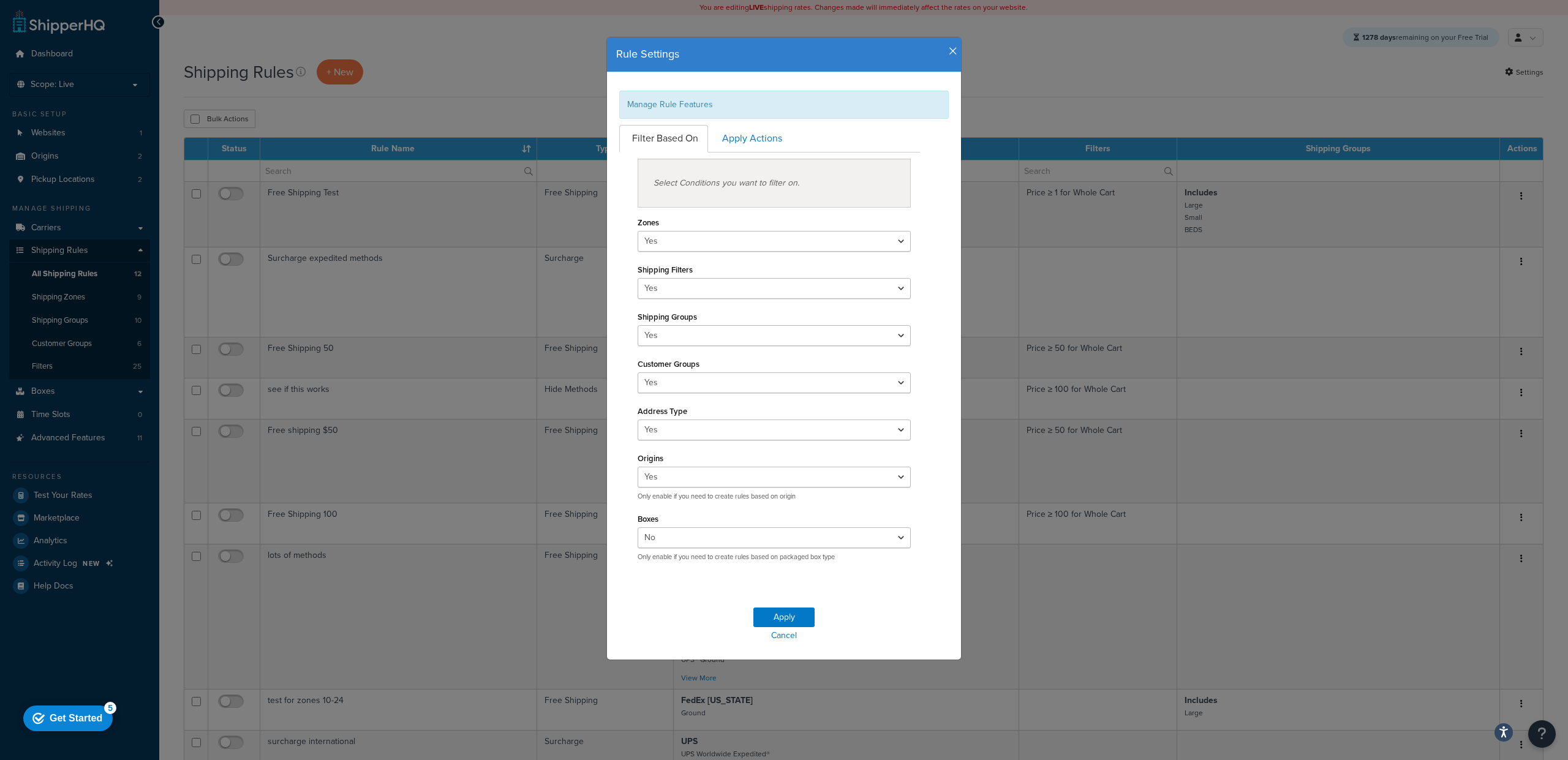 click on "Apply
Cancel" at bounding box center [784, 626] 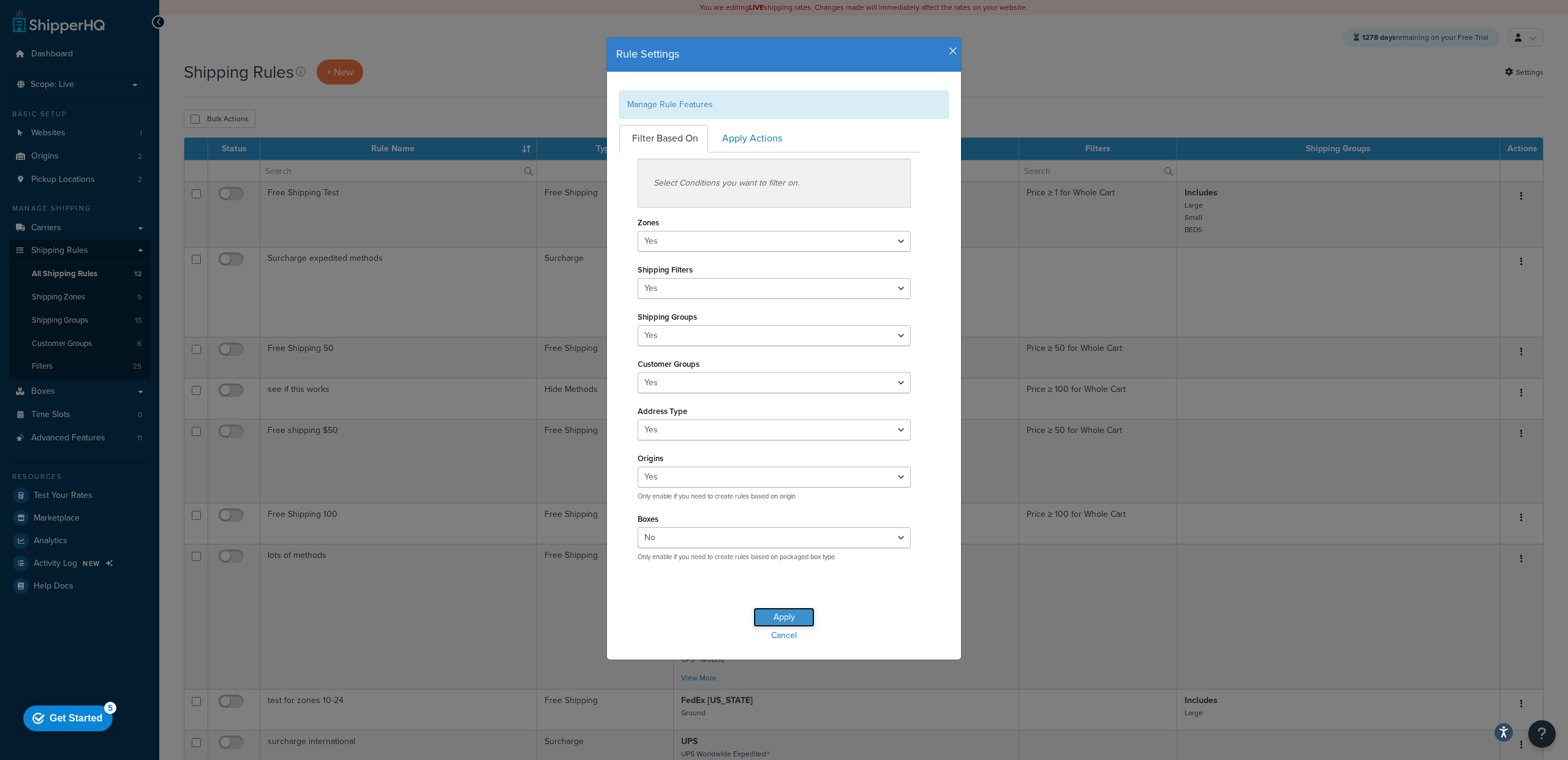 click on "Apply" at bounding box center (784, 617) 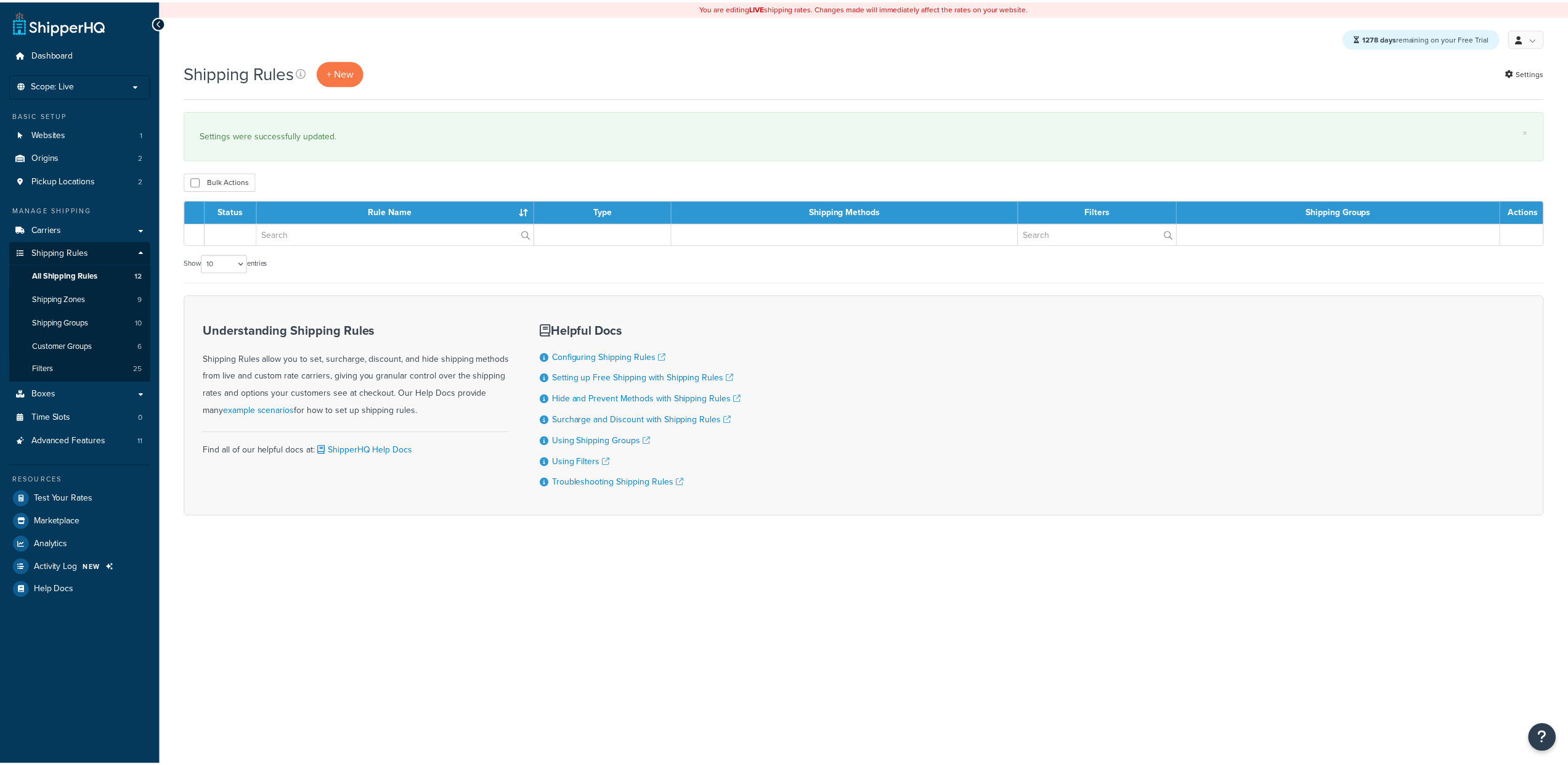 scroll, scrollTop: 0, scrollLeft: 0, axis: both 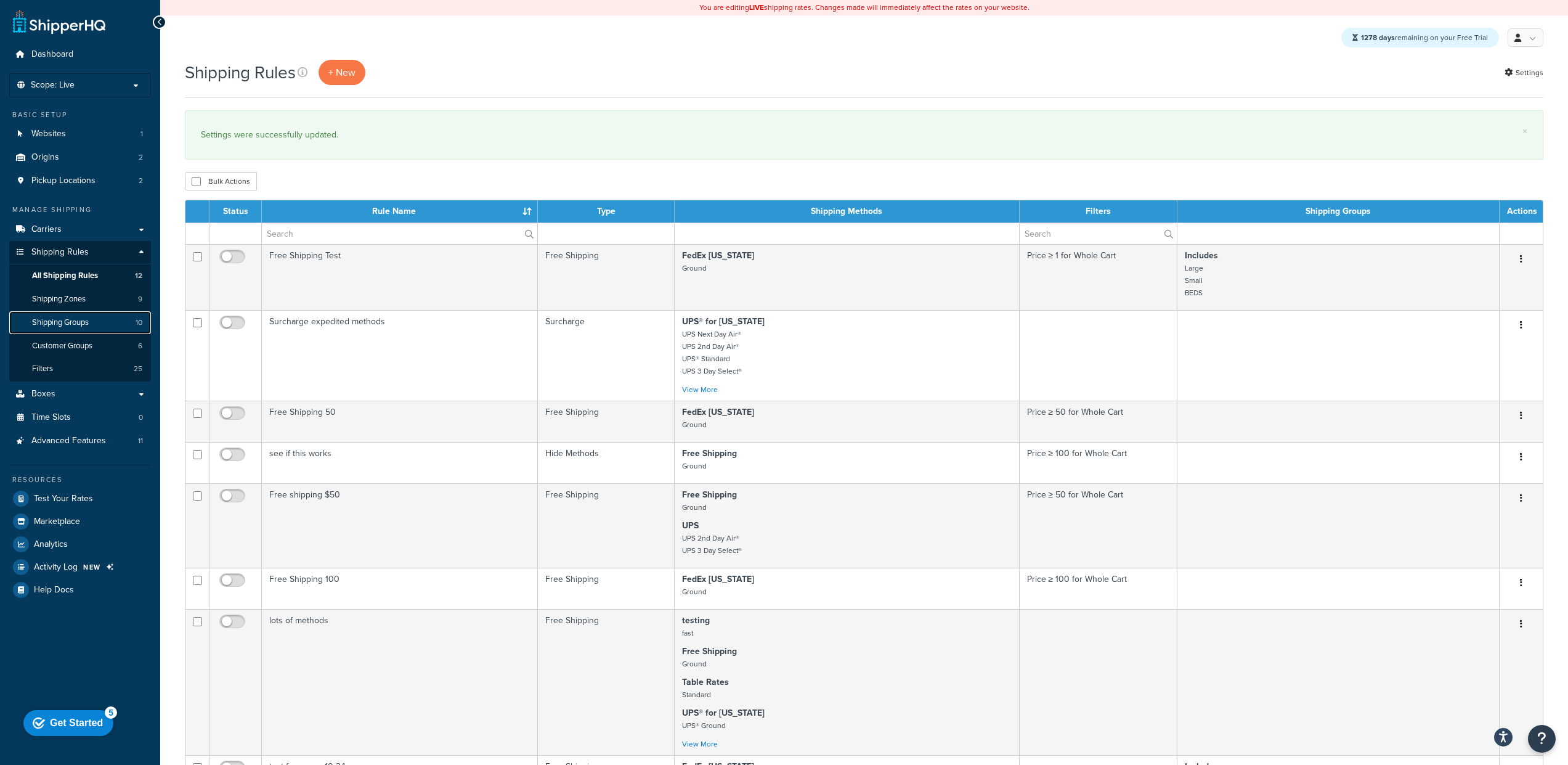 click on "Shipping Groups
10" at bounding box center (80, 322) 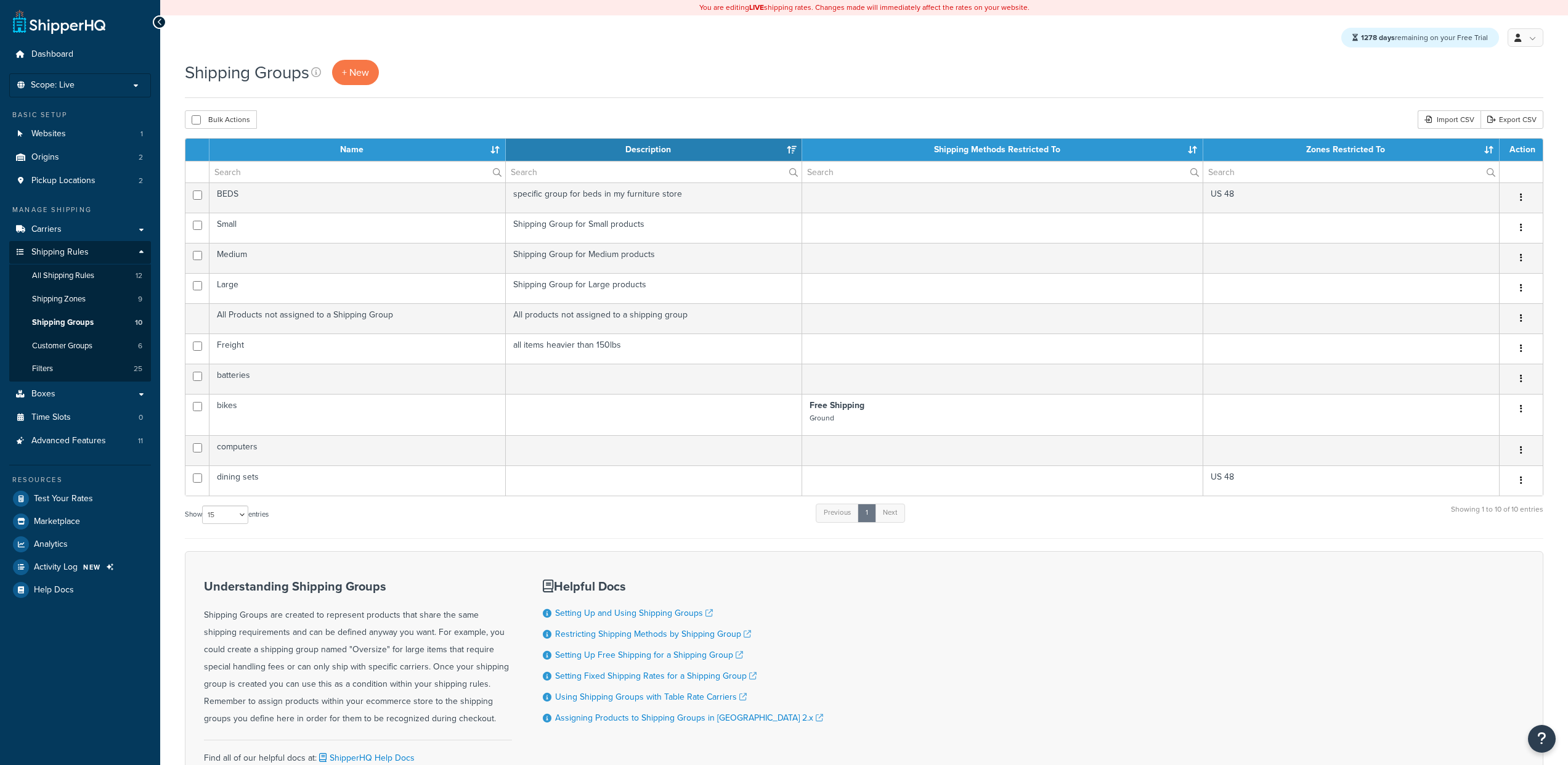 select on "15" 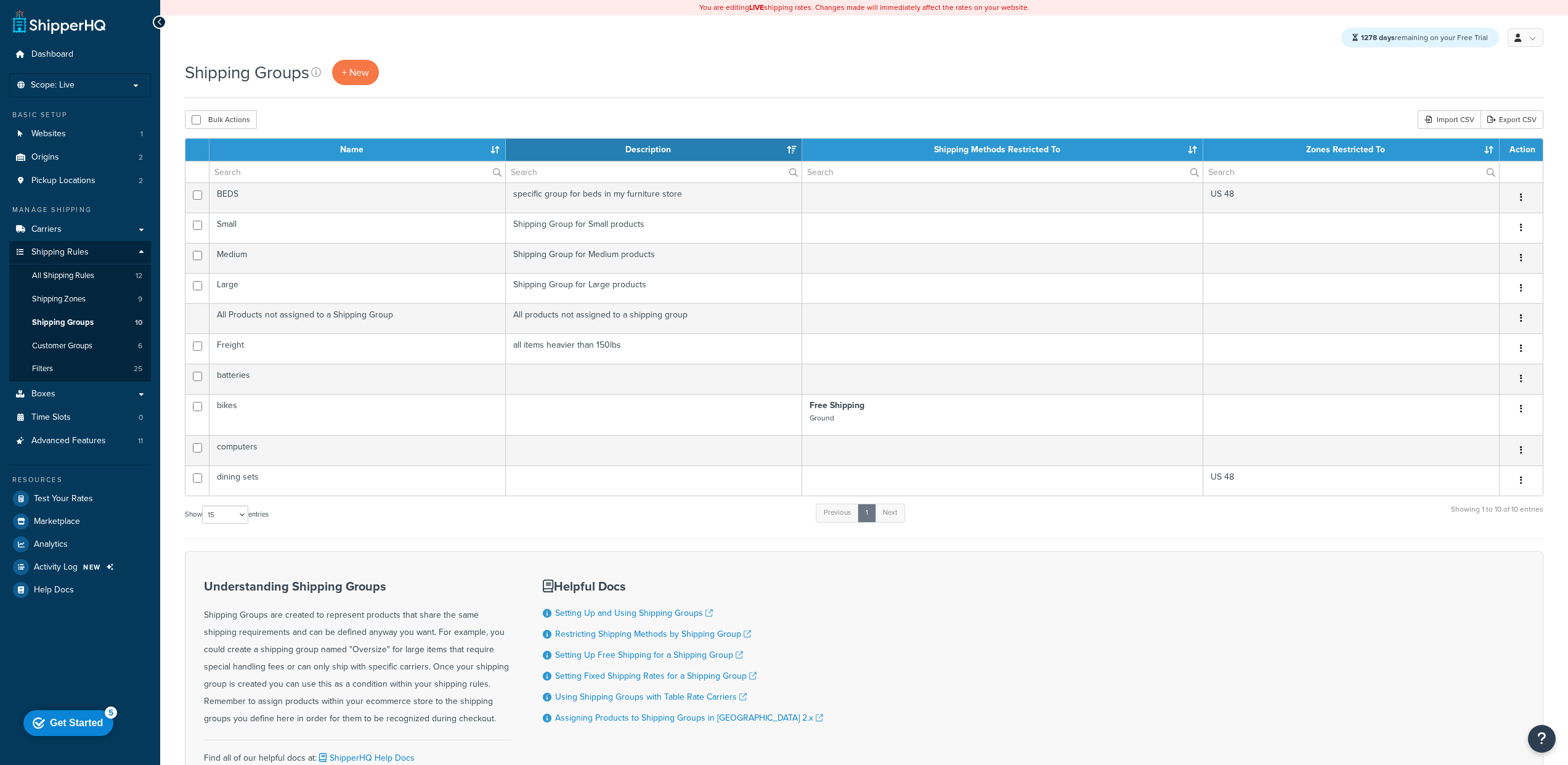 scroll, scrollTop: 0, scrollLeft: 0, axis: both 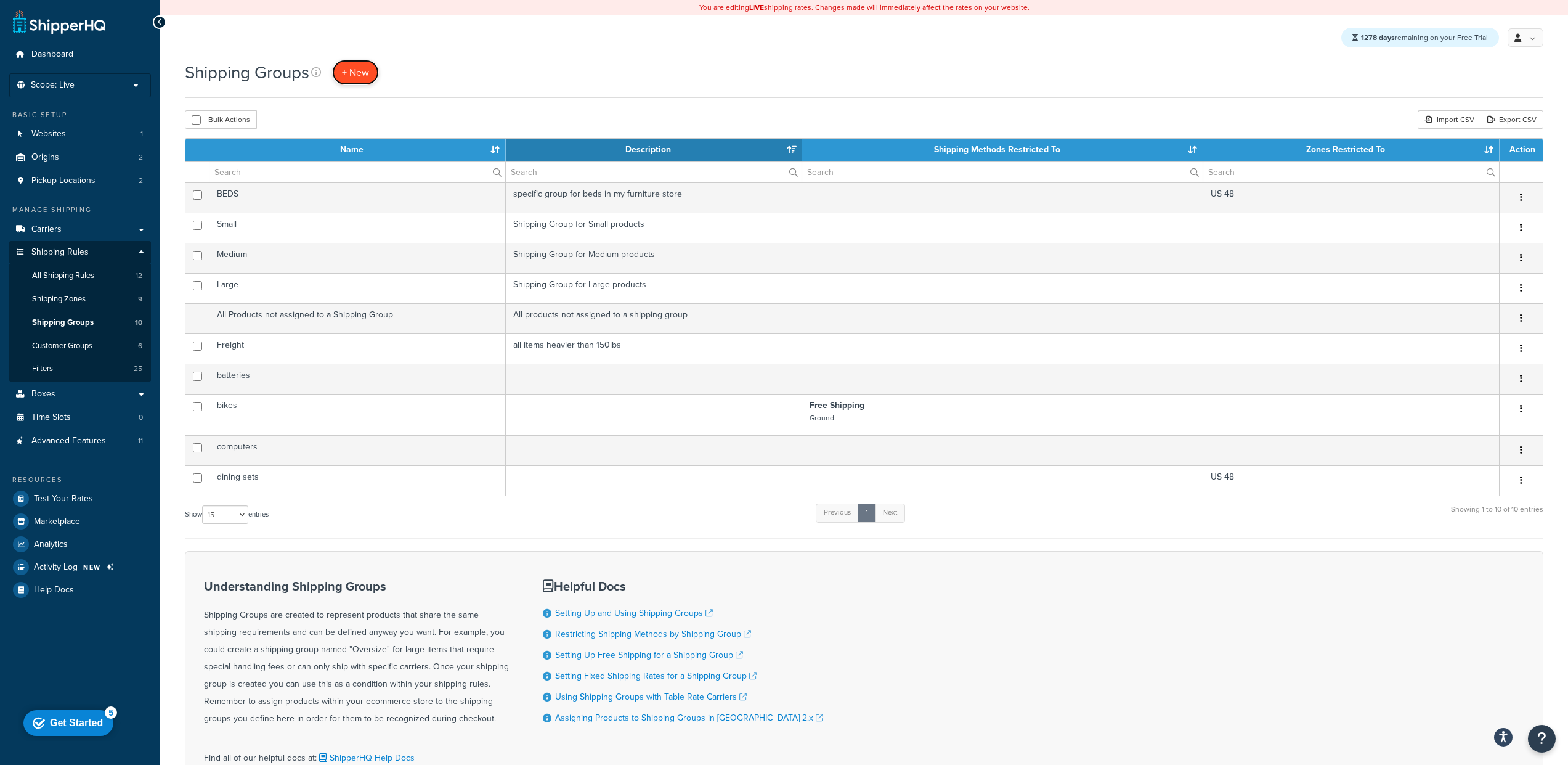 click on "+ New" at bounding box center (355, 72) 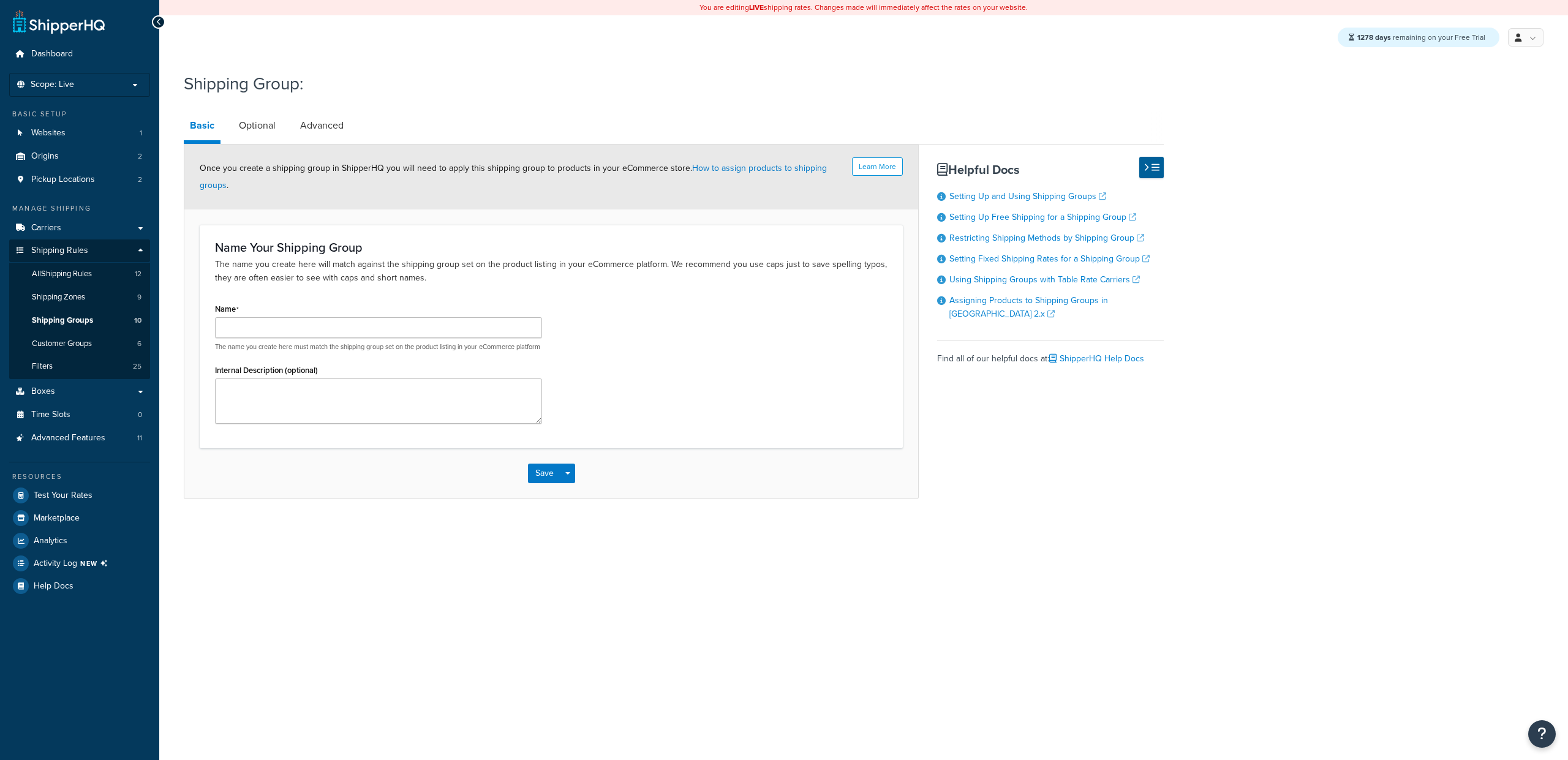 scroll, scrollTop: 0, scrollLeft: 0, axis: both 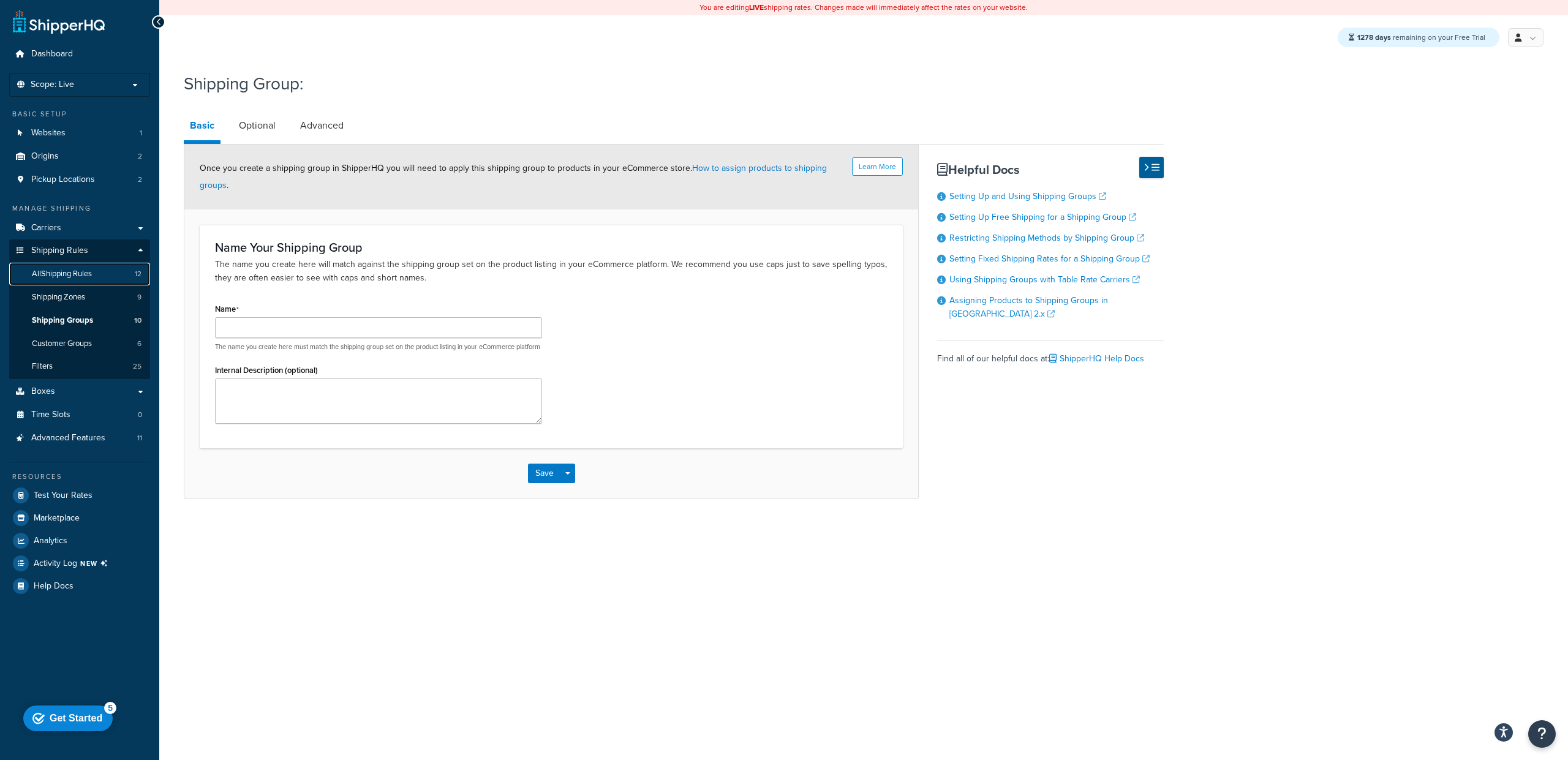 click on "All  Shipping Rules" at bounding box center [62, 274] 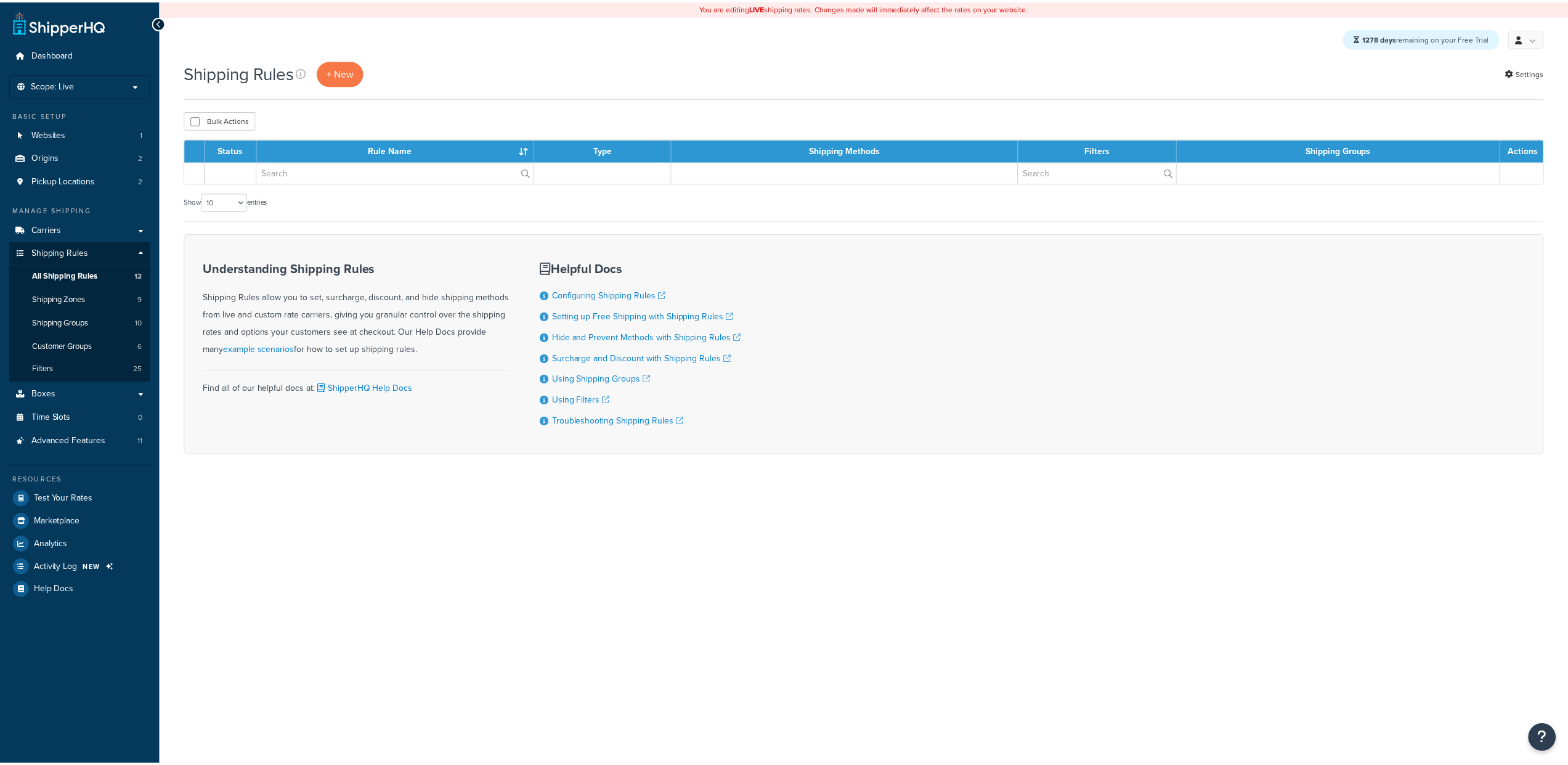 scroll, scrollTop: 0, scrollLeft: 0, axis: both 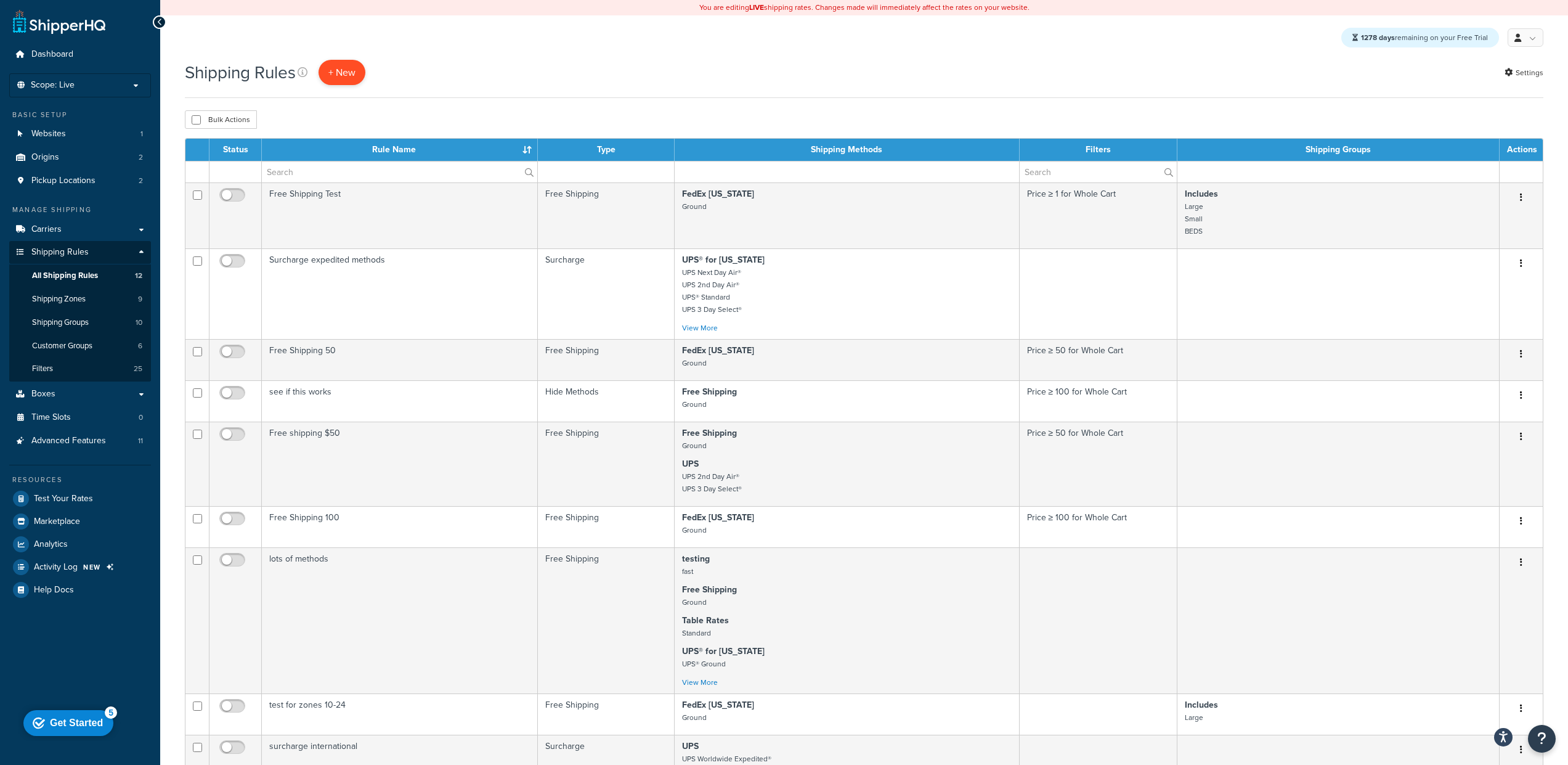 click on "+ New" at bounding box center (342, 72) 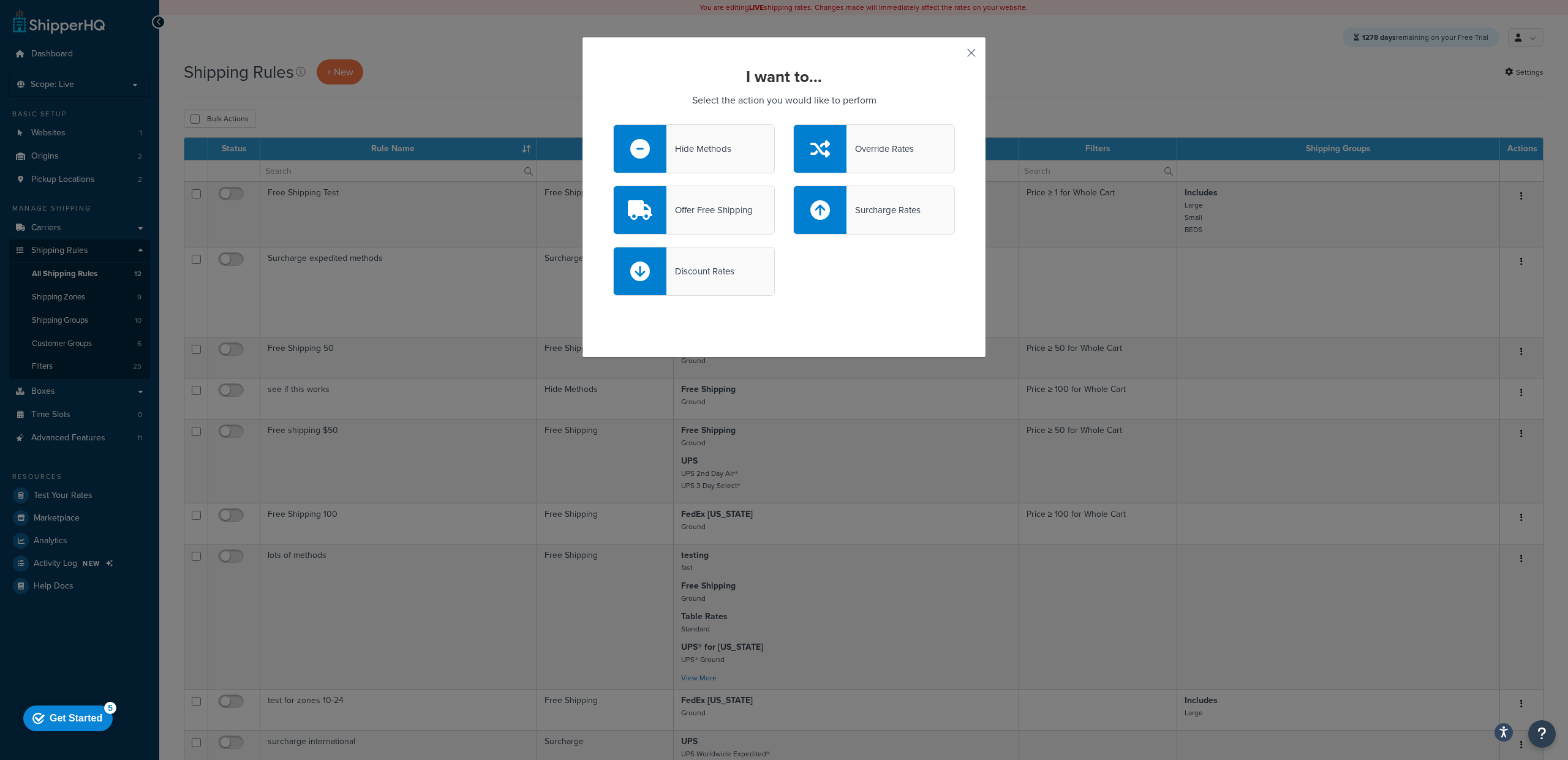 click on "Hide Methods" at bounding box center (694, 149) 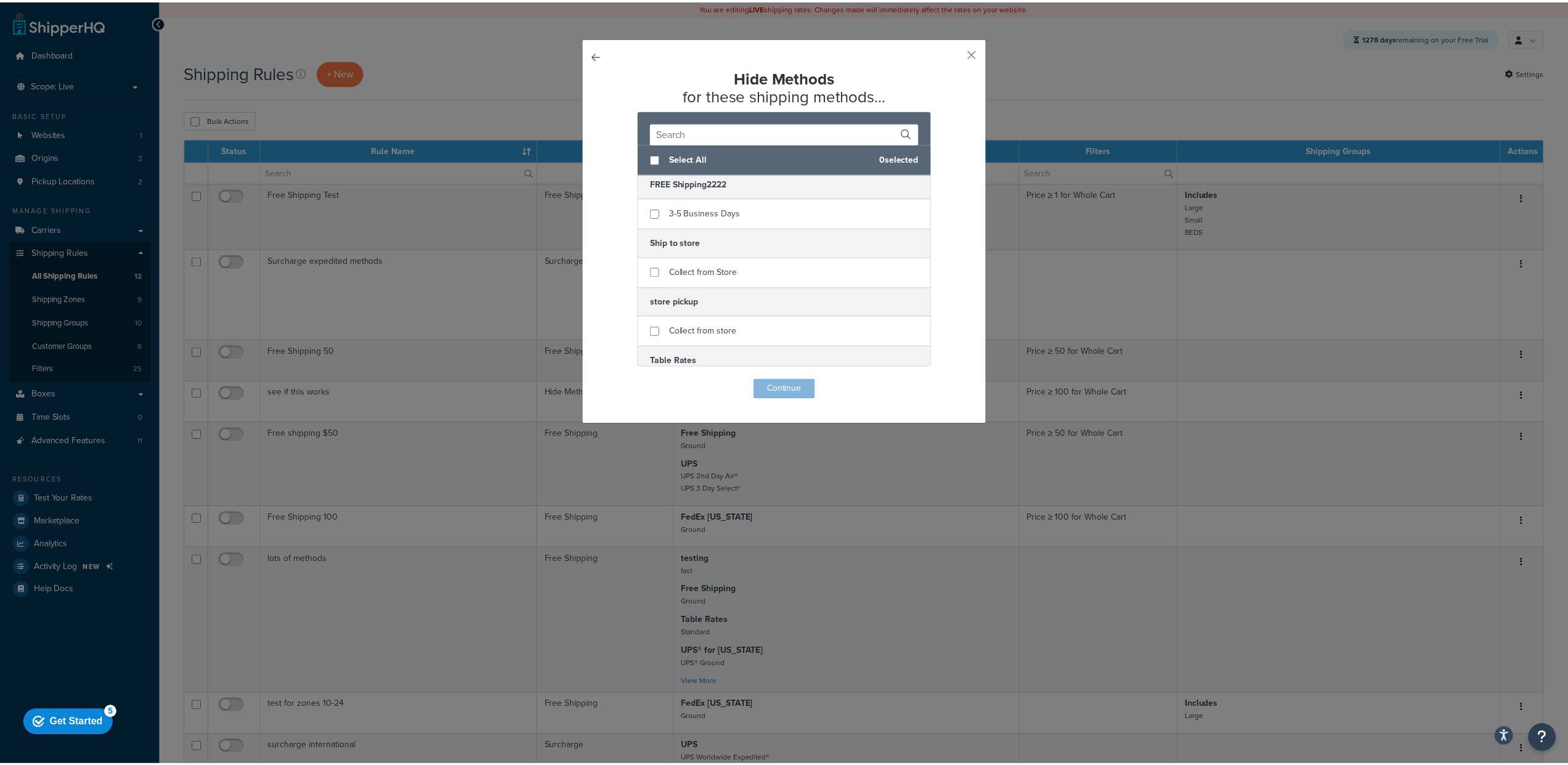 scroll, scrollTop: 342, scrollLeft: 0, axis: vertical 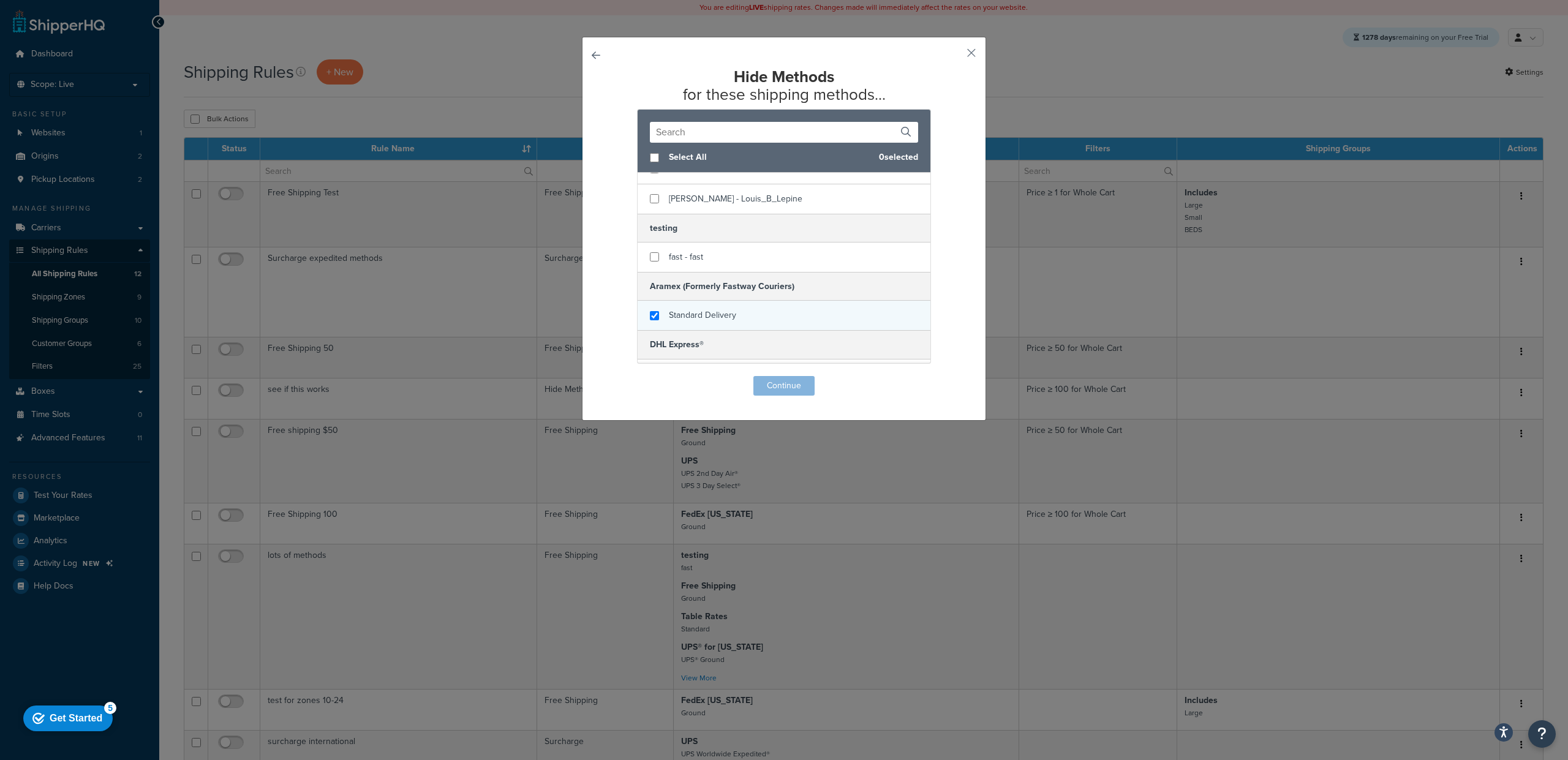 checkbox on "true" 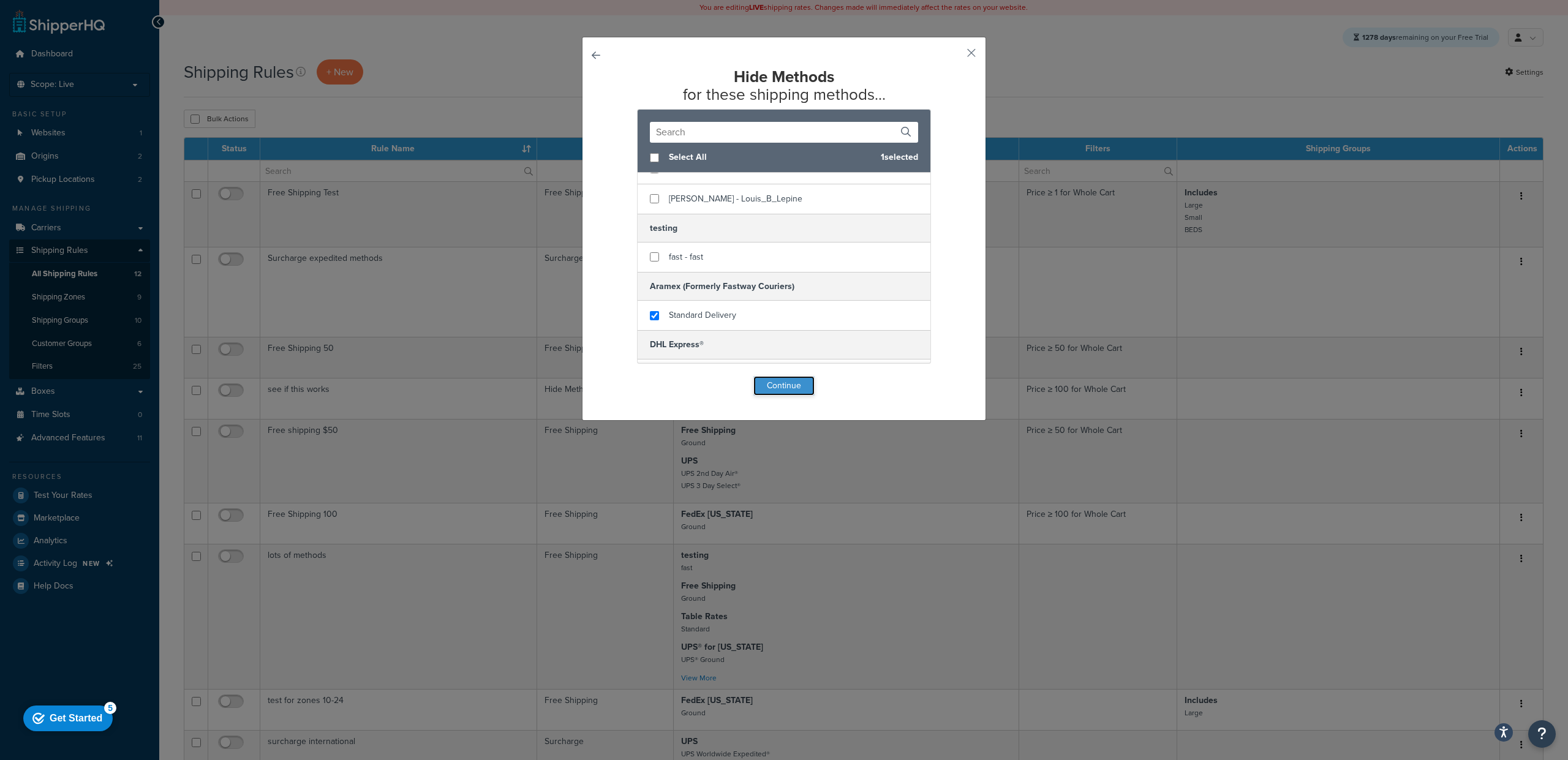 click on "Continue" at bounding box center (784, 386) 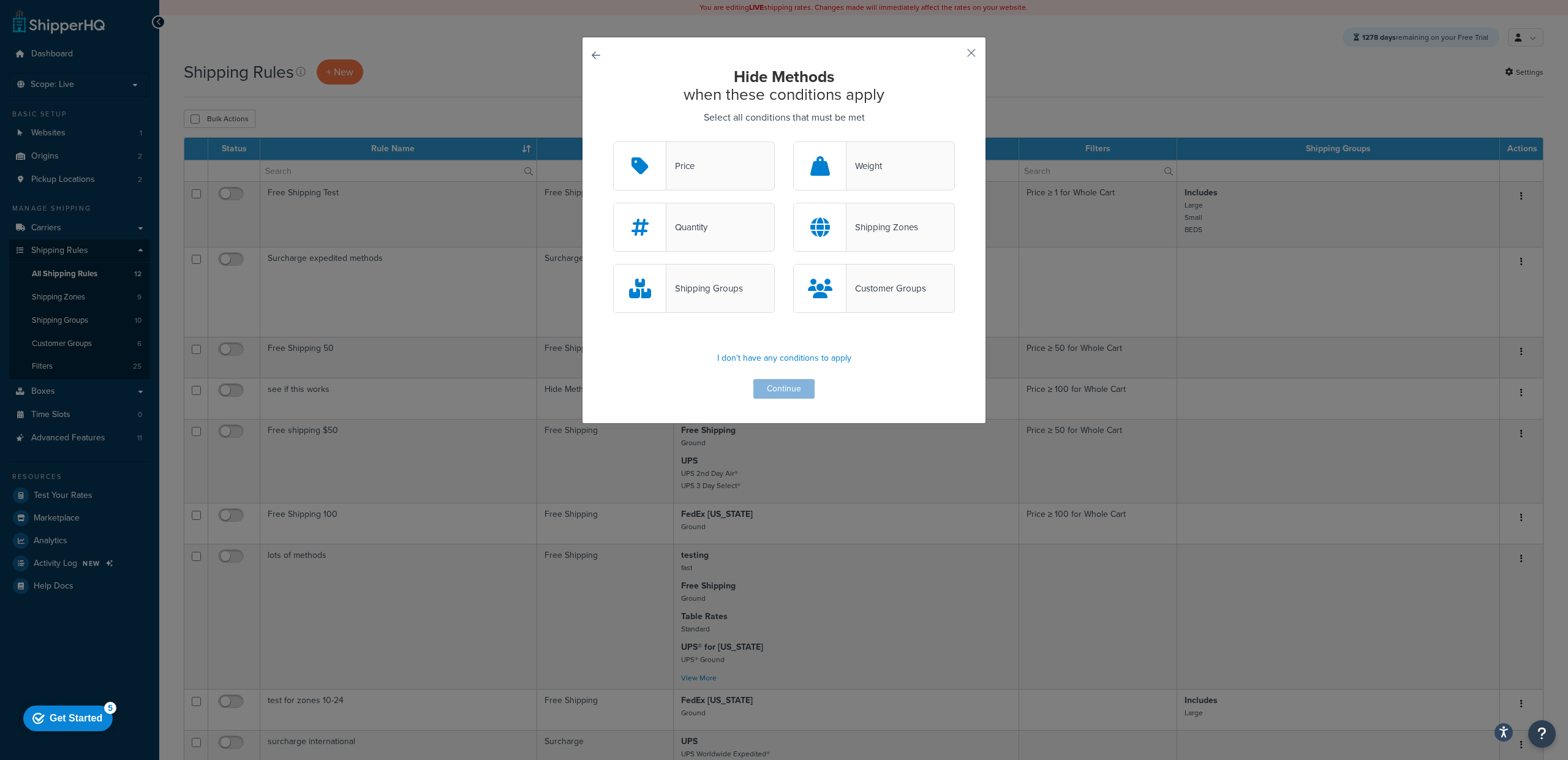 click on "Shipping Groups" at bounding box center (704, 288) 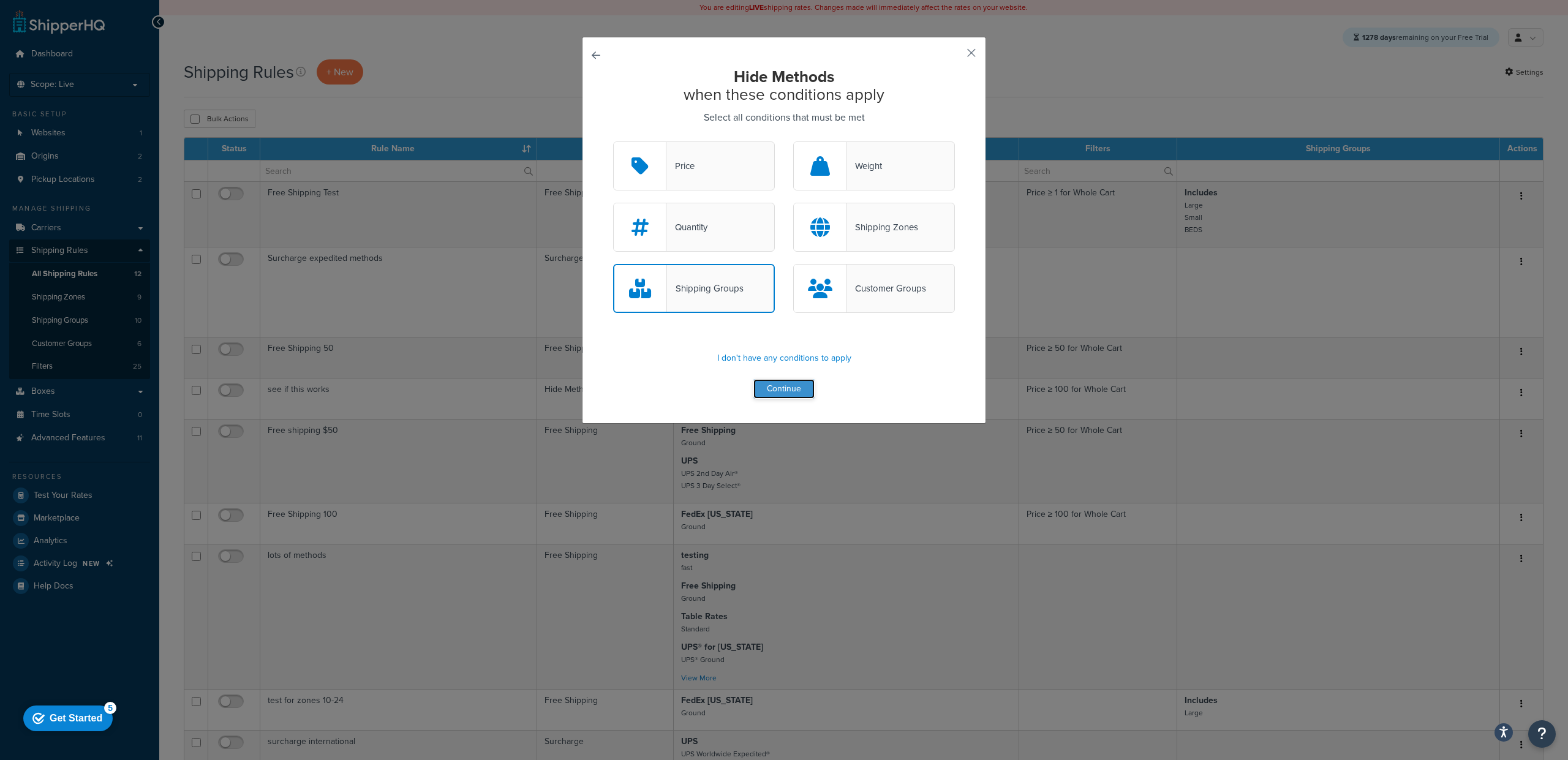 click on "Continue" at bounding box center [784, 389] 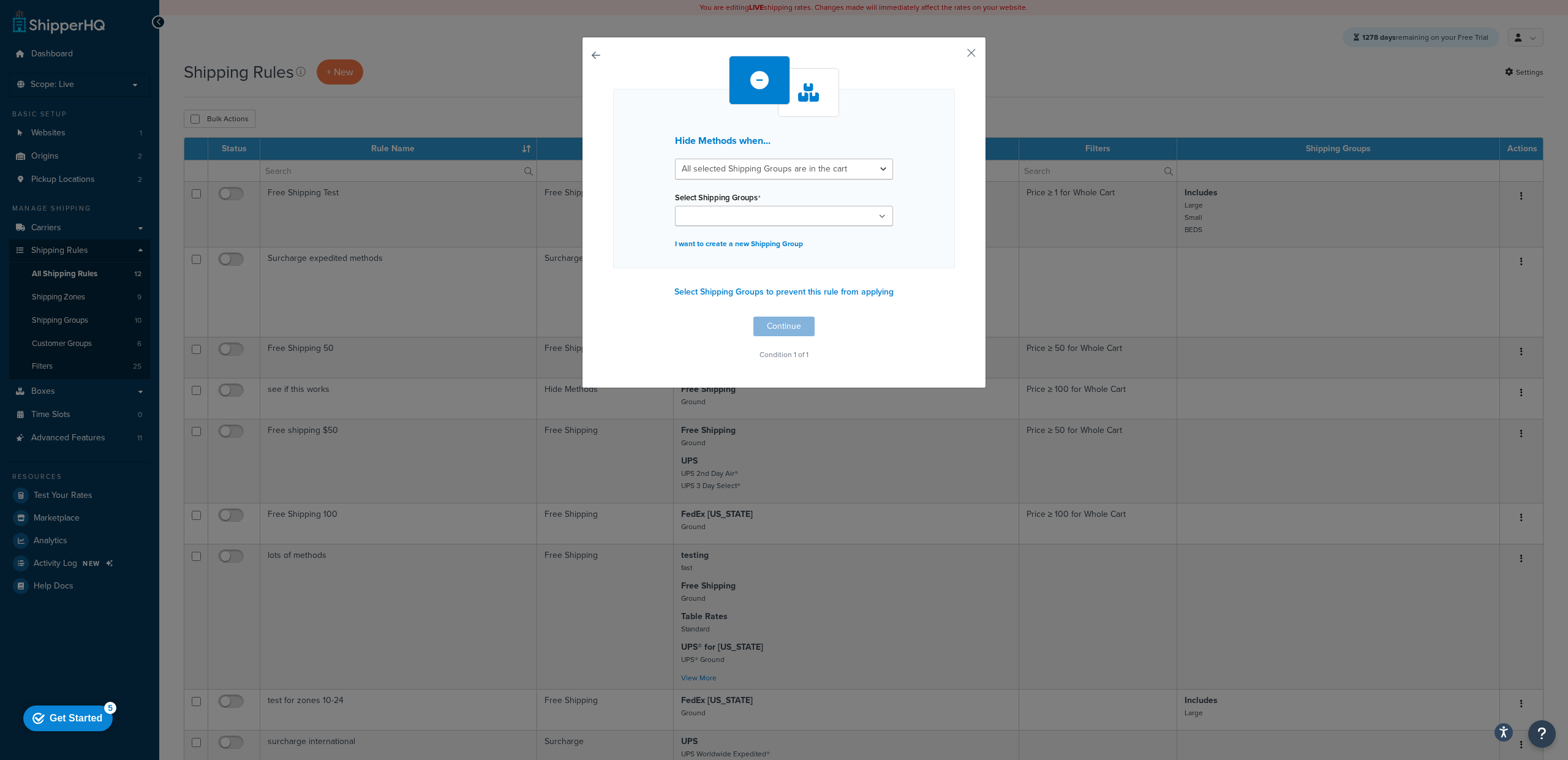 click on "Select Shipping Groups" at bounding box center [733, 217] 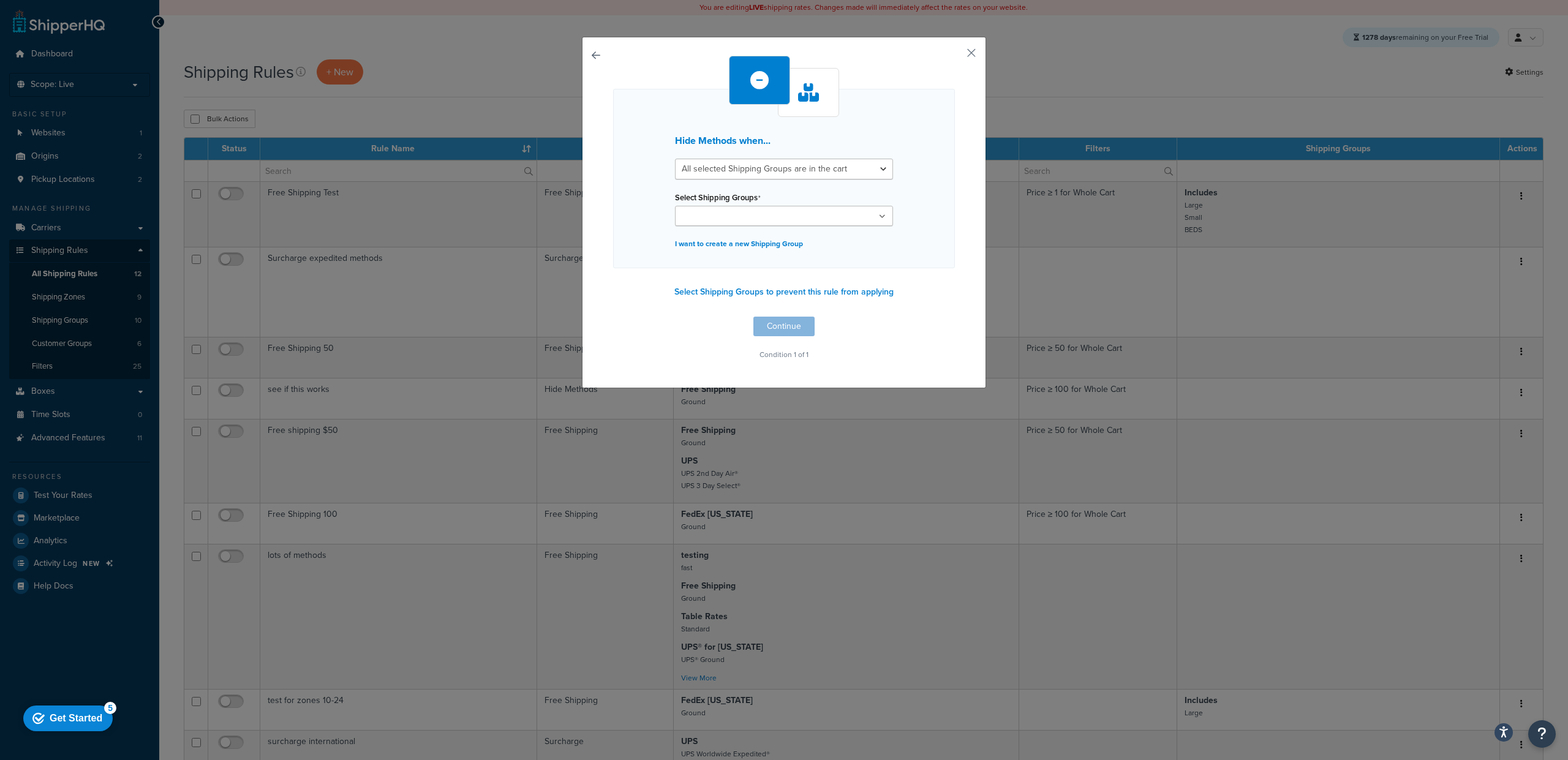 click on "Hide Methods when...   All selected Shipping Groups are in the cart  Any selected Shipping Groups are in the cart  Select Shipping Groups   Large Medium Small BEDS Freight batteries bikes computers dining sets All Products not assigned to a Shipping Group I want to create a new Shipping Group" at bounding box center [784, 178] 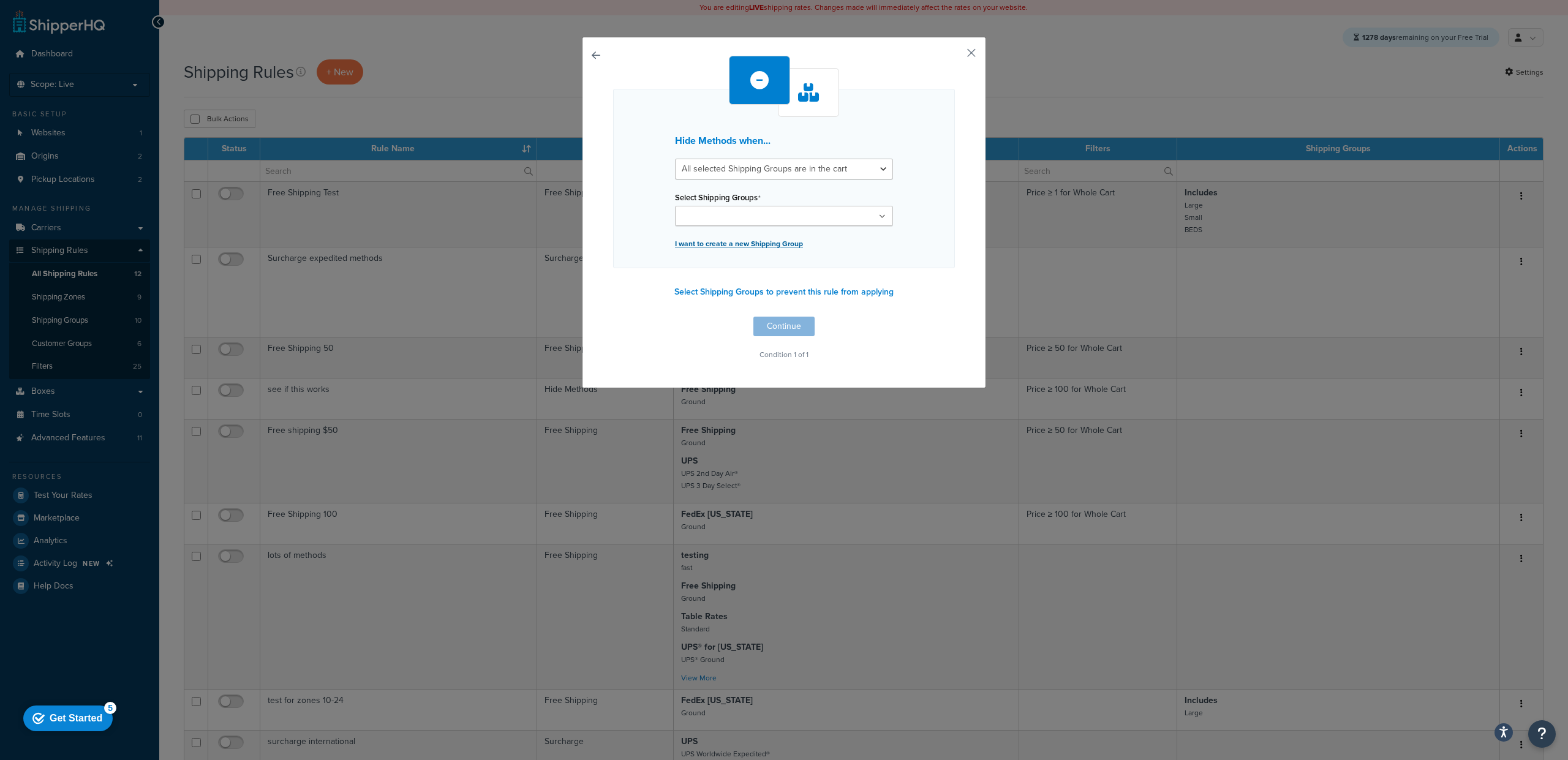 click on "I want to create a new Shipping Group" at bounding box center (784, 244) 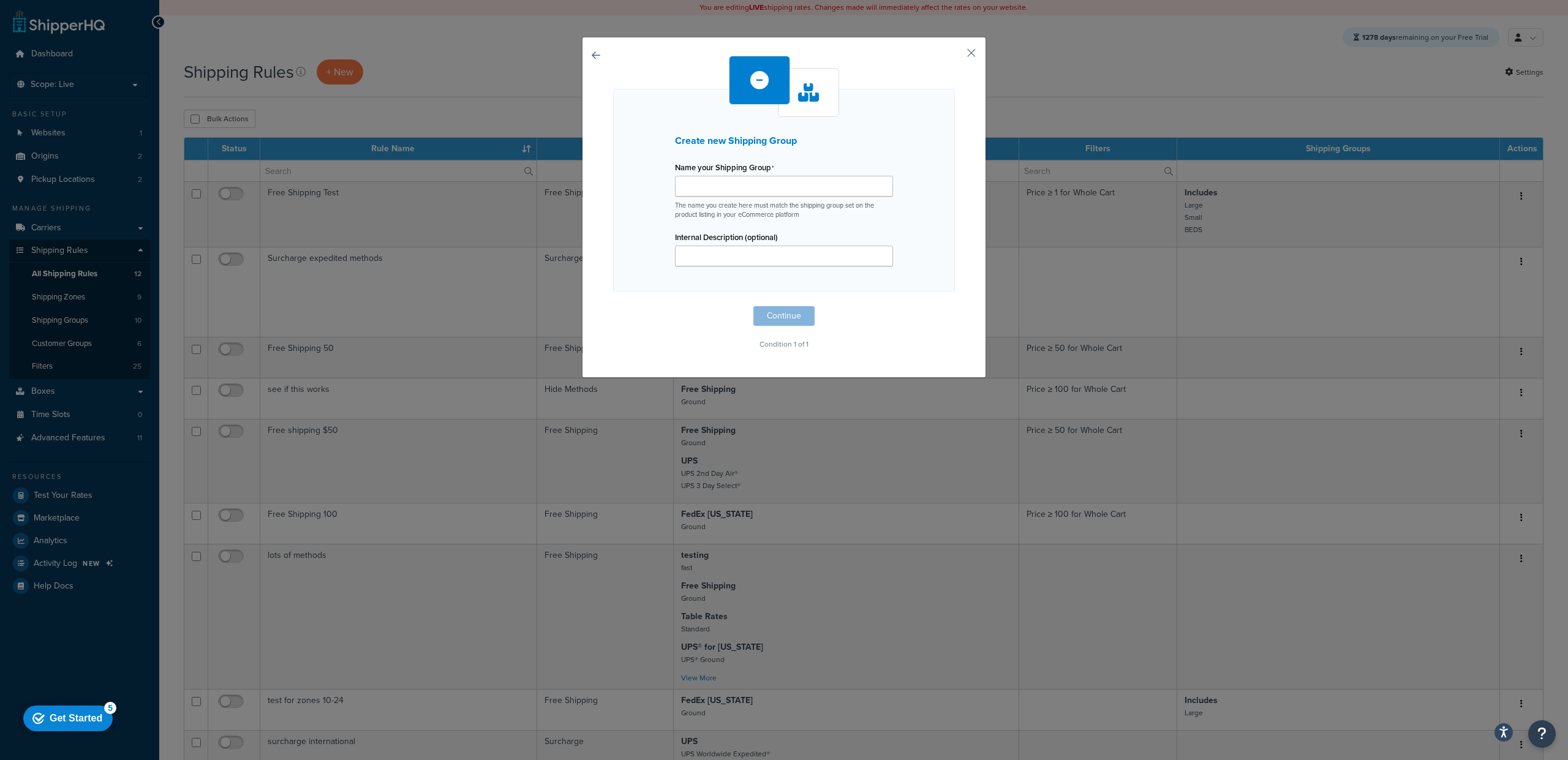 click on "Create new Shipping Group Name your Shipping Group   The name you create here must match the shipping group set on the product listing in your eCommerce platform Internal Description (optional)   Continue Condition 1 of 1" at bounding box center (784, 207) 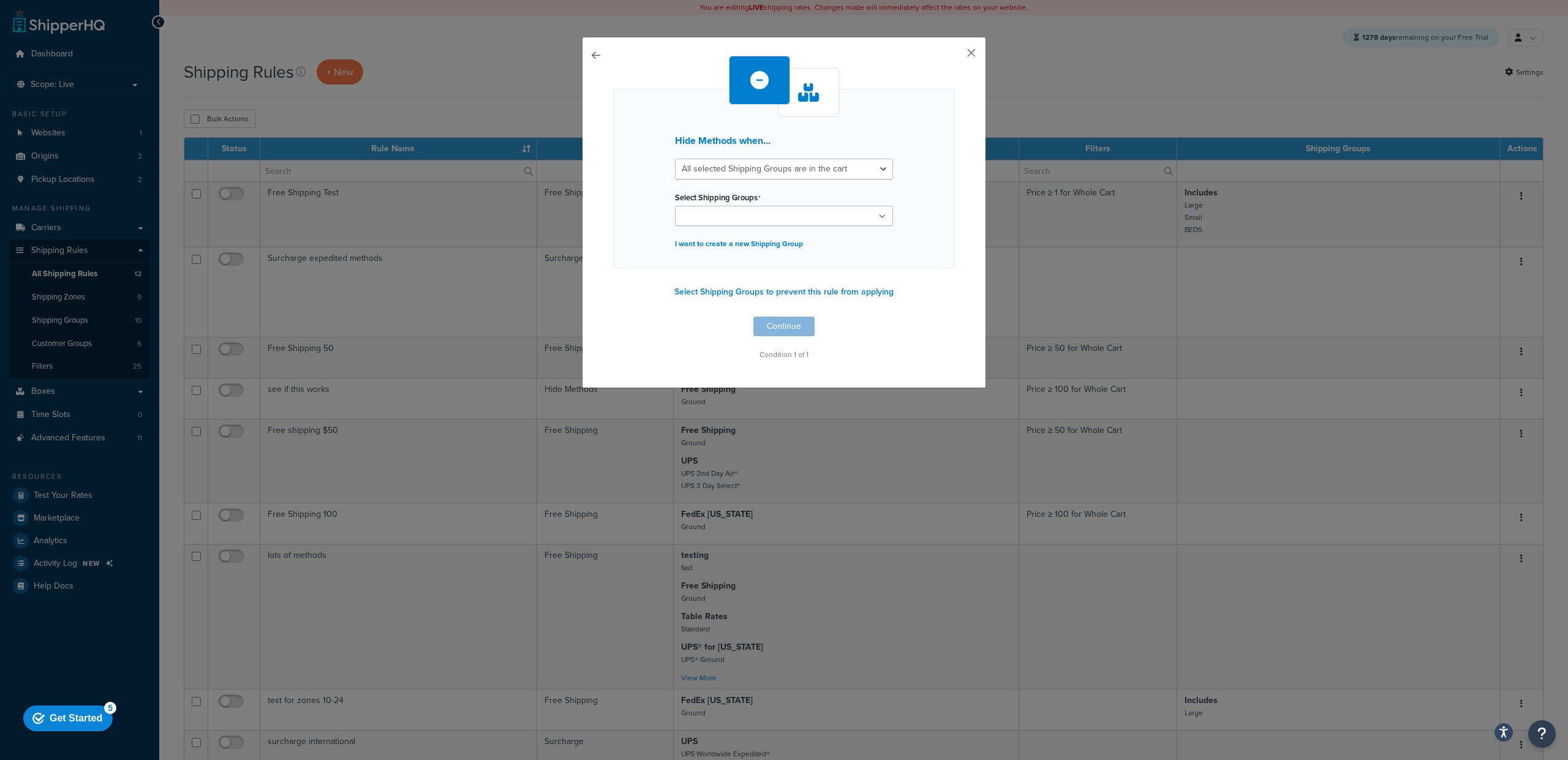 click at bounding box center (953, 57) 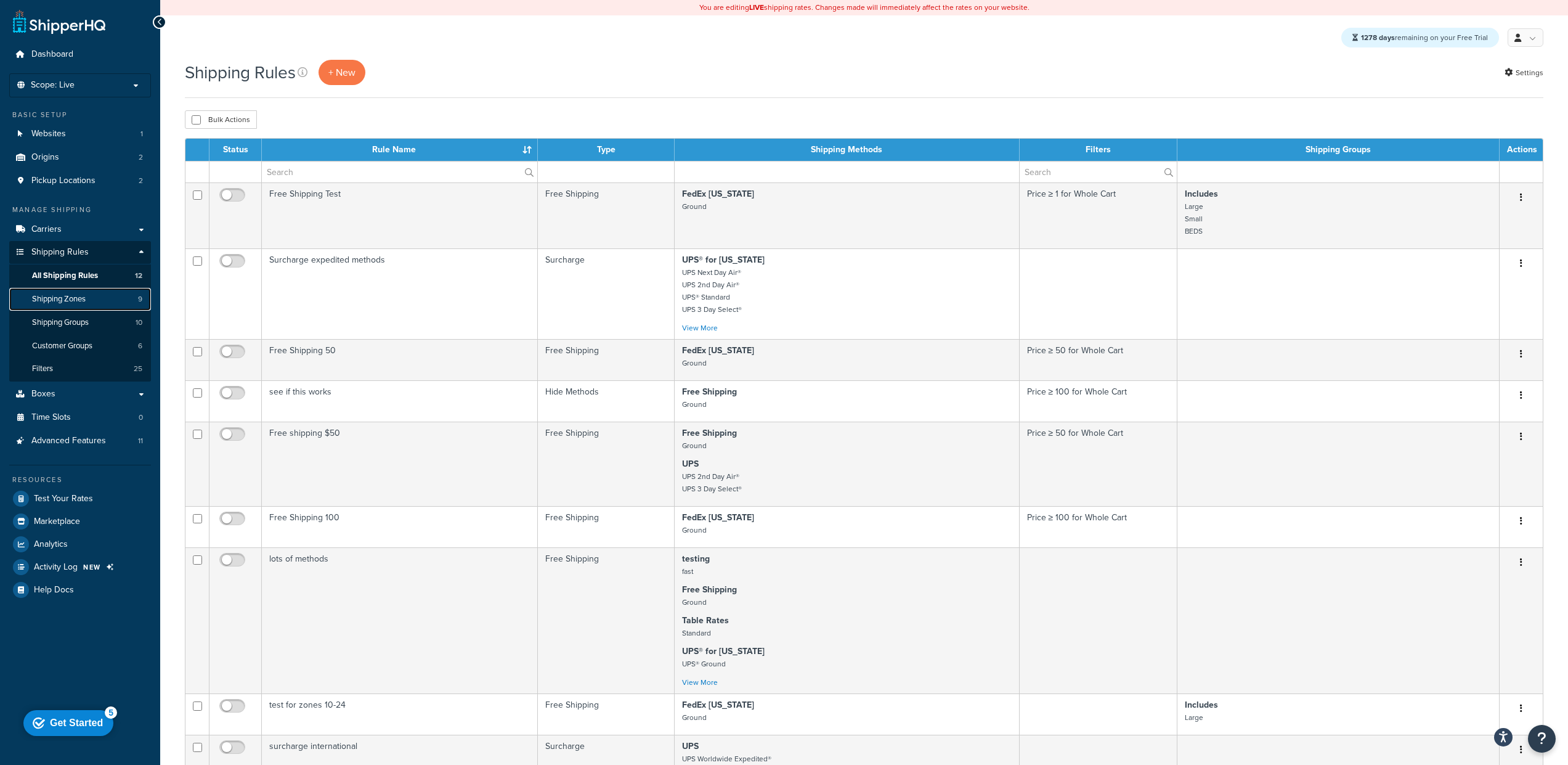 click on "Shipping Zones
9" at bounding box center [80, 299] 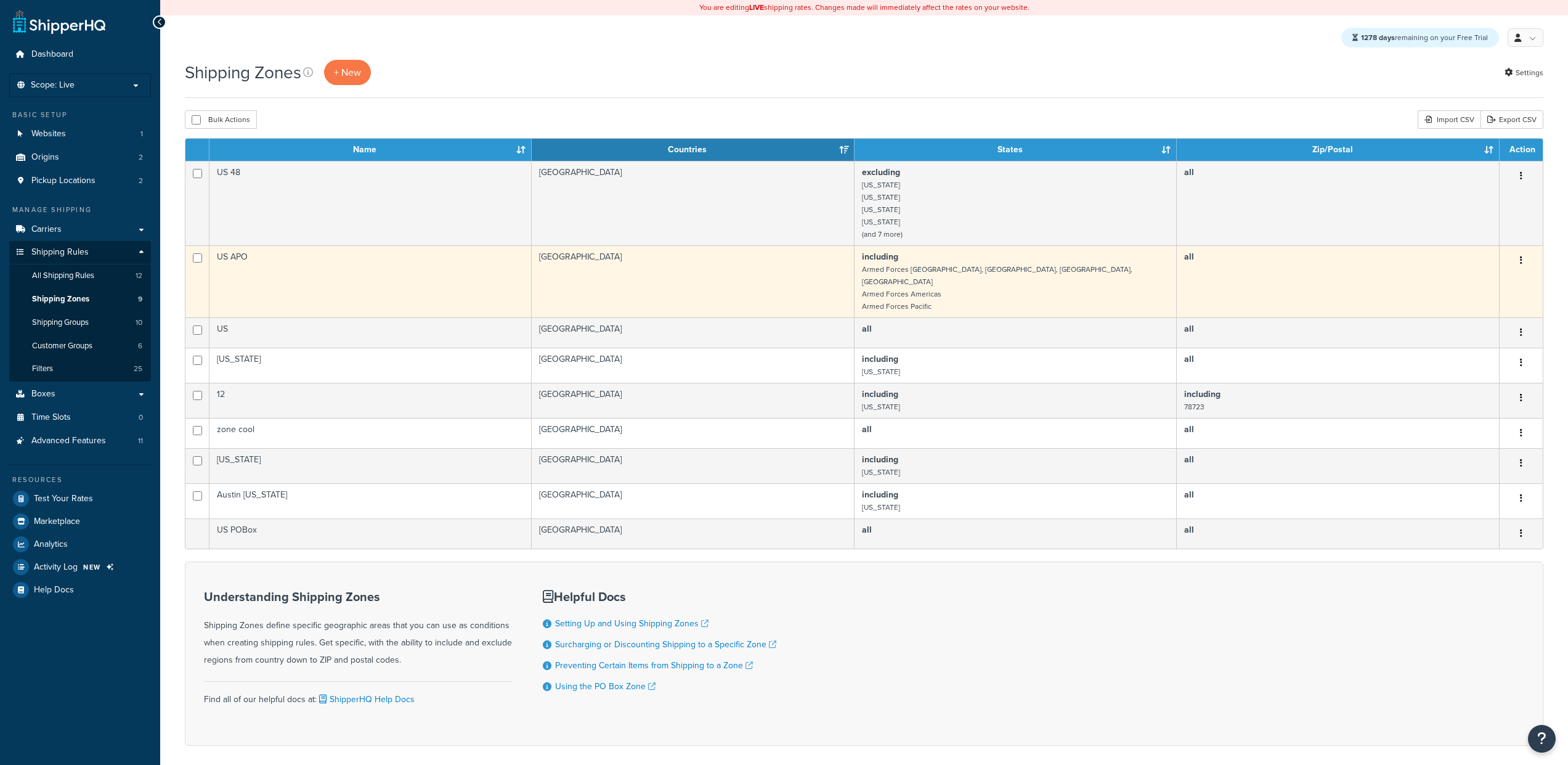 scroll, scrollTop: 0, scrollLeft: 0, axis: both 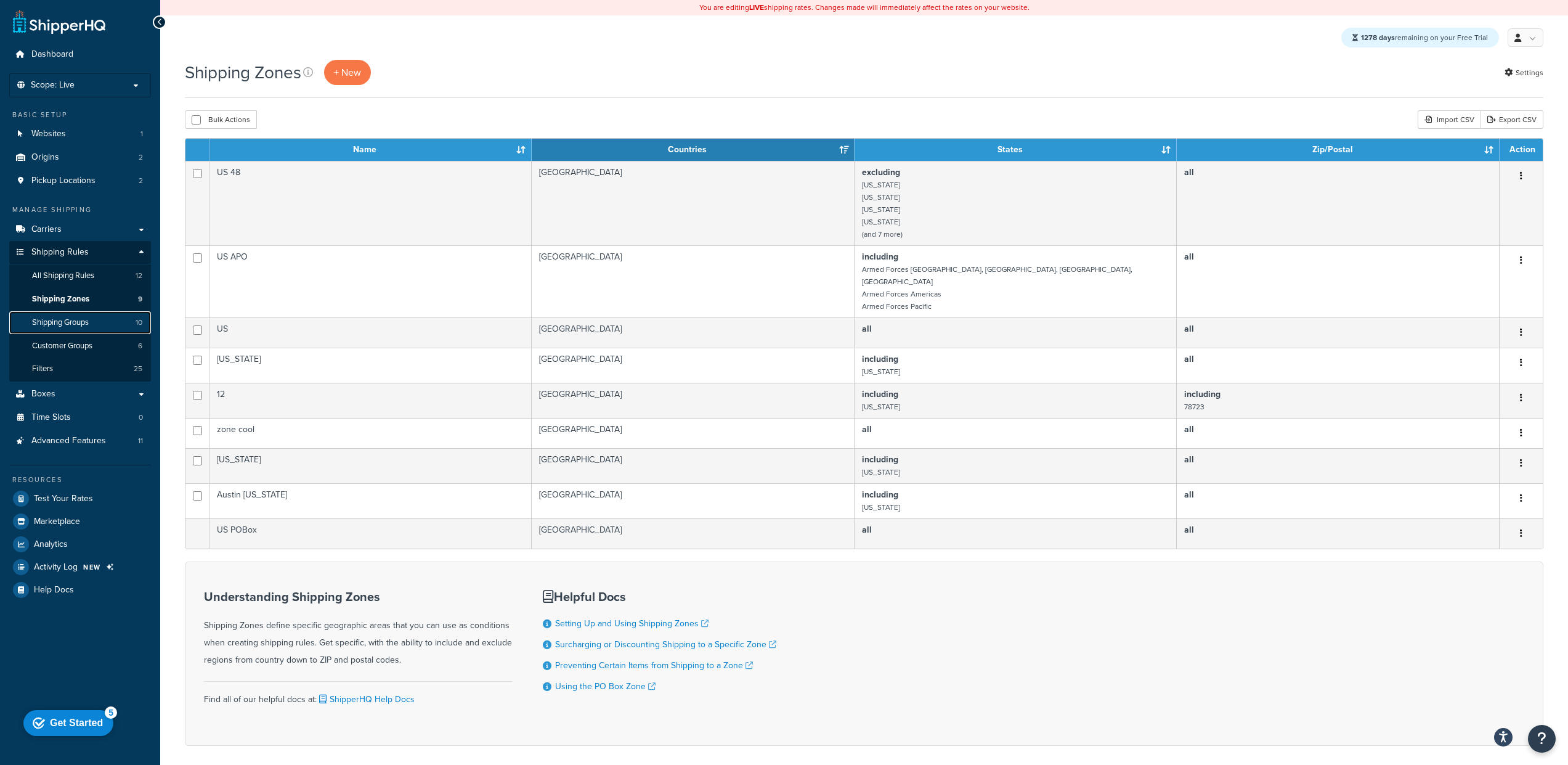 click on "Shipping Groups" at bounding box center [60, 322] 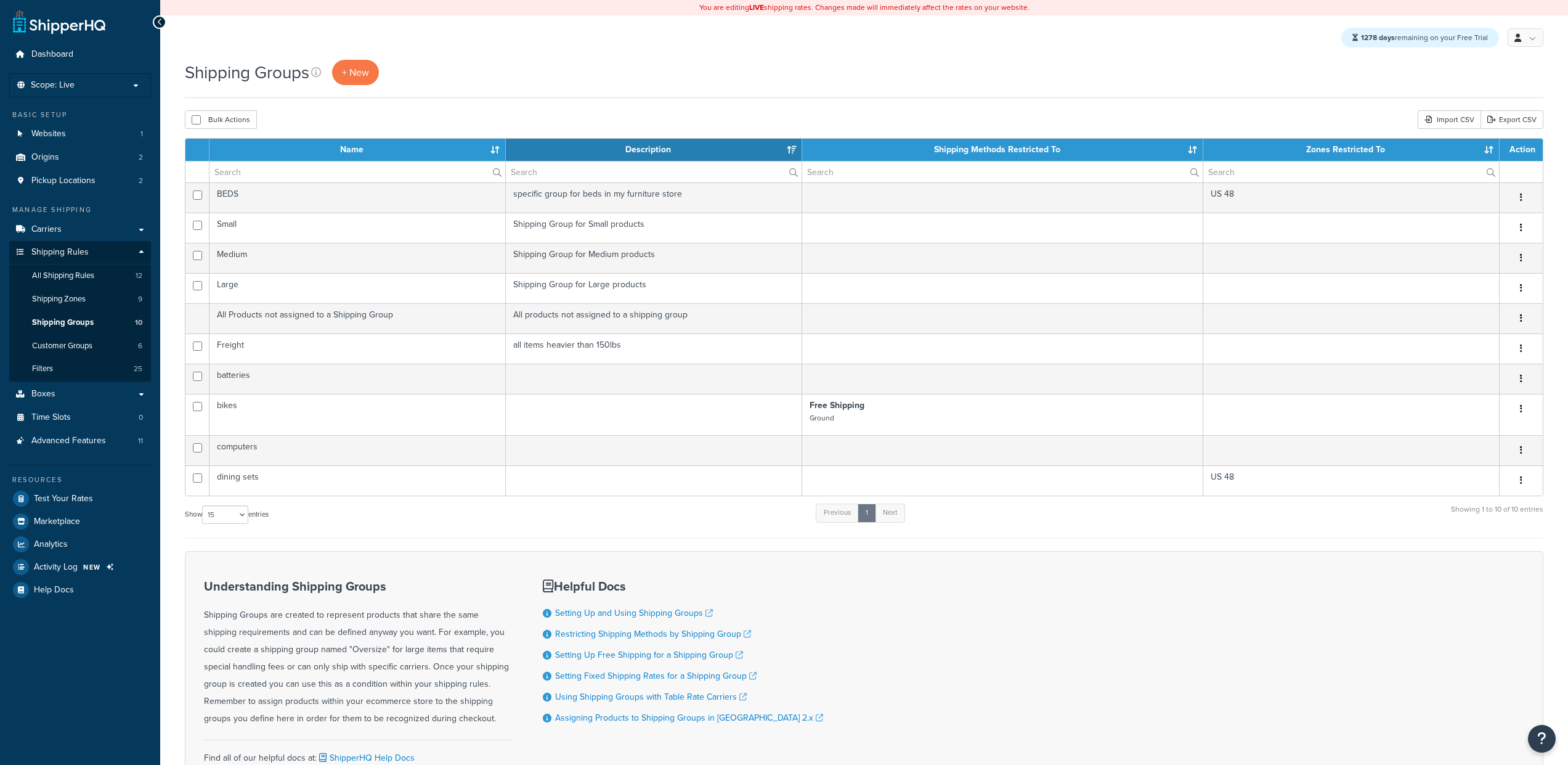 select on "15" 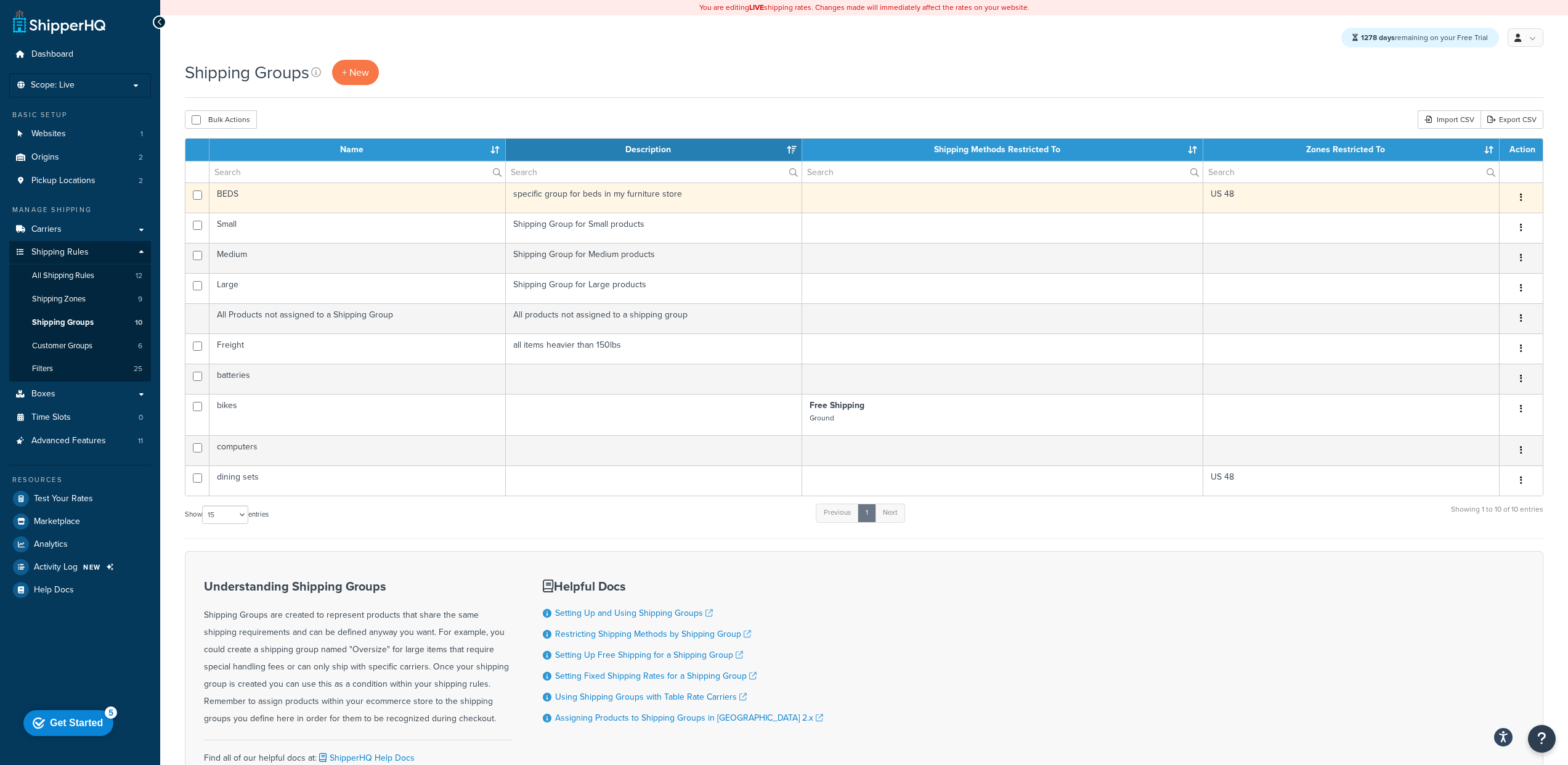 scroll, scrollTop: 0, scrollLeft: 0, axis: both 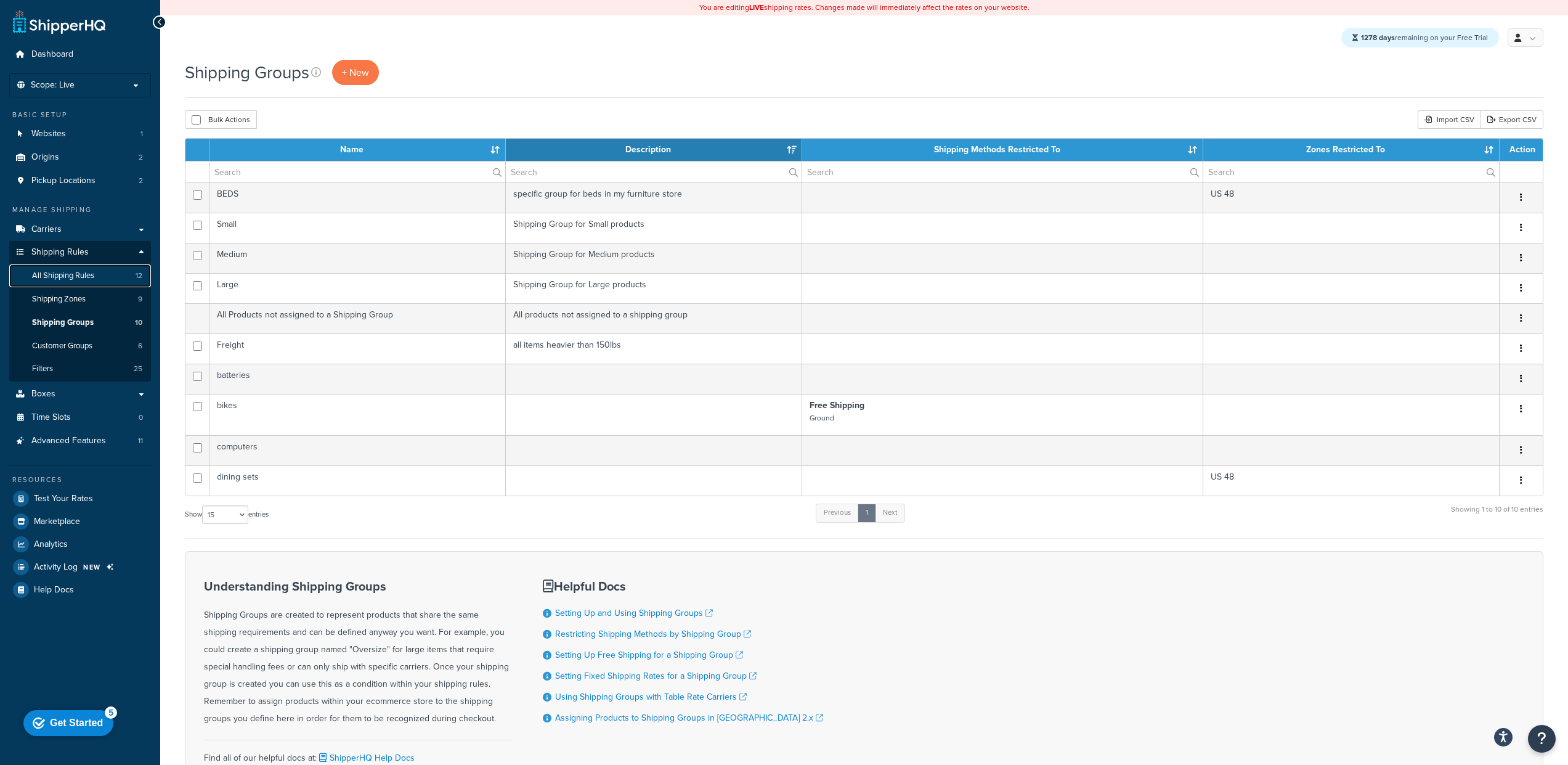 click on "All Shipping Rules" at bounding box center (63, 276) 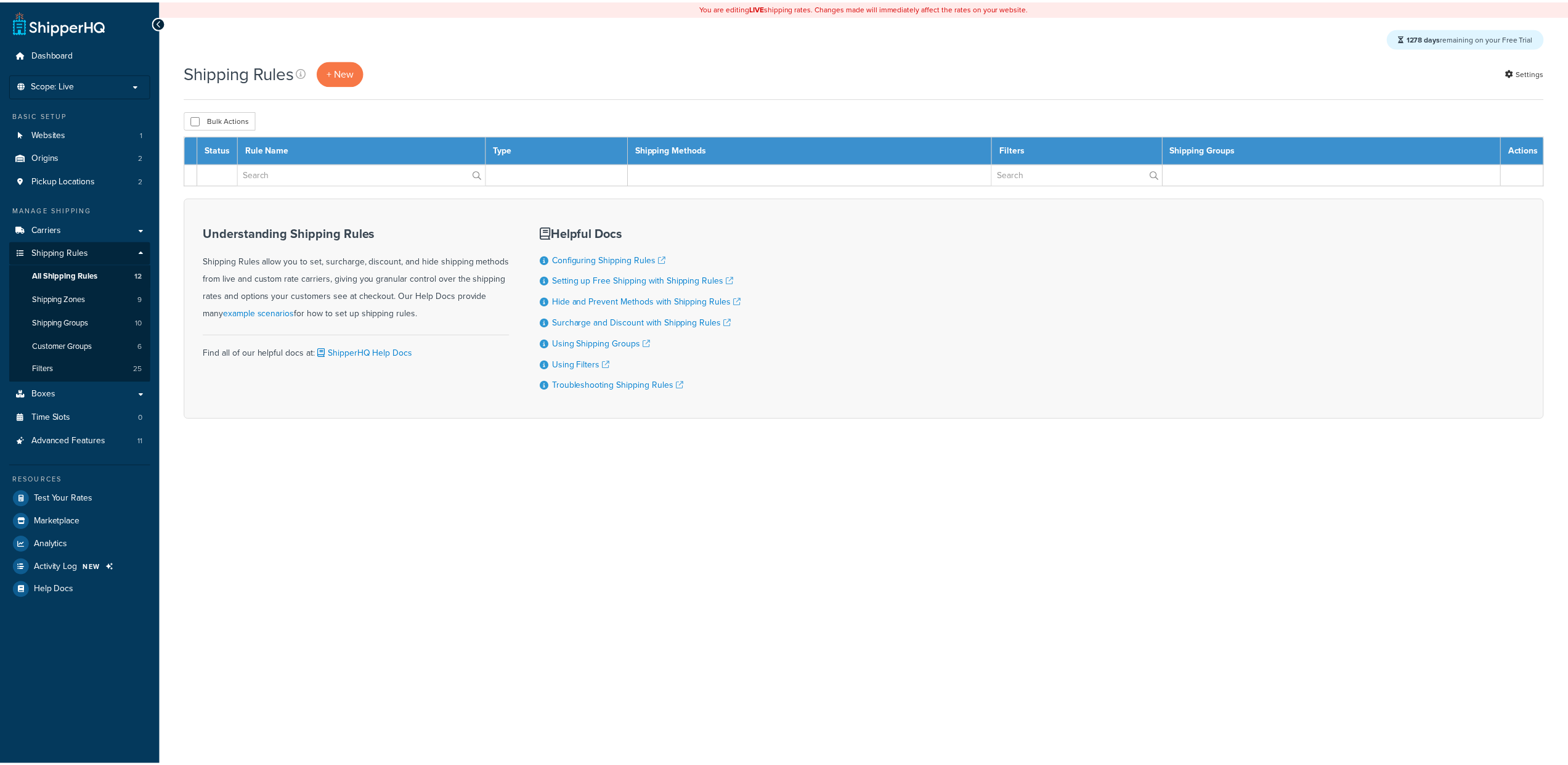scroll, scrollTop: 0, scrollLeft: 0, axis: both 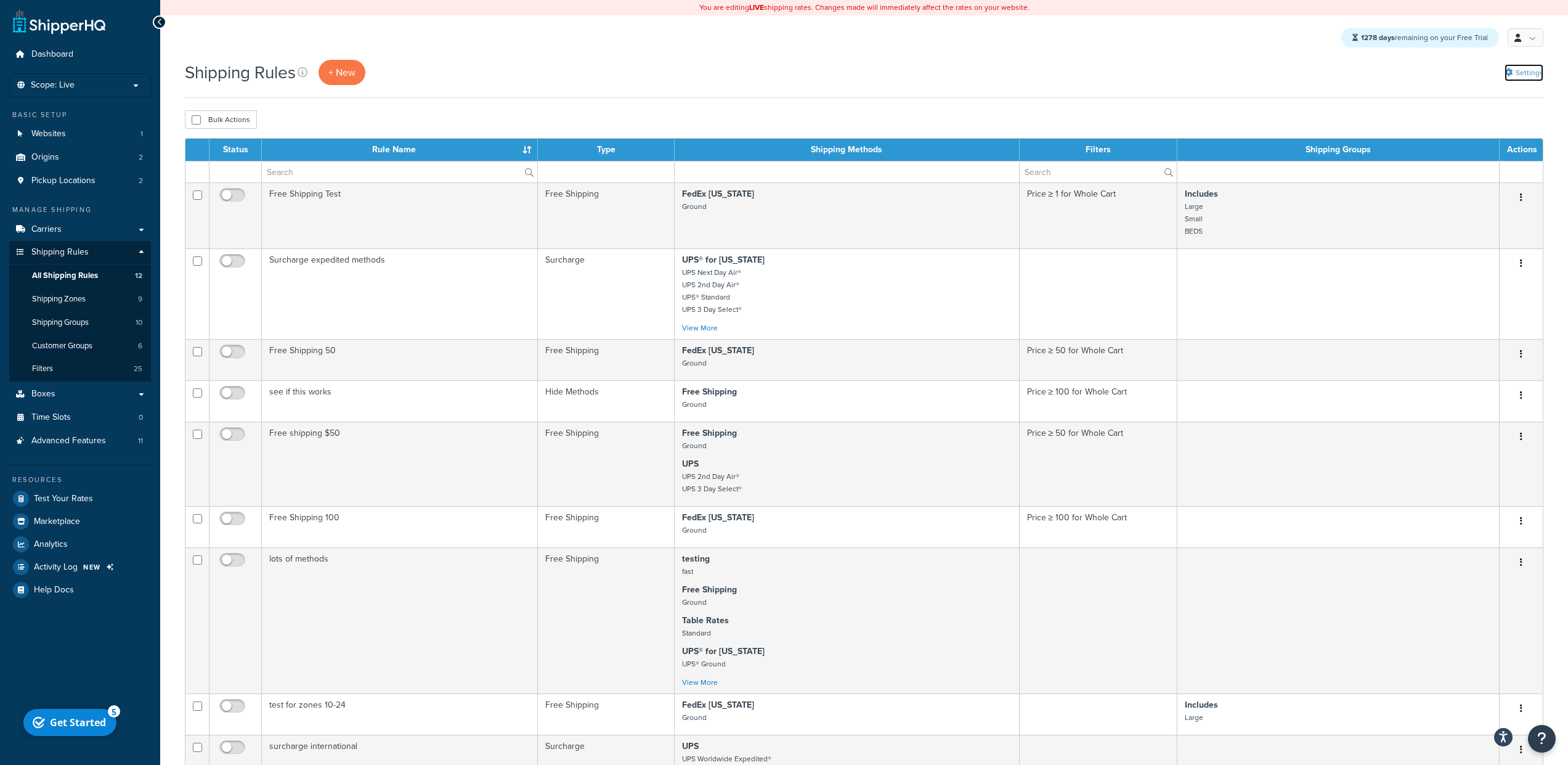 click on "Settings" at bounding box center [1524, 73] 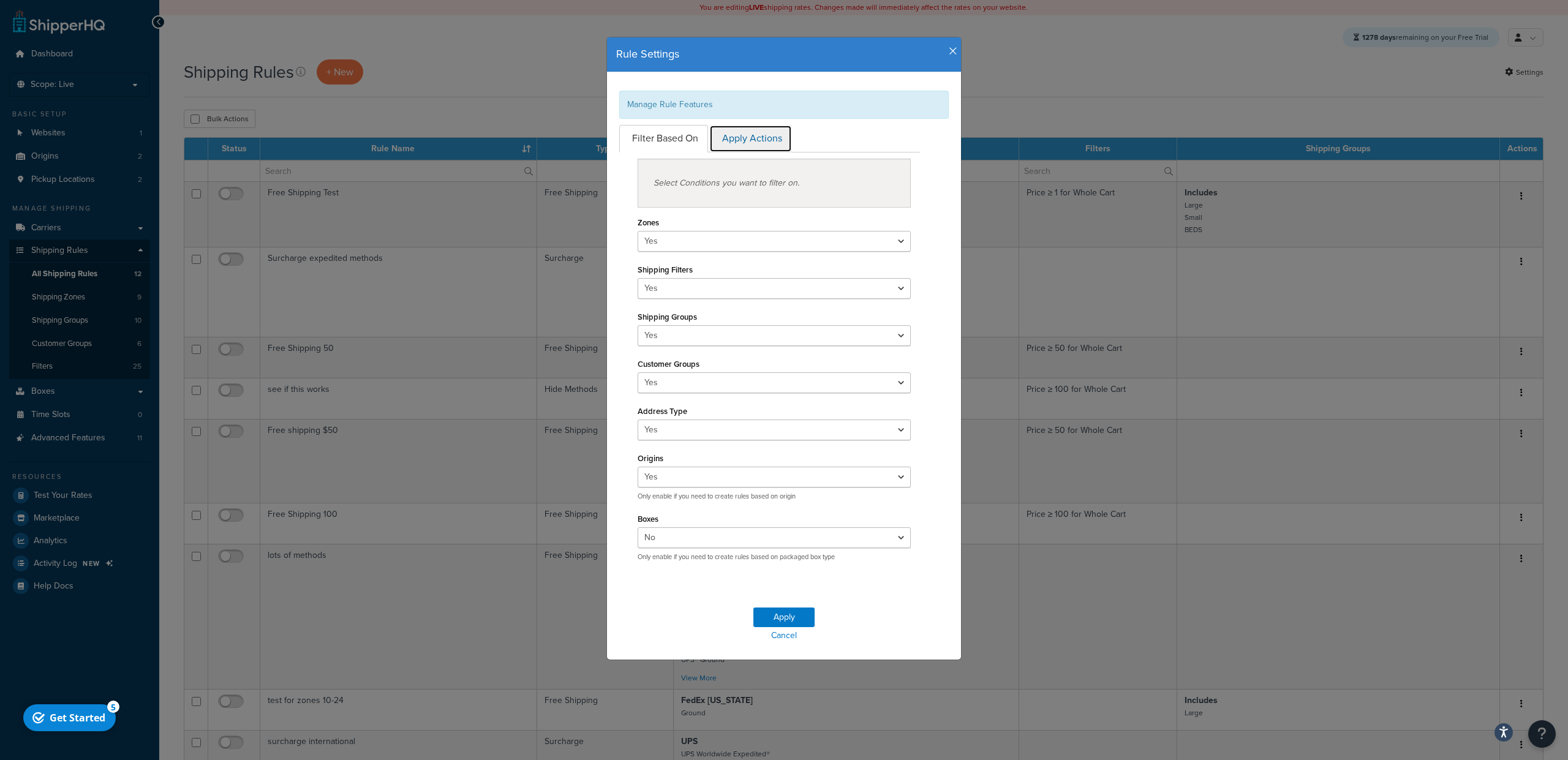 click on "Apply Actions" at bounding box center (750, 138) 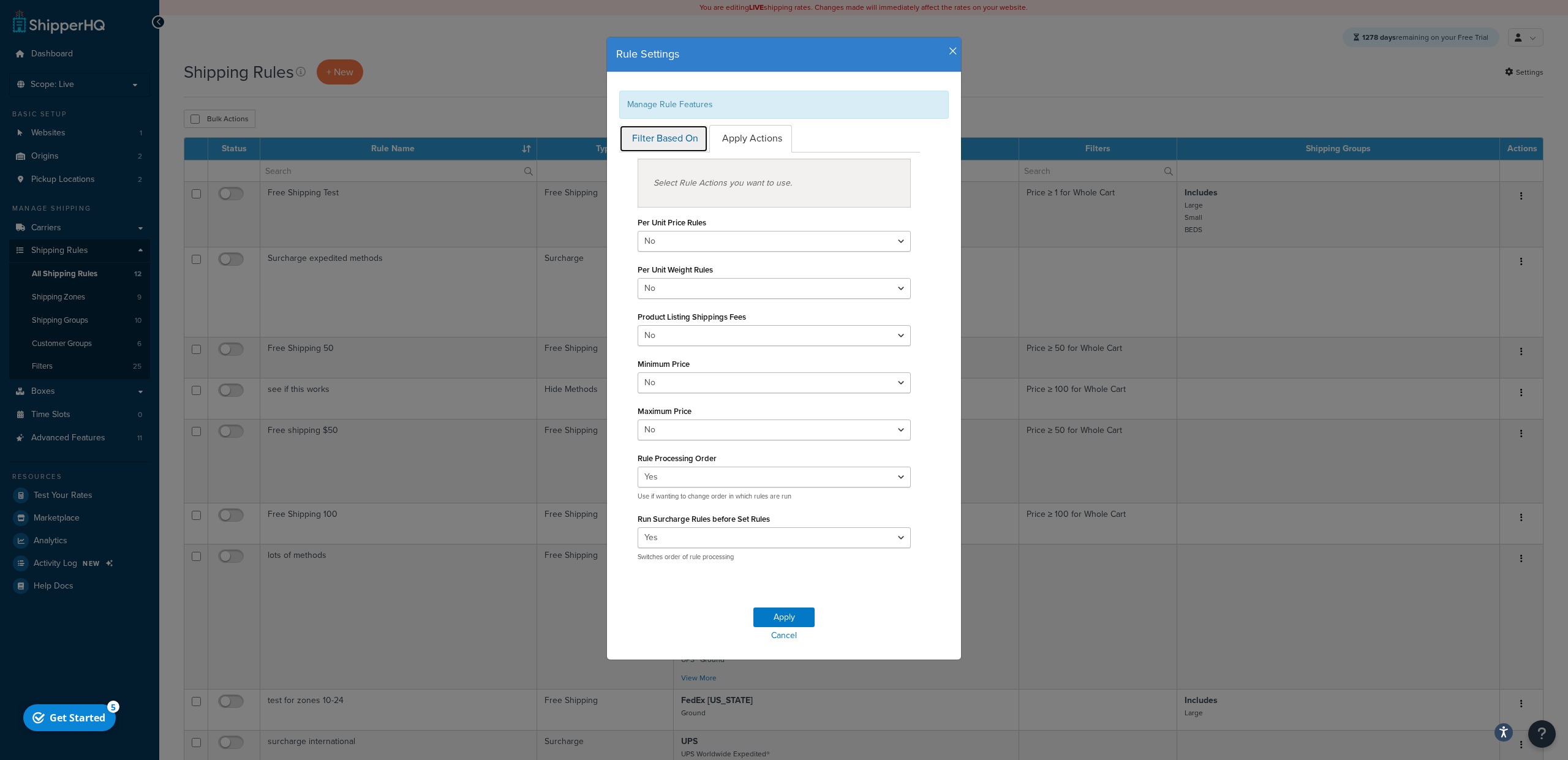 click on "Filter Based On" at bounding box center (663, 138) 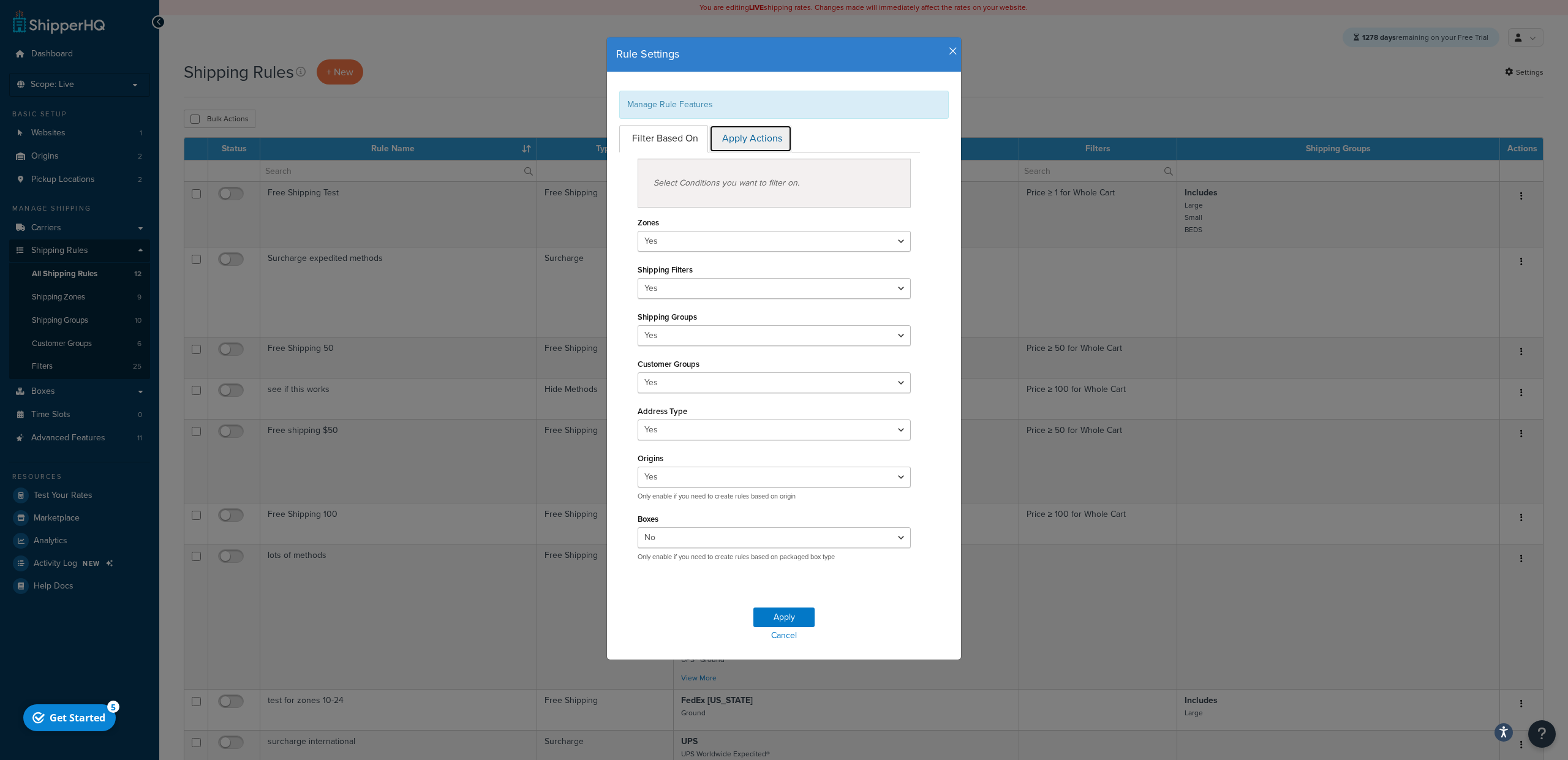 click on "Apply Actions" at bounding box center [750, 138] 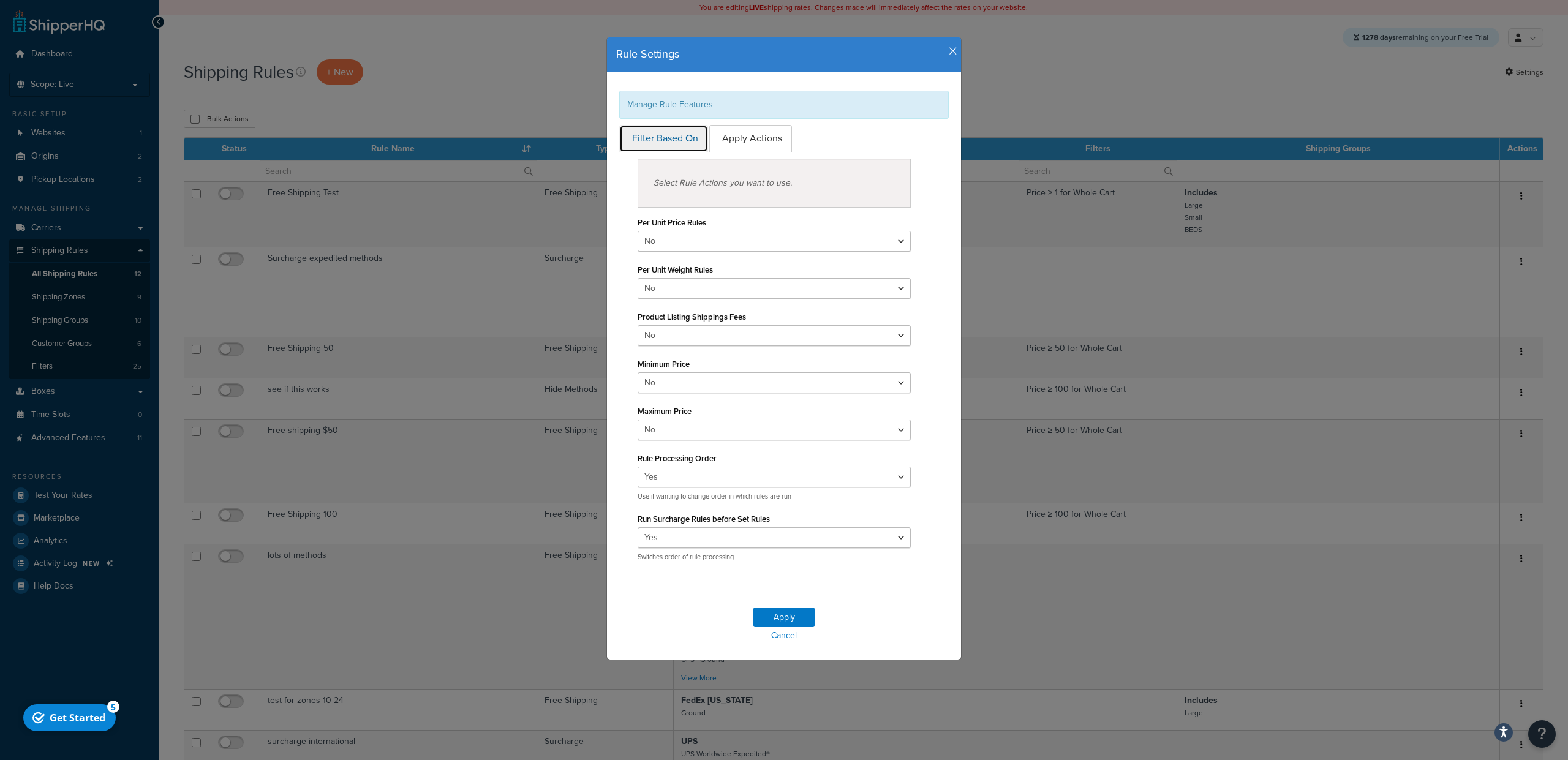 click on "Filter Based On" at bounding box center [663, 138] 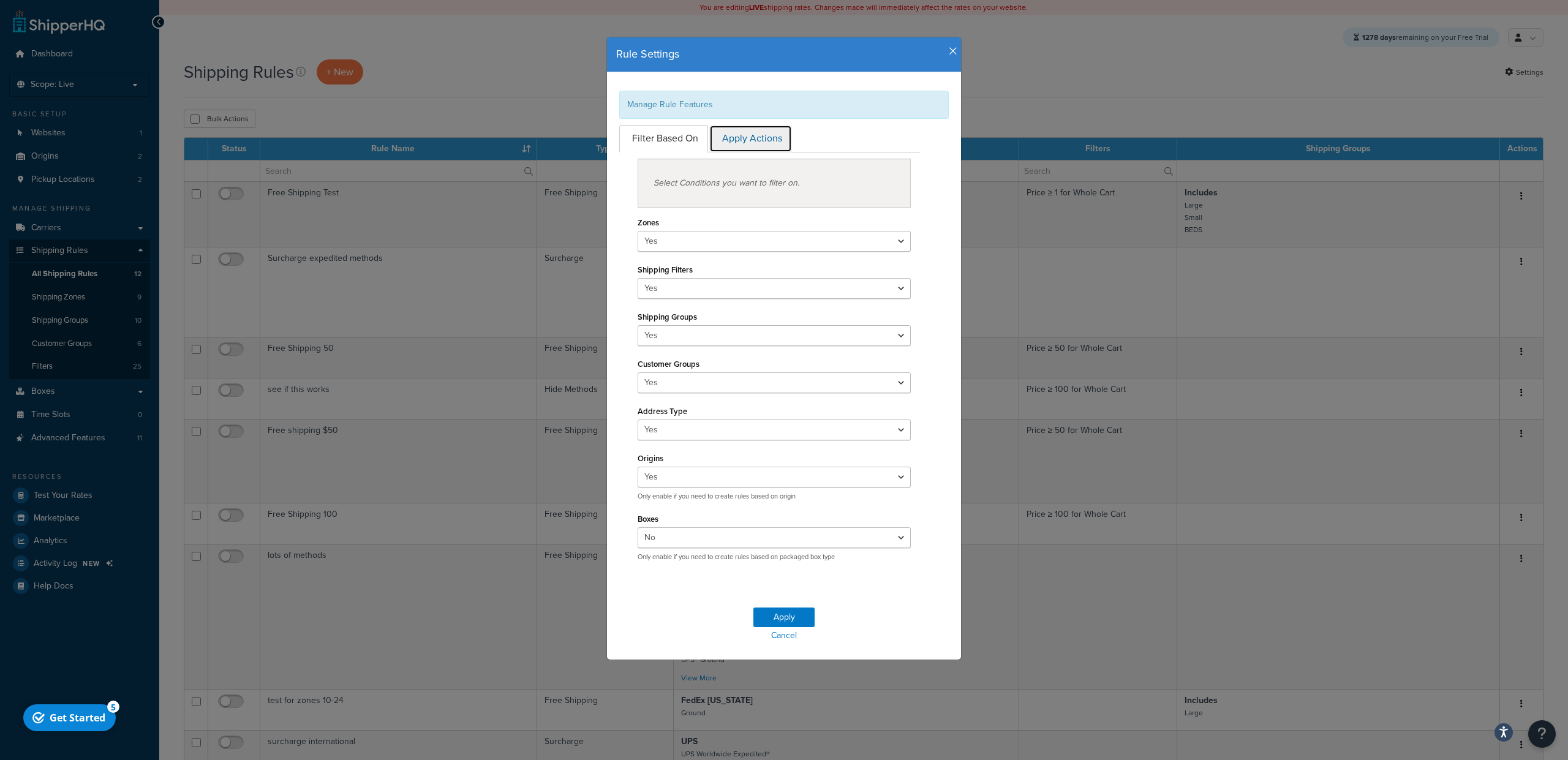 click on "Apply Actions" at bounding box center [750, 138] 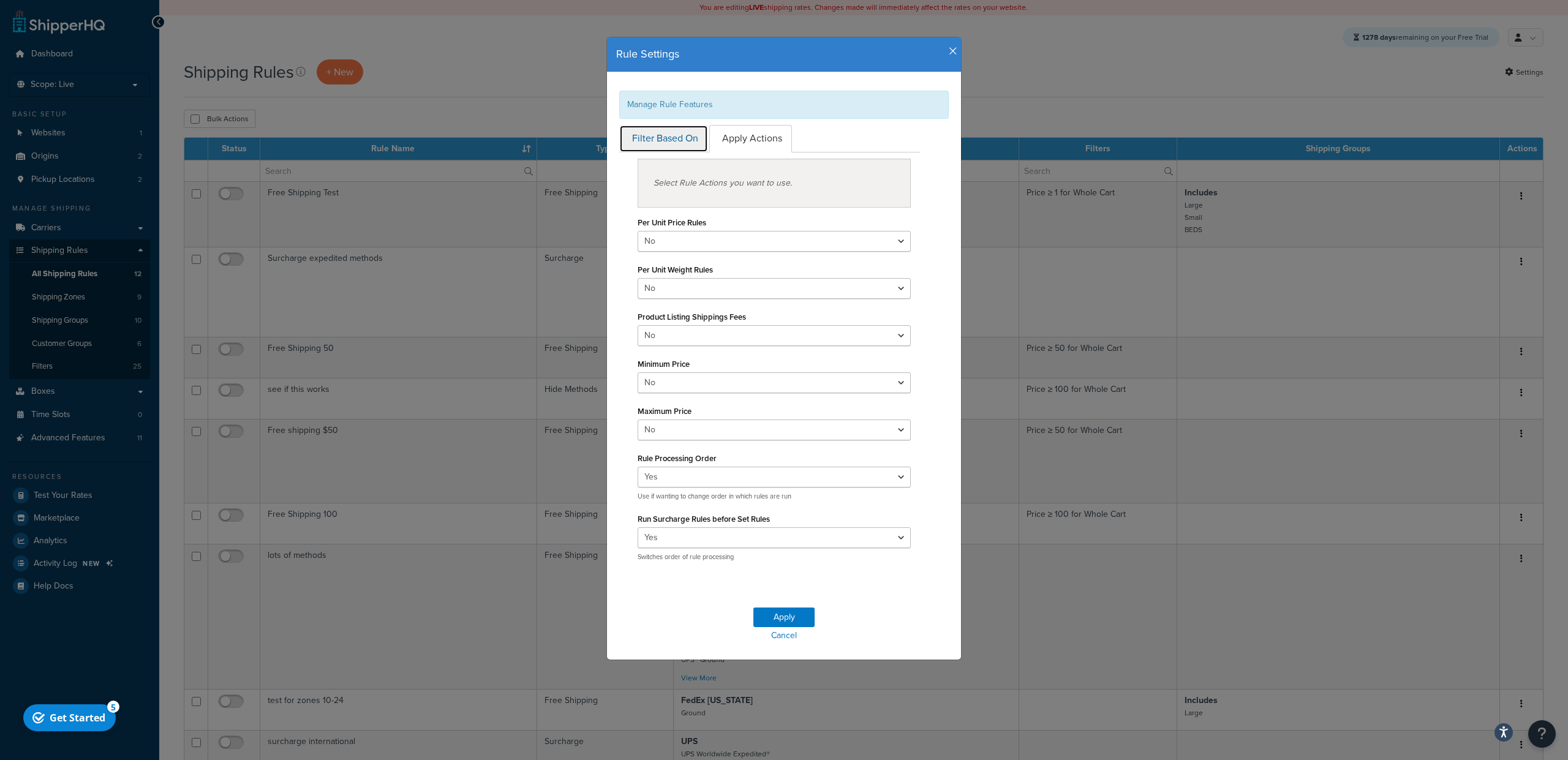 click on "Filter Based On" at bounding box center [663, 138] 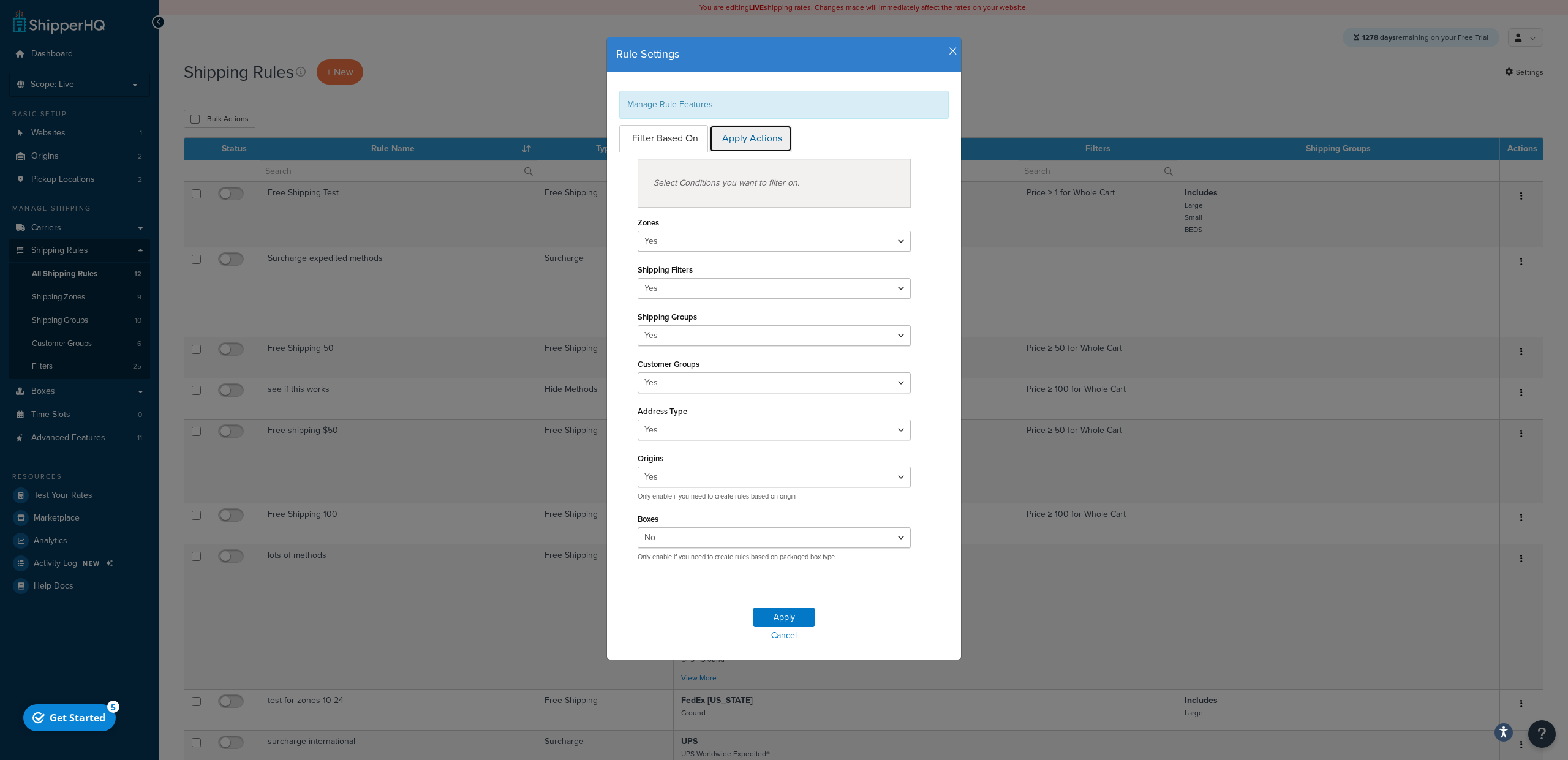 click on "Apply Actions" at bounding box center (750, 138) 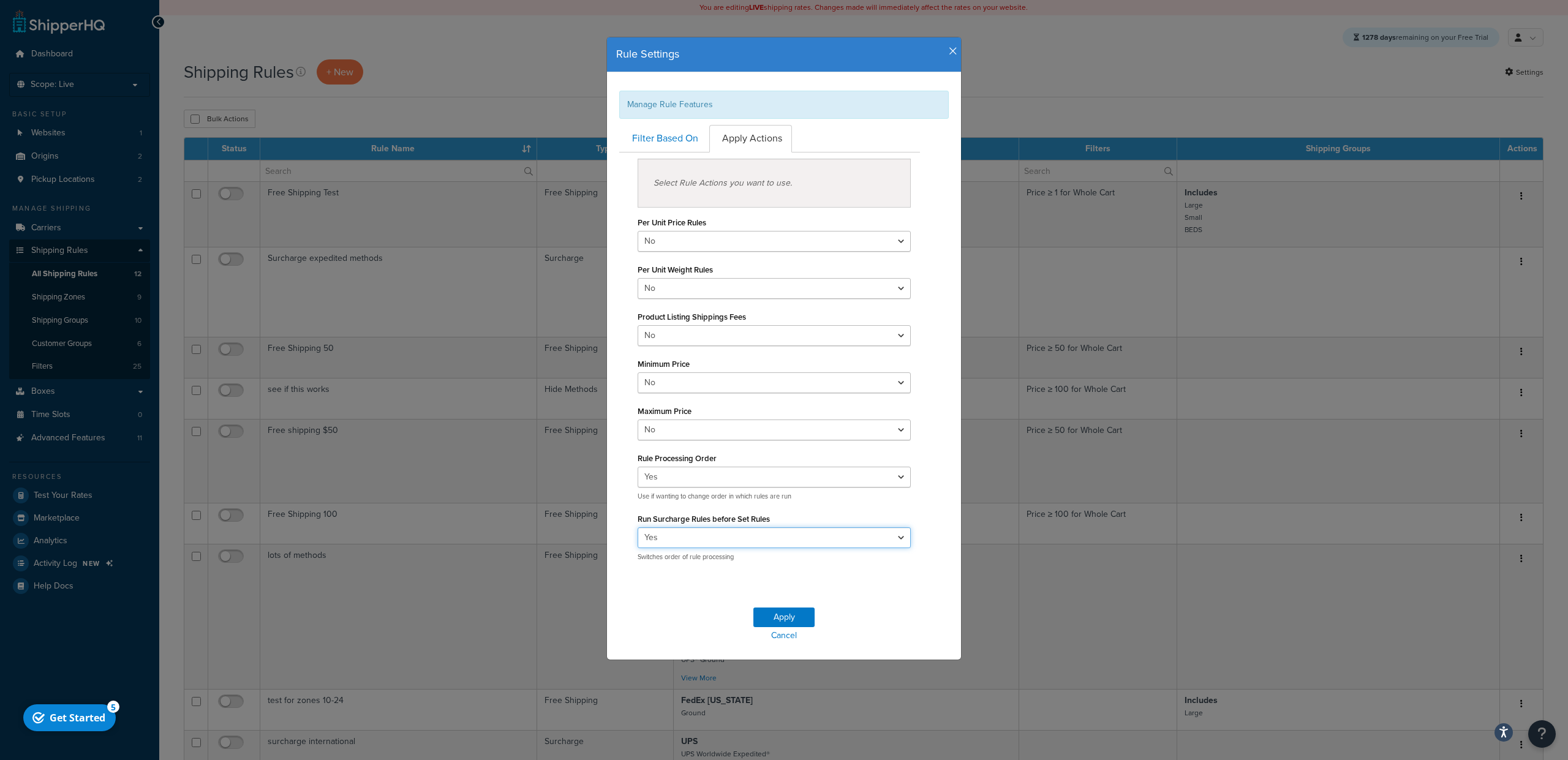 click on "Yes
No" at bounding box center (774, 538) 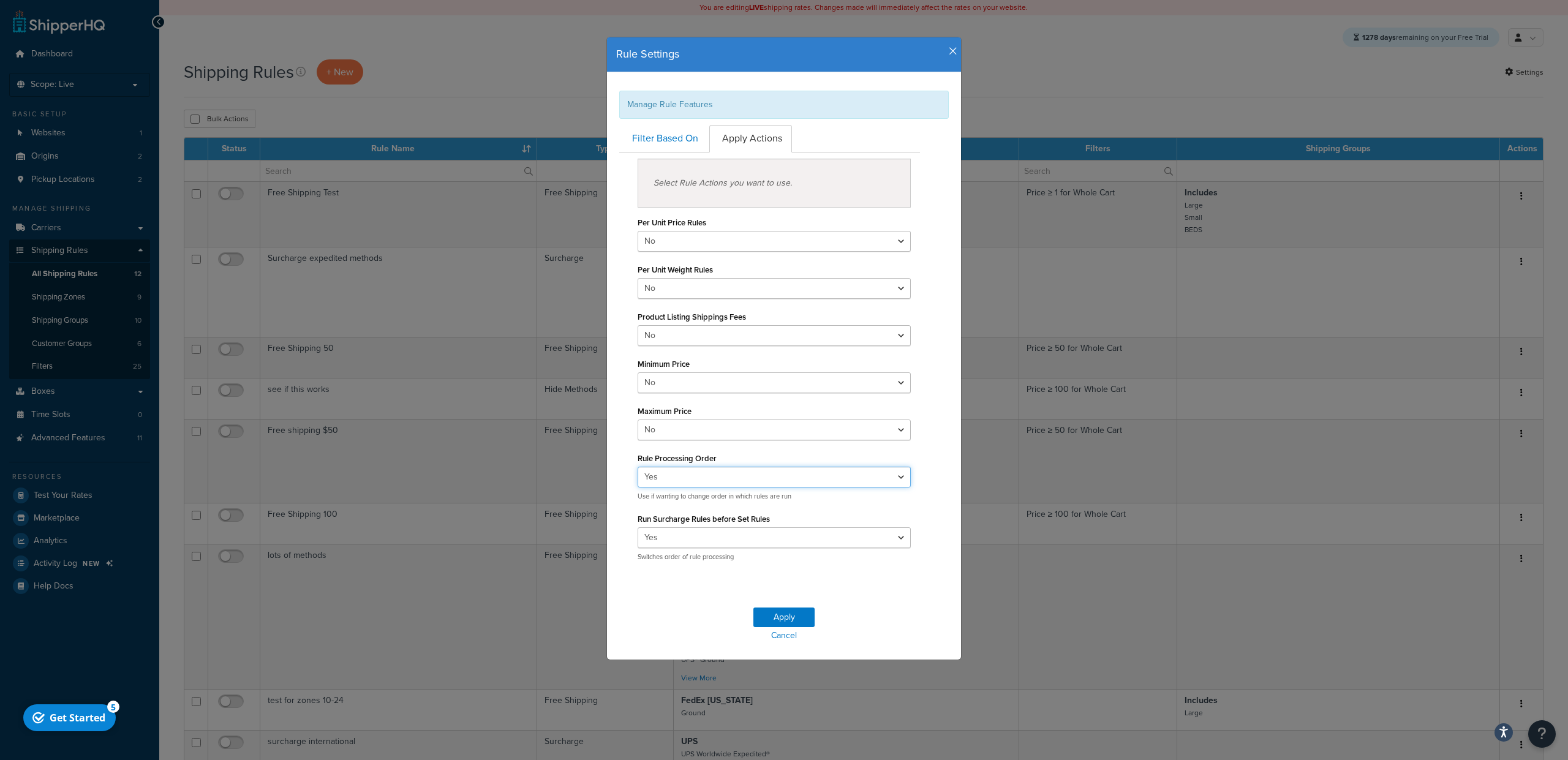 click on "Yes
No" at bounding box center [774, 477] 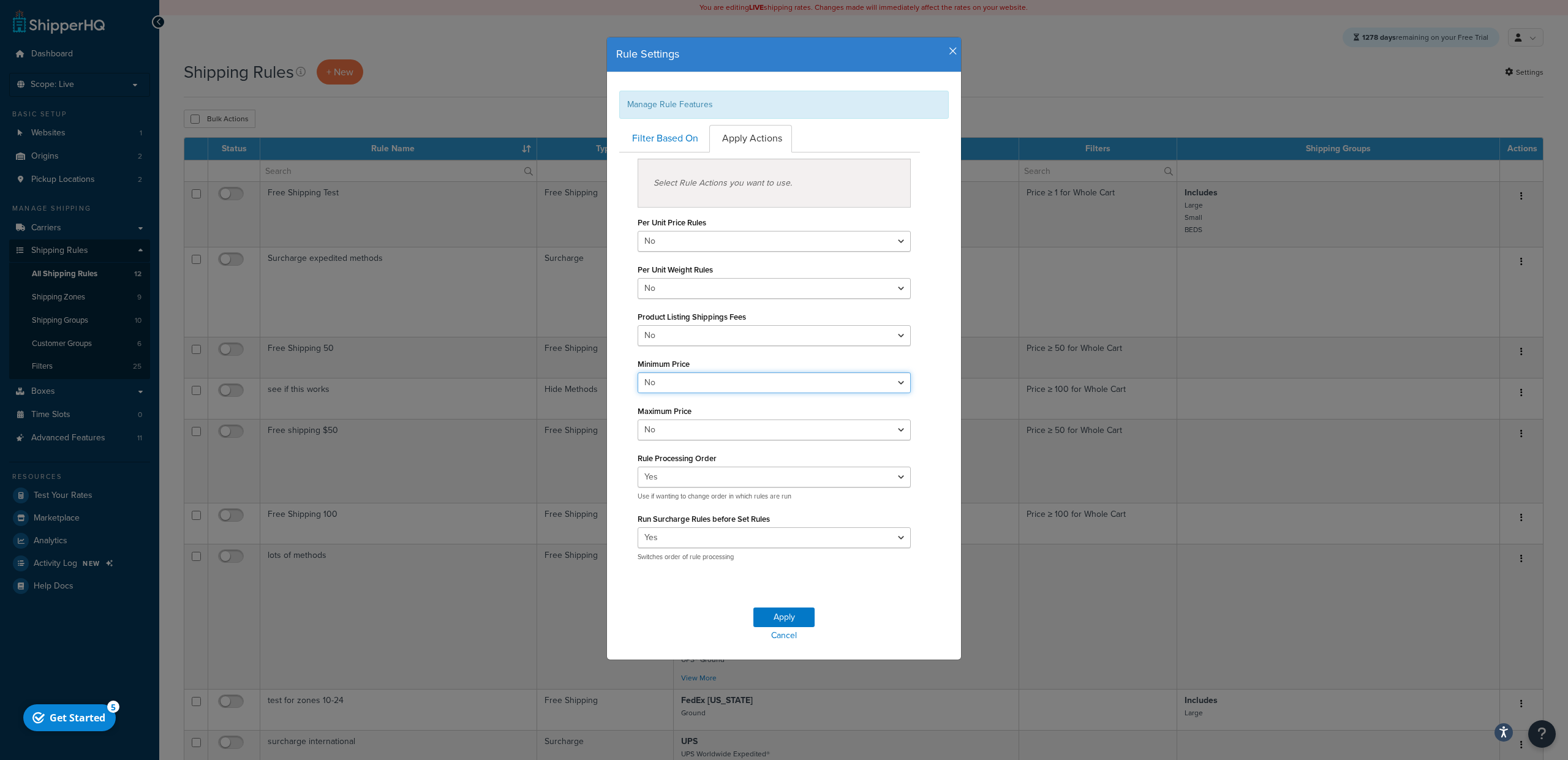 click on "Yes
No" at bounding box center (774, 383) 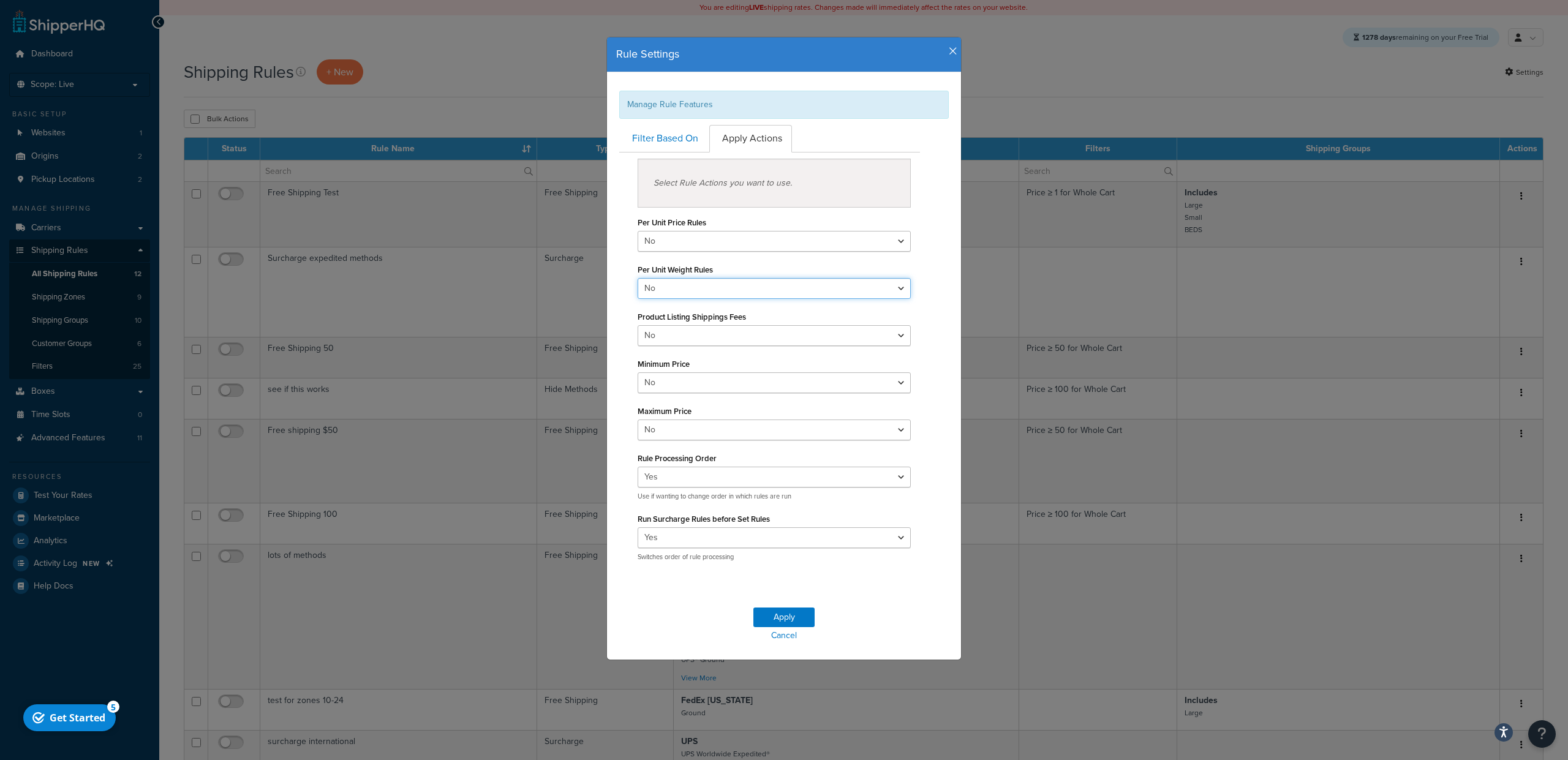 click on "Yes
No" at bounding box center [774, 288] 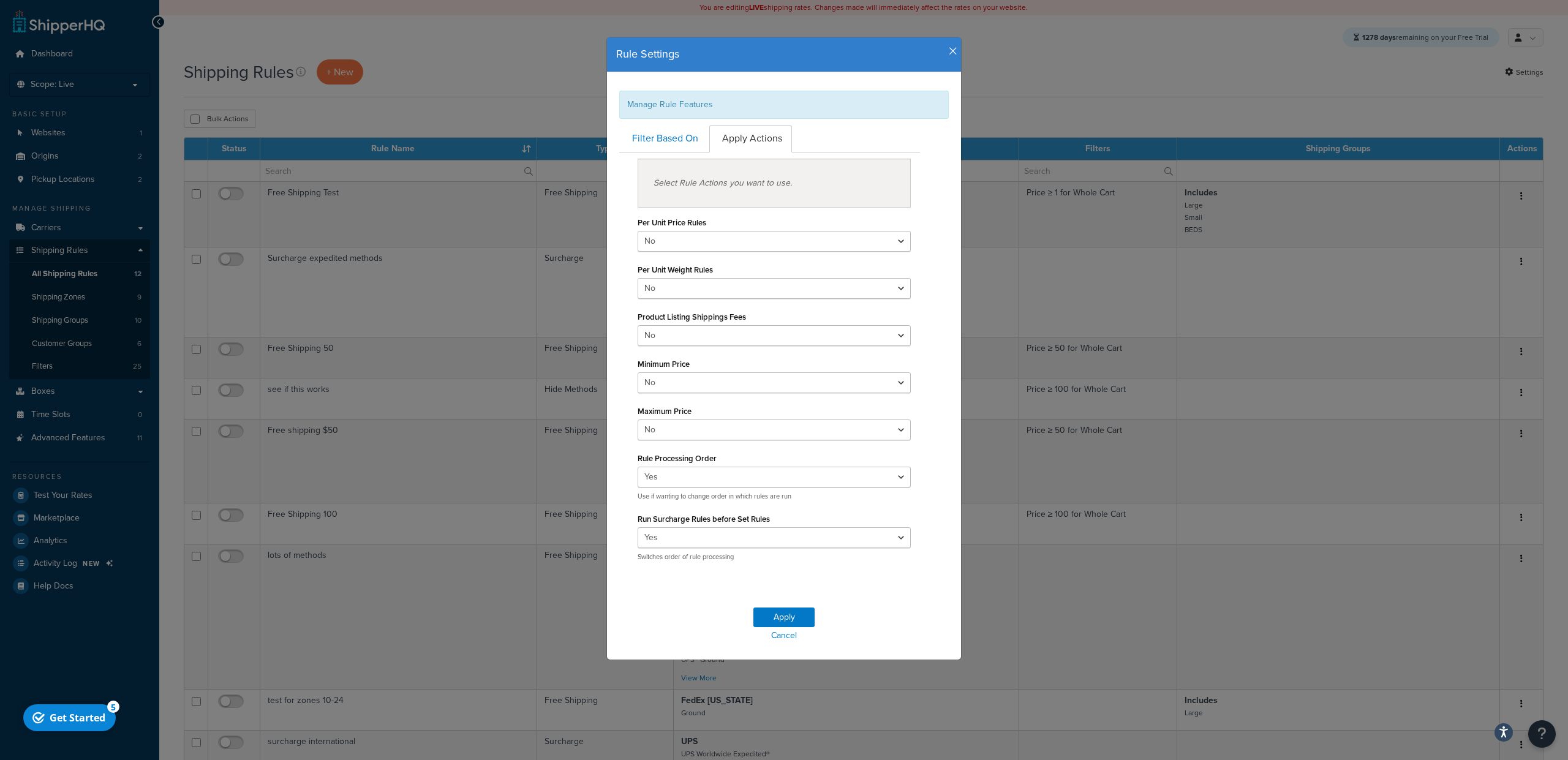 click on "Select Conditions you want to filter on.
Zones Yes
No
Shipping Filters Yes
No
Shipping Groups Yes
No
Customer Groups Yes
No
Address Type Yes
No
Origins Yes
No Only enable if you need to create rules based on origin
Boxes Yes
No Only enable if you need to create rules based on packaged box type
Select Rule Actions you want to use.
Per Unit Price Rules Yes
No
Per Unit Weight Rules Yes
No
Product Listing Shippings Fees Yes
No
Minimum Price Yes
No
Maximum Price Yes
No
Rule Processing Order Yes
No Use if wanting to change order in which rules are run
Run Surcharge Rules before Set Rules Yes
No Switches order of rule processing" at bounding box center [769, 362] 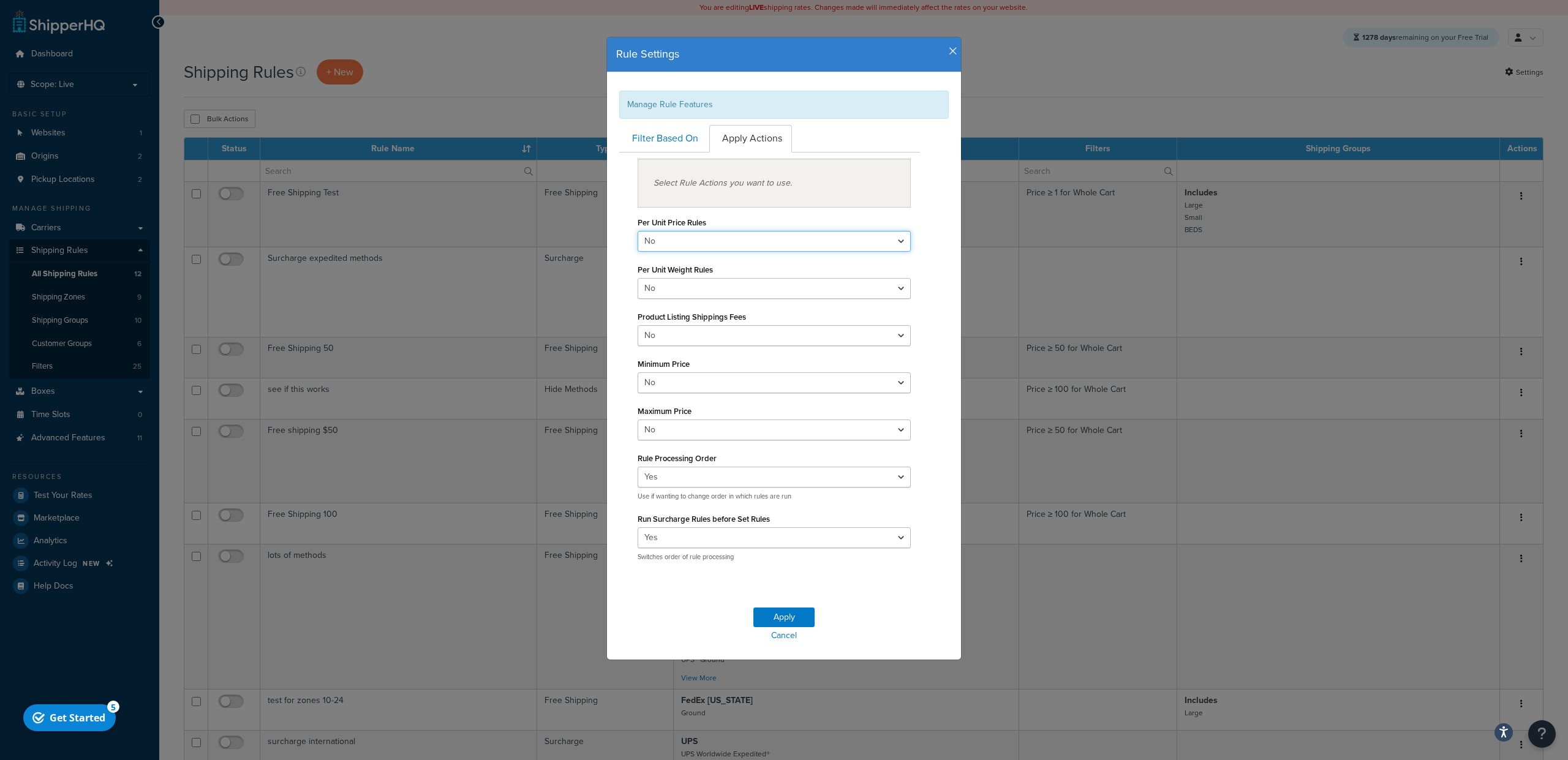 click on "Yes
No" at bounding box center [774, 241] 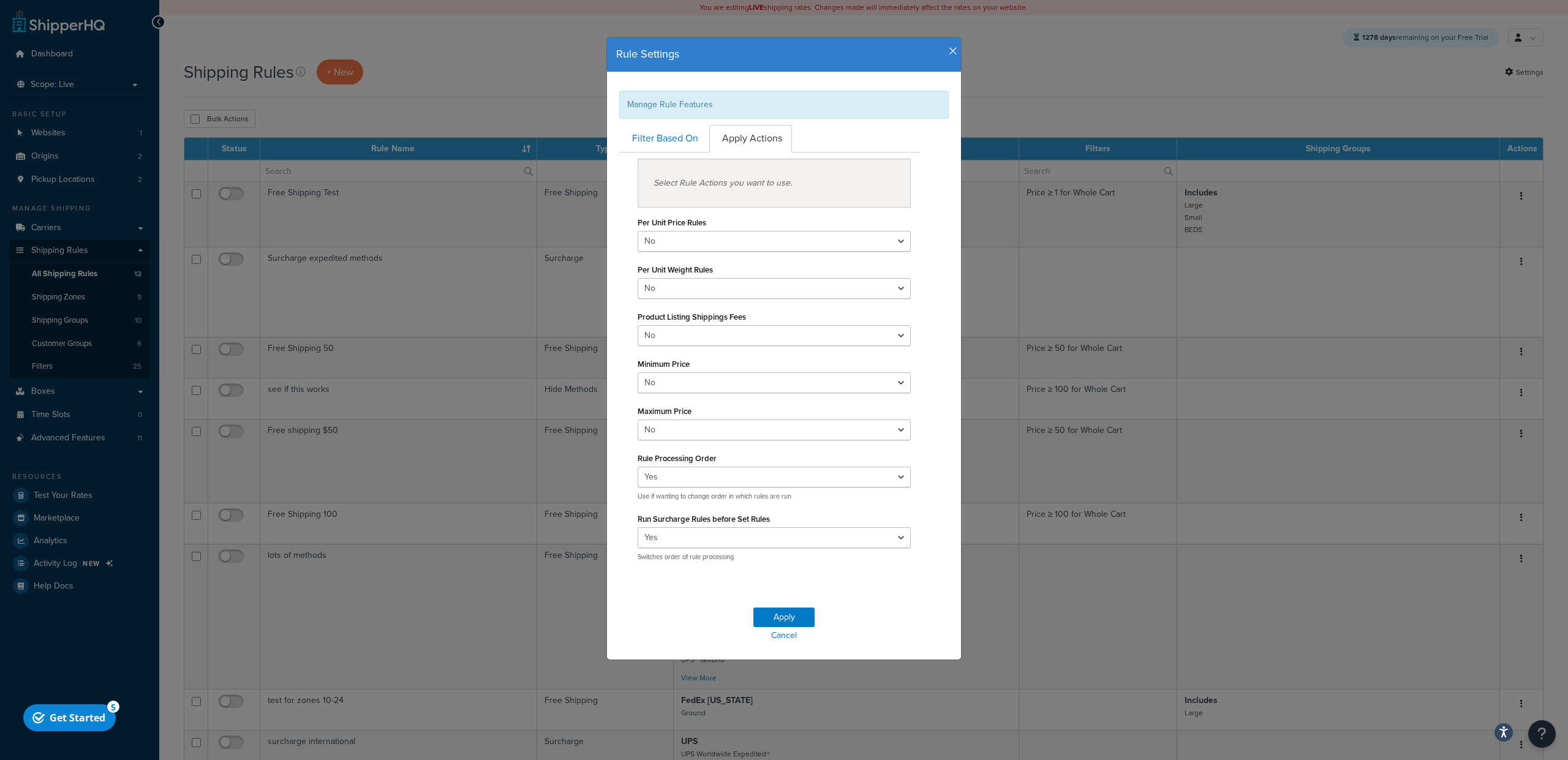 click on "Select Conditions you want to filter on.
Zones Yes
No
Shipping Filters Yes
No
Shipping Groups Yes
No
Customer Groups Yes
No
Address Type Yes
No
Origins Yes
No Only enable if you need to create rules based on origin
Boxes Yes
No Only enable if you need to create rules based on packaged box type
Select Rule Actions you want to use.
Per Unit Price Rules Yes
No
Per Unit Weight Rules Yes
No
Product Listing Shippings Fees Yes
No
Minimum Price Yes
No
Maximum Price Yes
No
Rule Processing Order Yes
No Use if wanting to change order in which rules are run
Run Surcharge Rules before Set Rules Yes
No Switches order of rule processing" at bounding box center (769, 362) 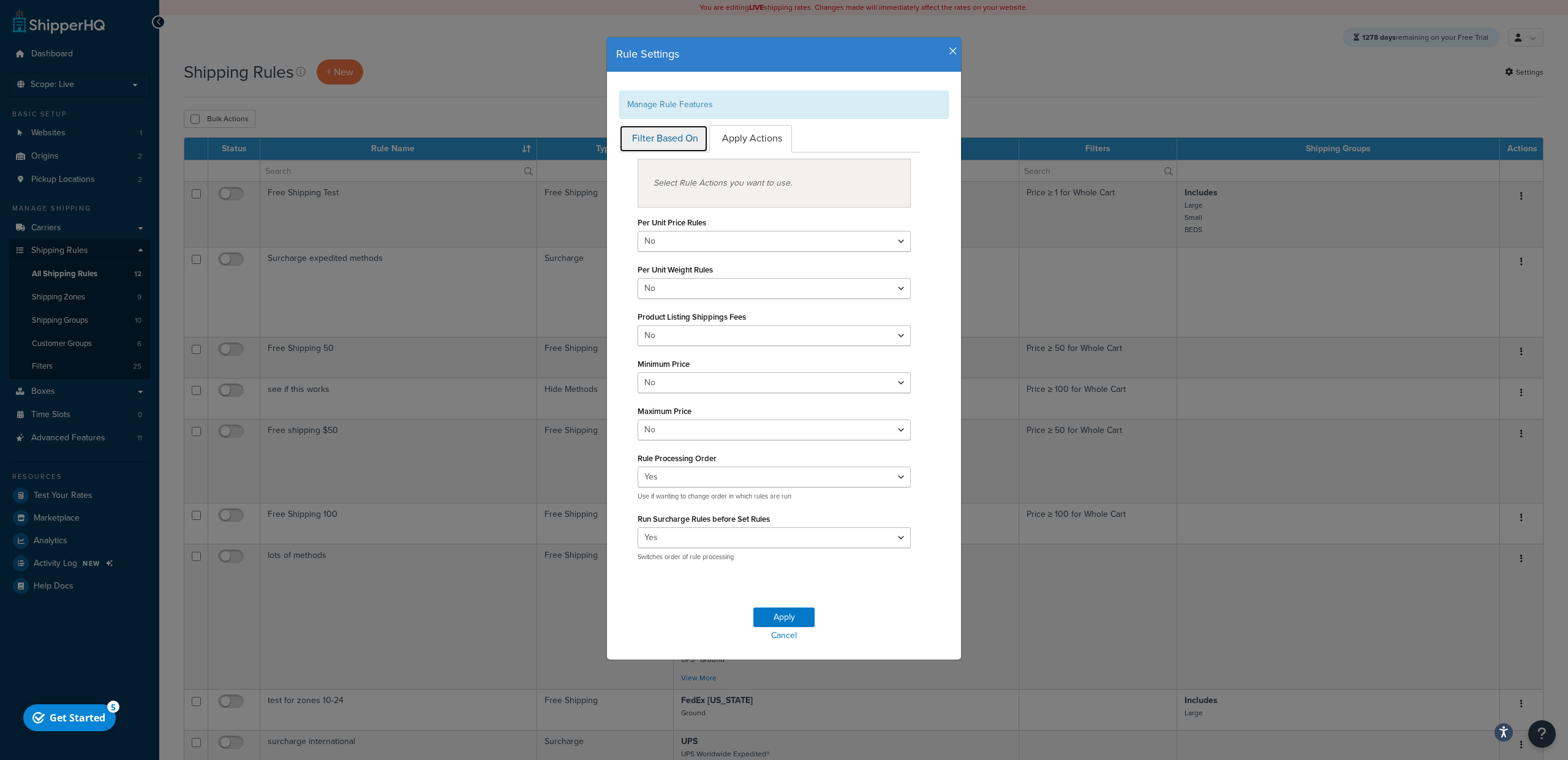 click on "Filter Based On" at bounding box center (663, 138) 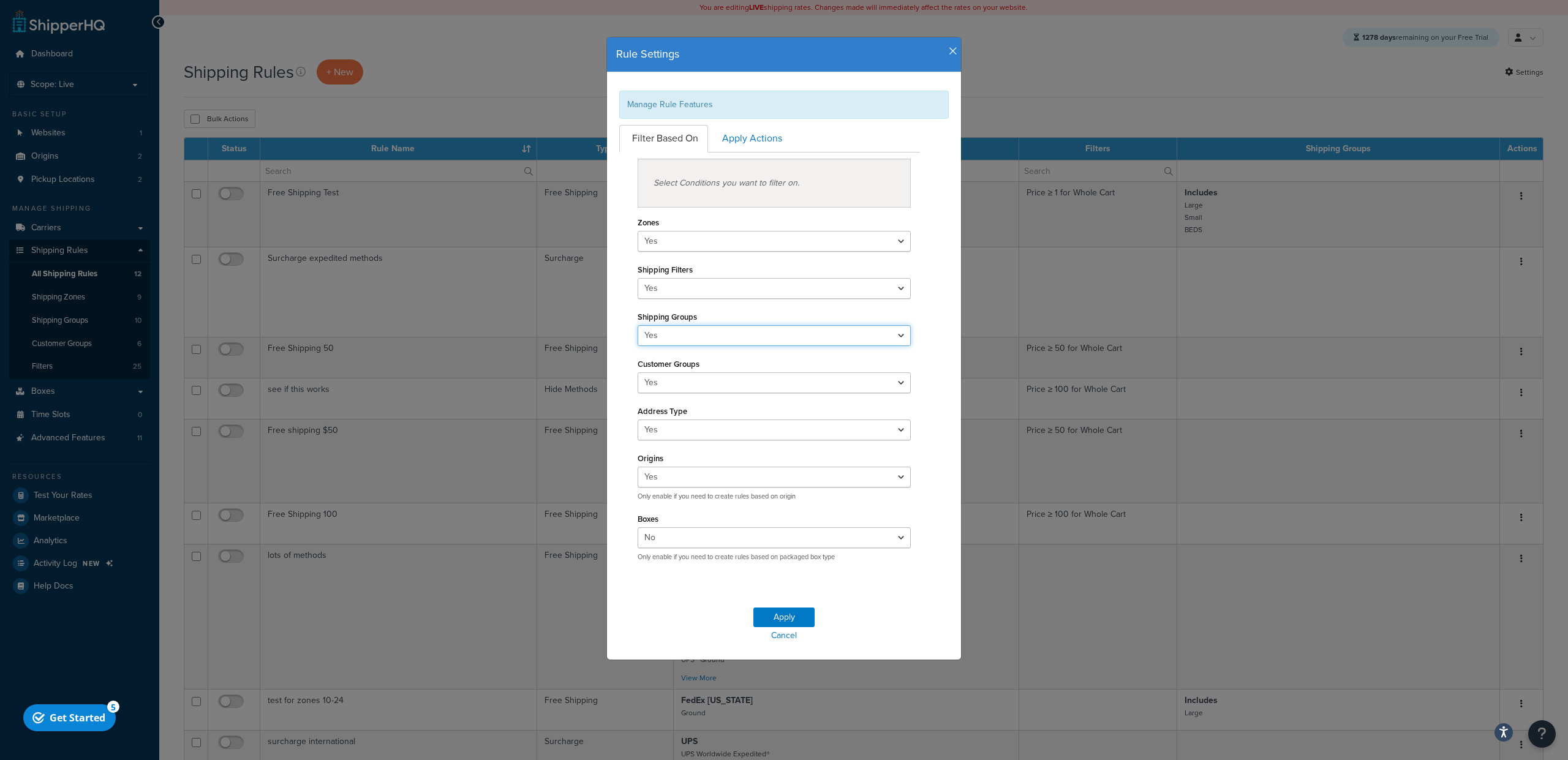 click on "Yes
No" at bounding box center (774, 336) 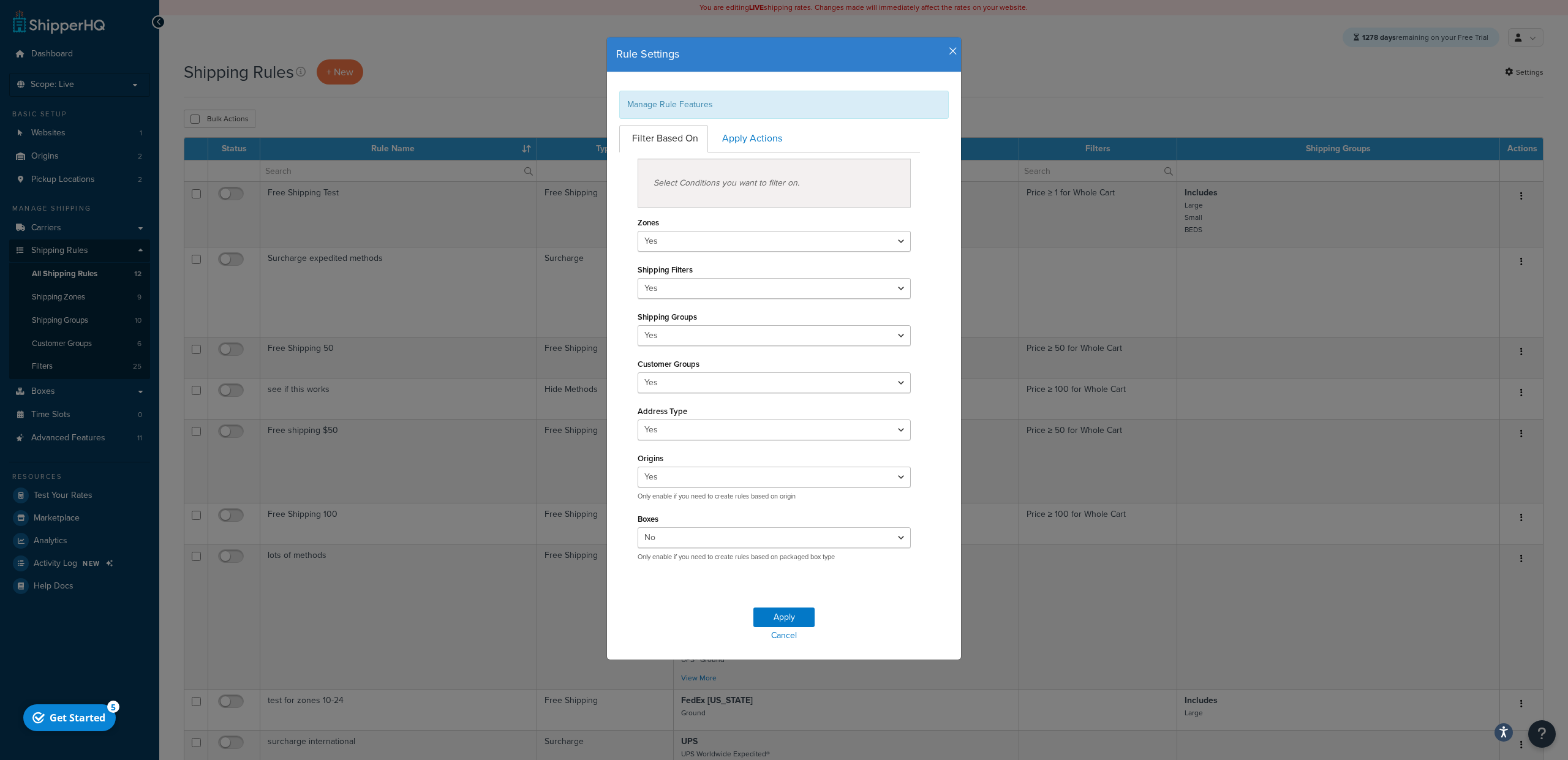 click on "Filter Based On
Apply Actions
Select Conditions you want to filter on.
Zones Yes
No
Shipping Filters Yes
No
Shipping Groups Yes
No
Customer Groups Yes
No
Address Type Yes
No
Origins Yes
No Only enable if you need to create rules based on origin
Boxes Yes
No Only enable if you need to create rules based on packaged box type
Select Rule Actions you want to use.
Per Unit Price Rules Yes
No
Per Unit Weight Rules Yes
No
Product Listing Shippings Fees Yes
No
Minimum Price Yes
No
Maximum Price Yes
No
Rule Processing Order Yes
No Use if wanting to change order in which rules are run
Run Surcharge Rules before Set Rules Yes
No Switches order of rule processing" at bounding box center [784, 348] 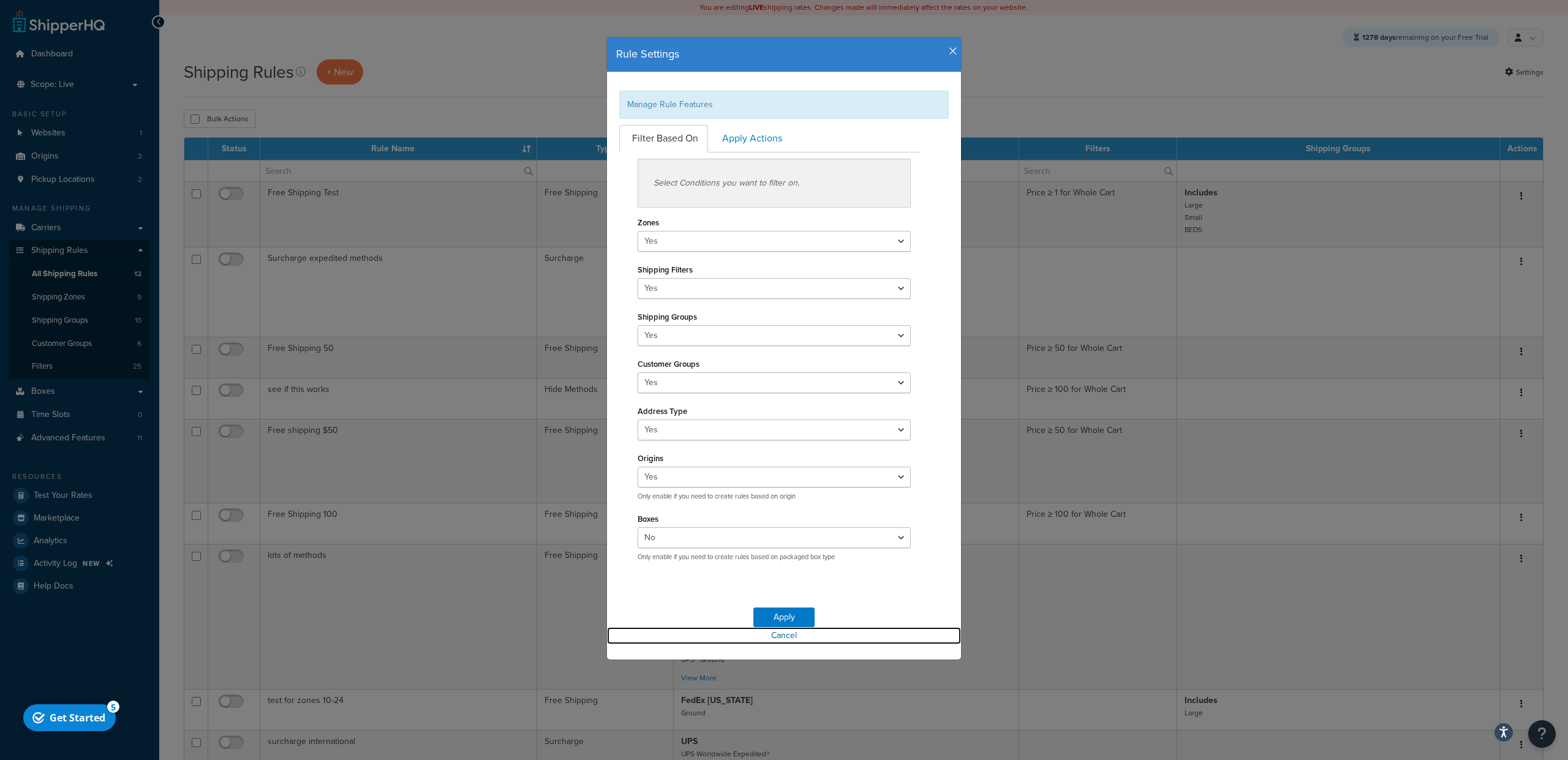 click on "Cancel" at bounding box center [784, 636] 